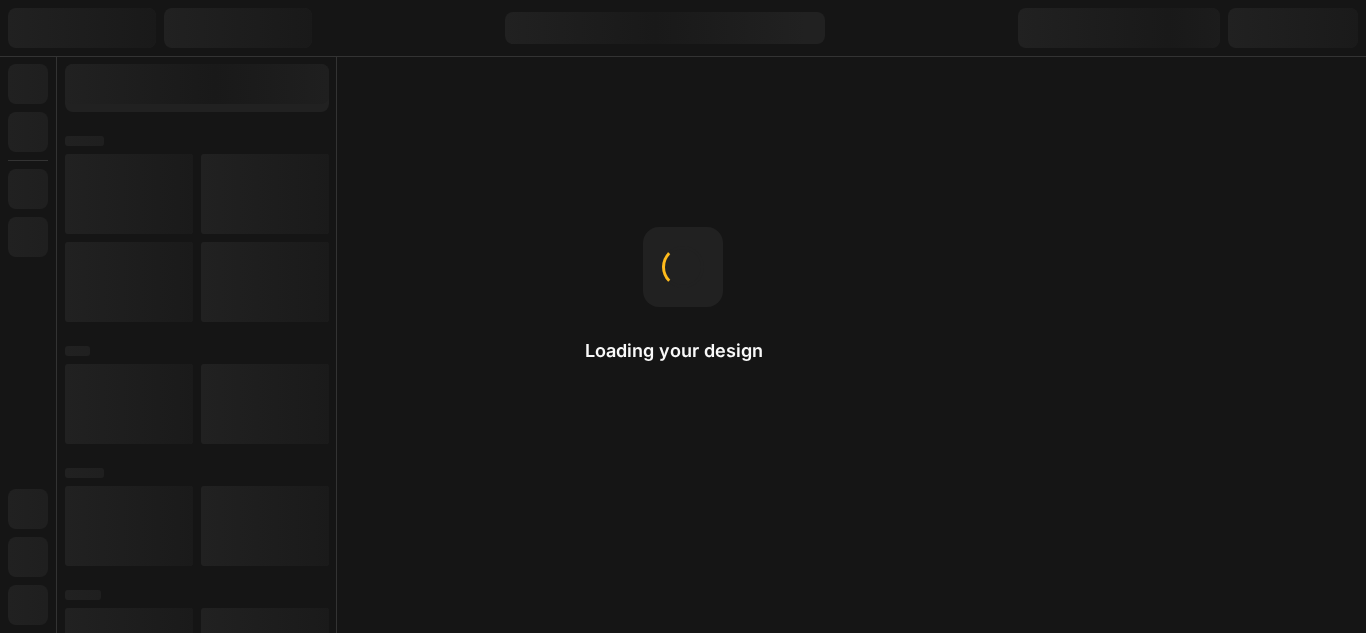 scroll, scrollTop: 0, scrollLeft: 0, axis: both 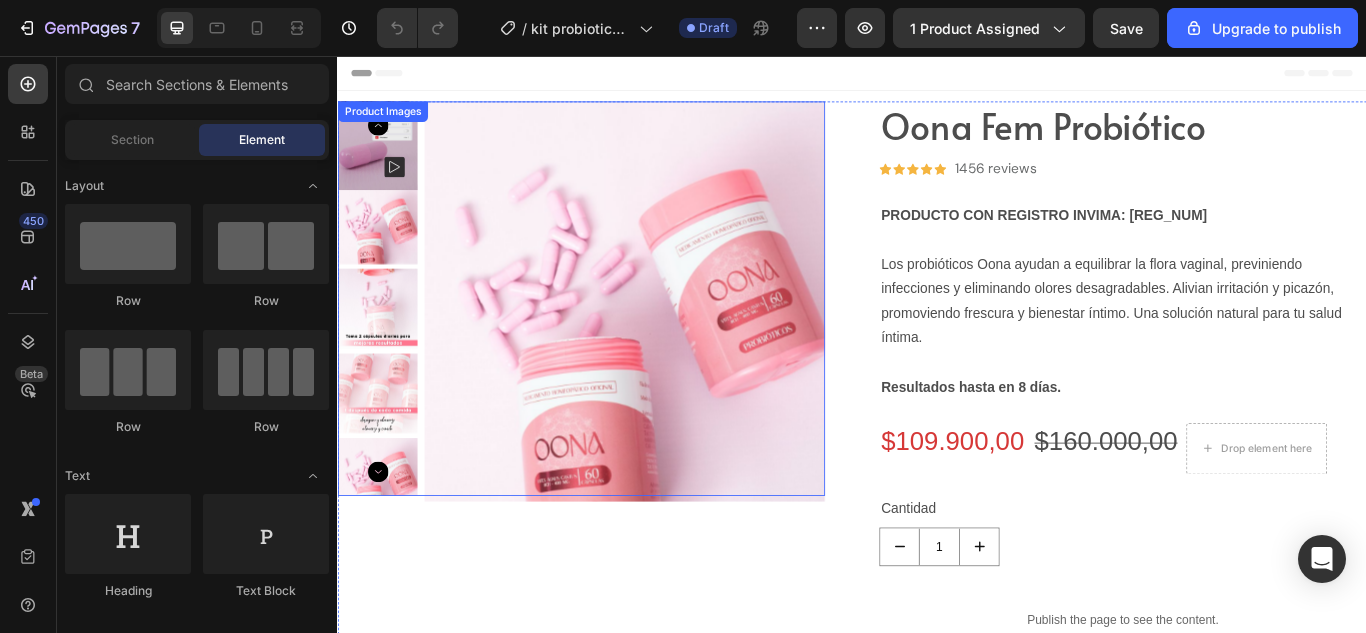 click at bounding box center (671, 342) 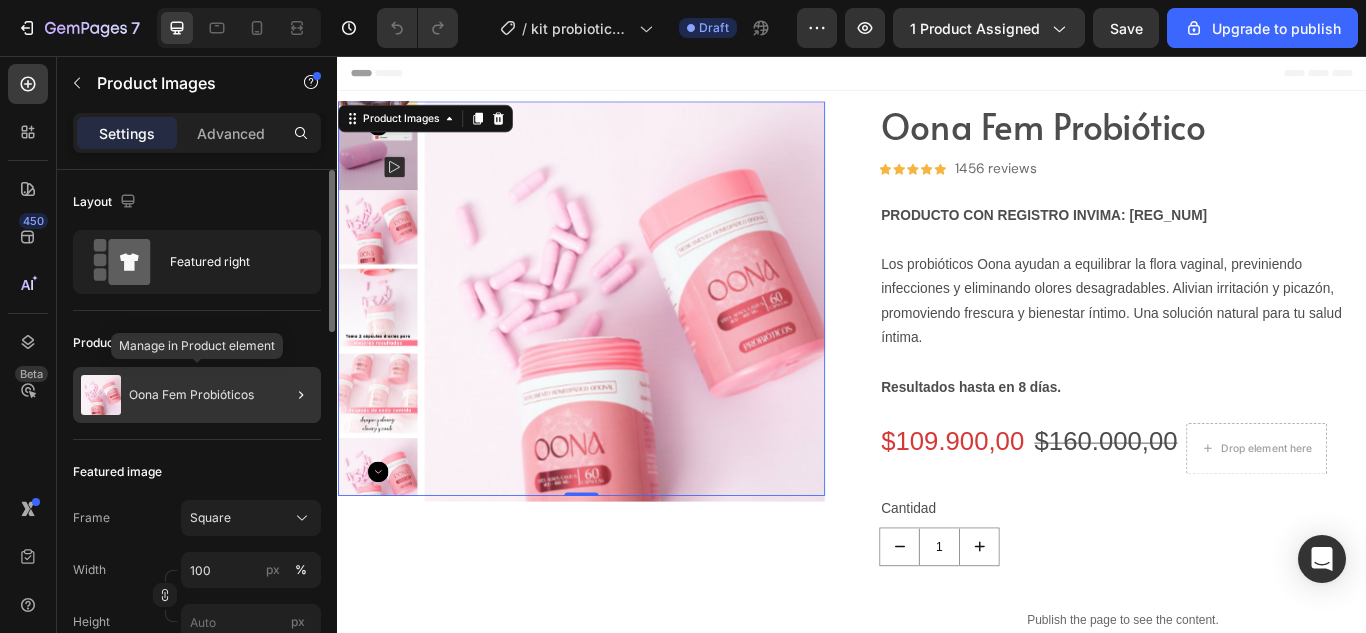 click on "Oona Fem Probióticos" 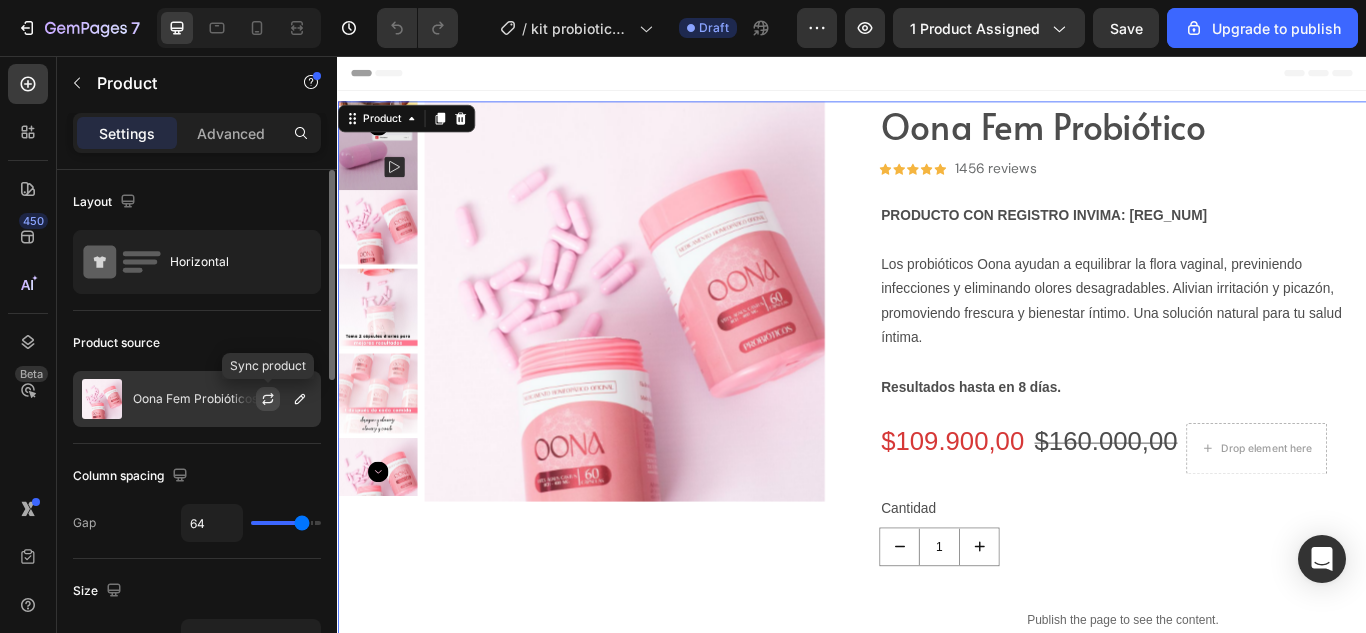 click 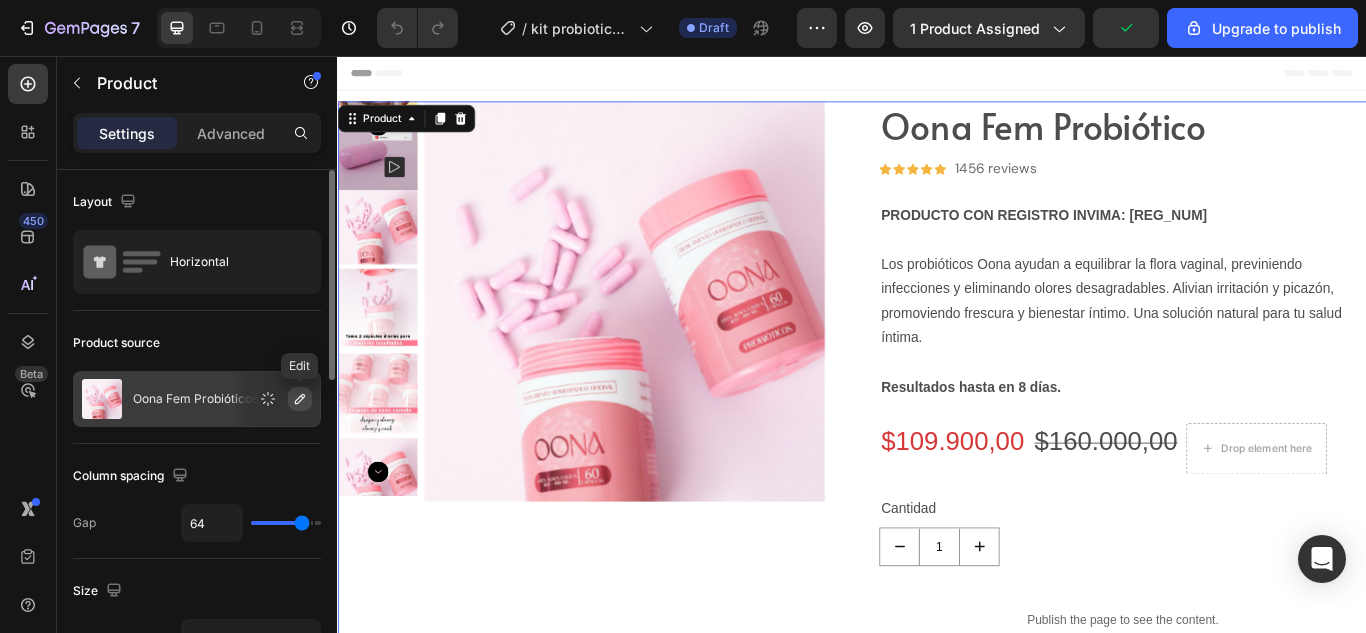 click 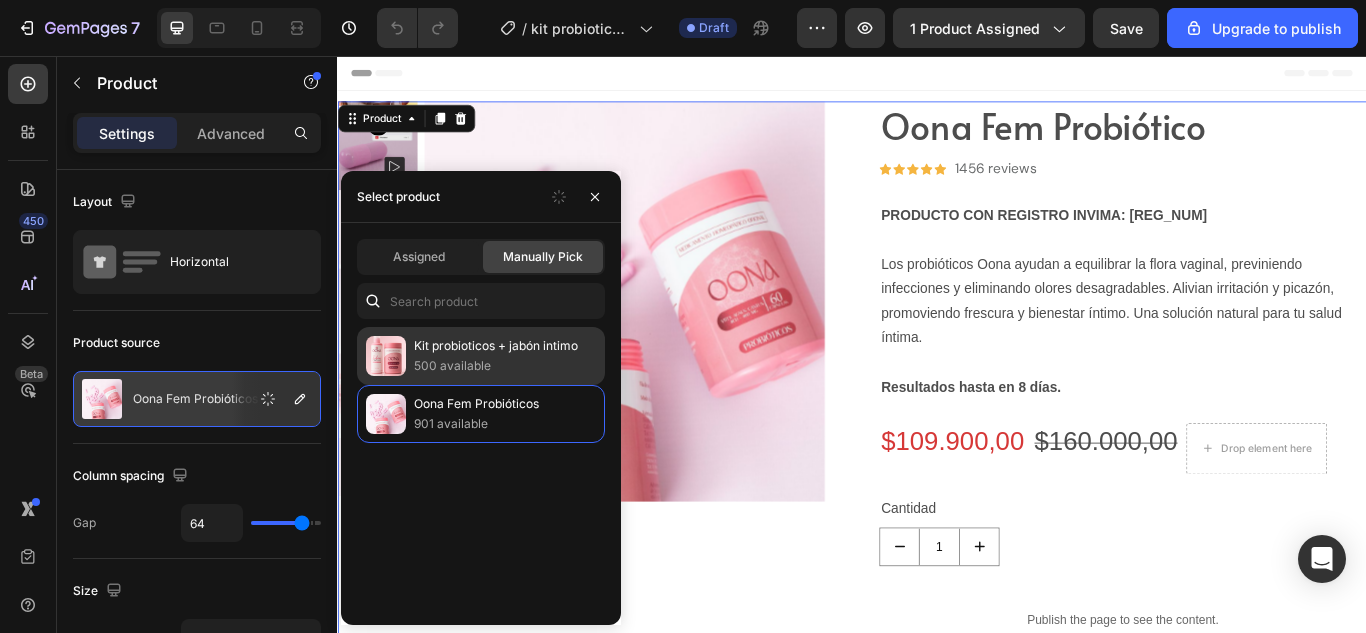 click on "Kit probioticos + jabón intimo" at bounding box center [505, 346] 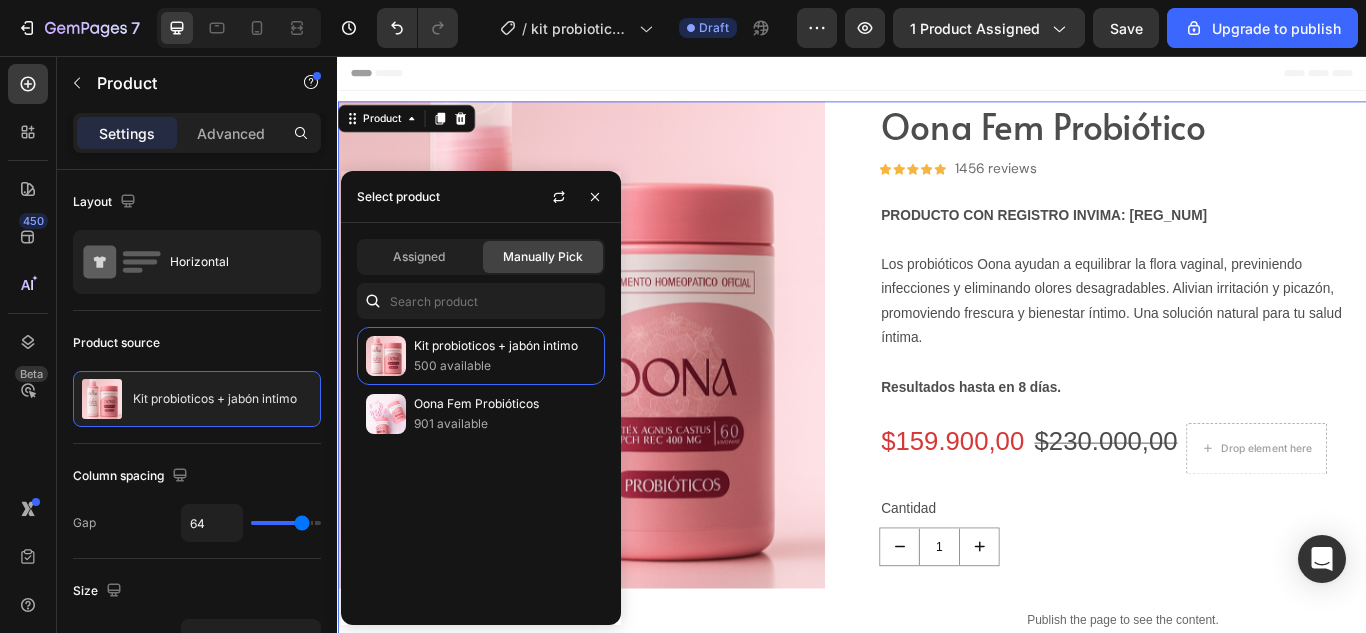 click on "Product Images Oona Fem Probiótico  Text Block Icon Icon Icon Icon Icon Icon List Hoz 1456 reviews Text block Row PRODUCTO CON REGISTRO INVIMA: NSA-0019179-2024 Text Block Los probióticos Oona ayudan a equilibrar la flora vaginal, previniendo infecciones y eliminando olores desagradables. Alivian irritación y picazón, promoviendo frescura y bienestar íntimo. Una solución natural para tu salud íntima.   Resultados hasta en 8 días. Text Block $159.900,00 Product Price Product Price $230.000,00 Product Price Product Price
Drop element here Row Cantidad Text Block
1
Product Quantity
Publish the page to see the content.
Custom Code PRODUCTO CON REGISTRO INVIMA: NSA-0019179-2024 Text Block Image
Beneficios de tomar Oona
Accordion" at bounding box center (937, 587) 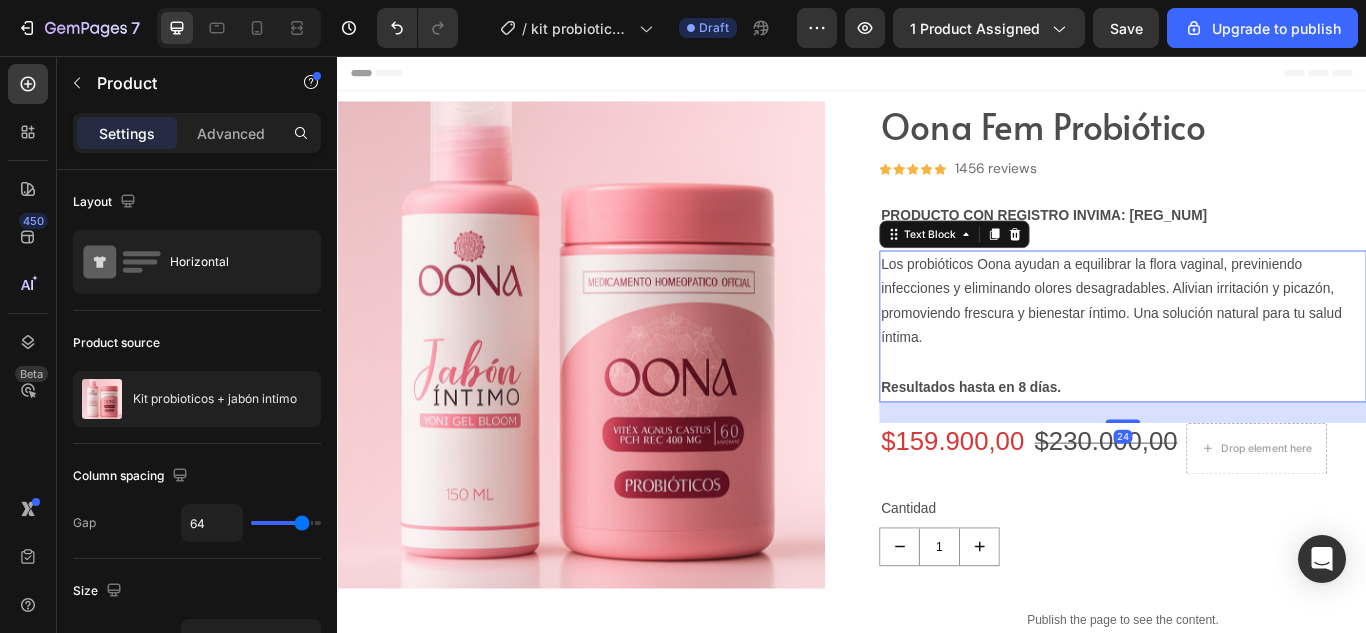 click on "Los probióticos Oona ayudan a equilibrar la flora vaginal, previniendo infecciones y eliminando olores desagradables. Alivian irritación y picazón, promoviendo frescura y bienestar íntimo. Una solución natural para tu salud íntima." at bounding box center [1253, 342] 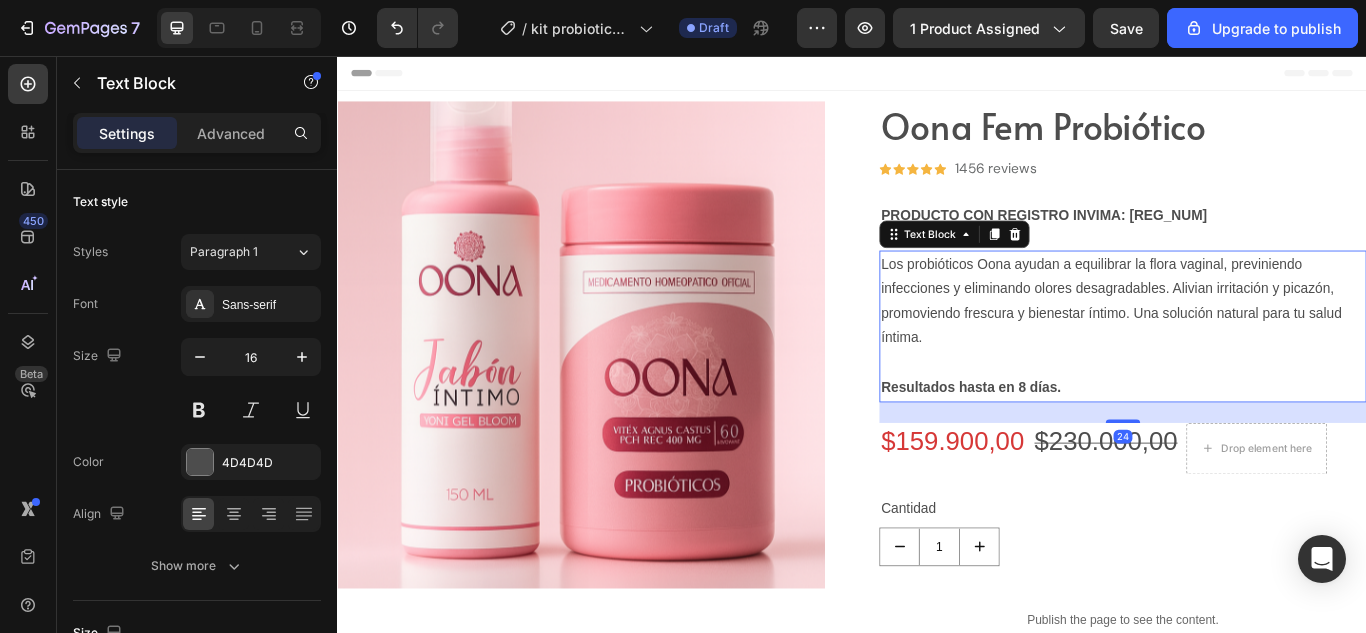 click on "Los probióticos Oona ayudan a equilibrar la flora vaginal, previniendo infecciones y eliminando olores desagradables. Alivian irritación y picazón, promoviendo frescura y bienestar íntimo. Una solución natural para tu salud íntima." at bounding box center [1253, 342] 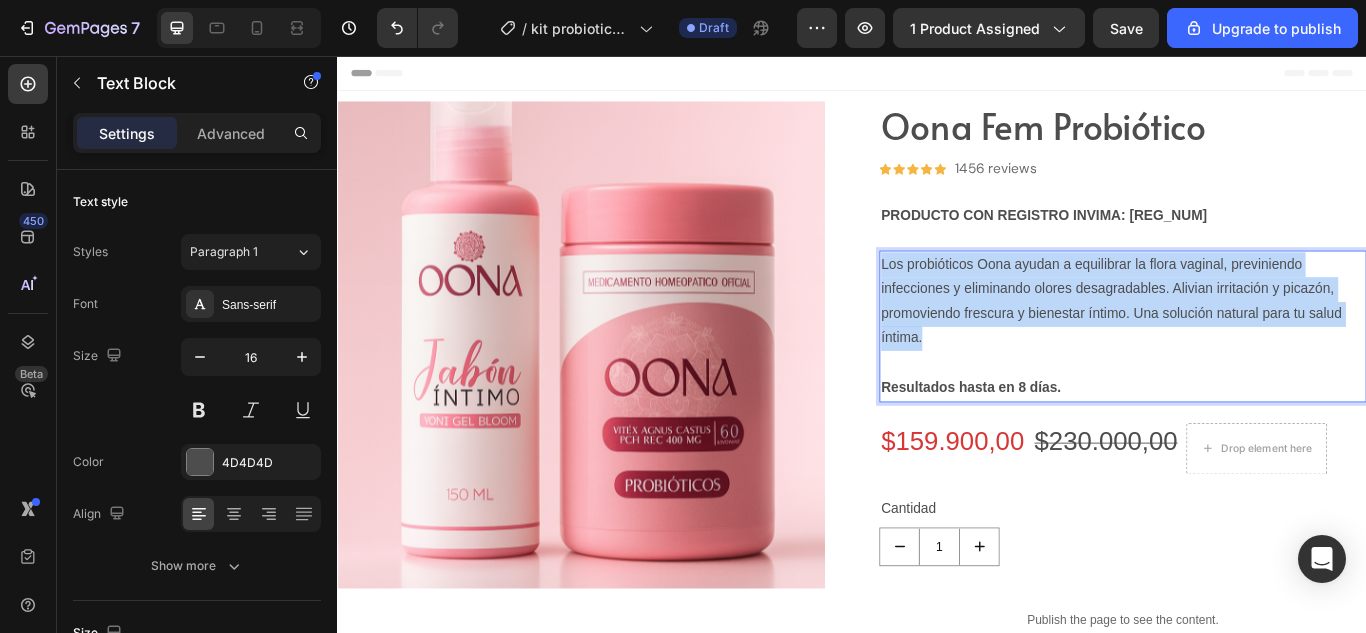 drag, startPoint x: 1021, startPoint y: 383, endPoint x: 964, endPoint y: 296, distance: 104.00961 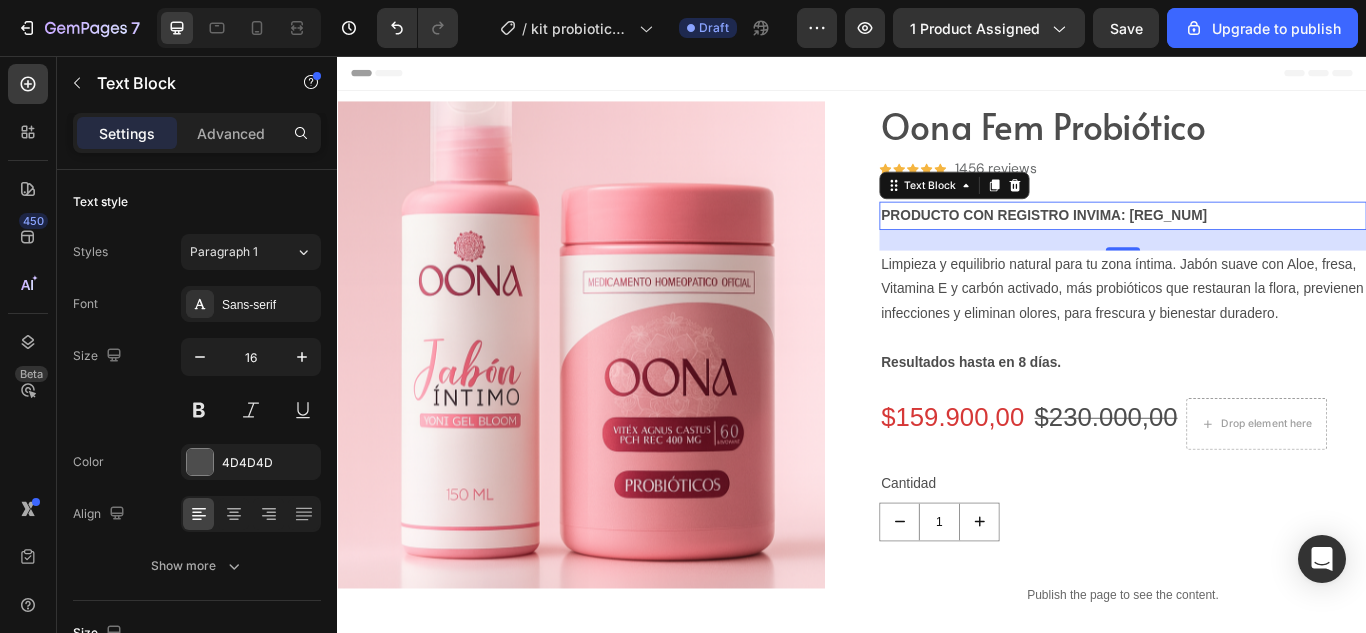 click on "PRODUCTO CON REGISTRO INVIMA: [REG_NUM]" at bounding box center (1253, 242) 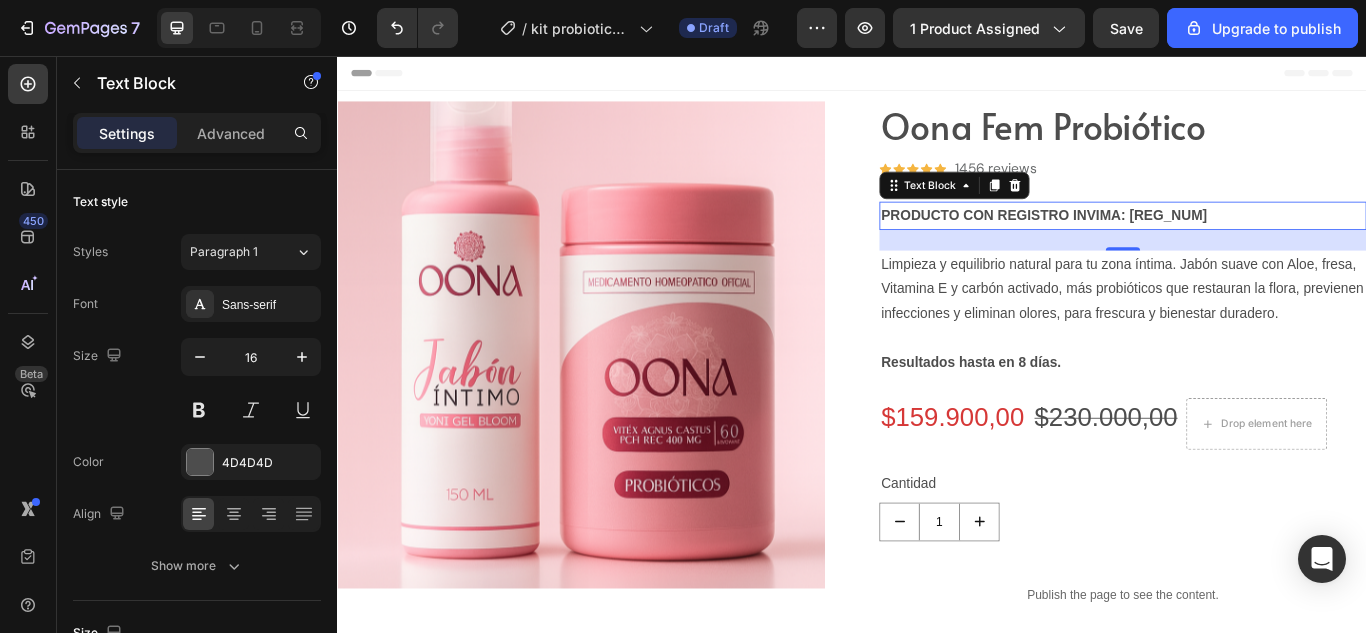 click on "PRODUCTO CON REGISTRO INVIMA: [REG_NUM]" at bounding box center (1161, 241) 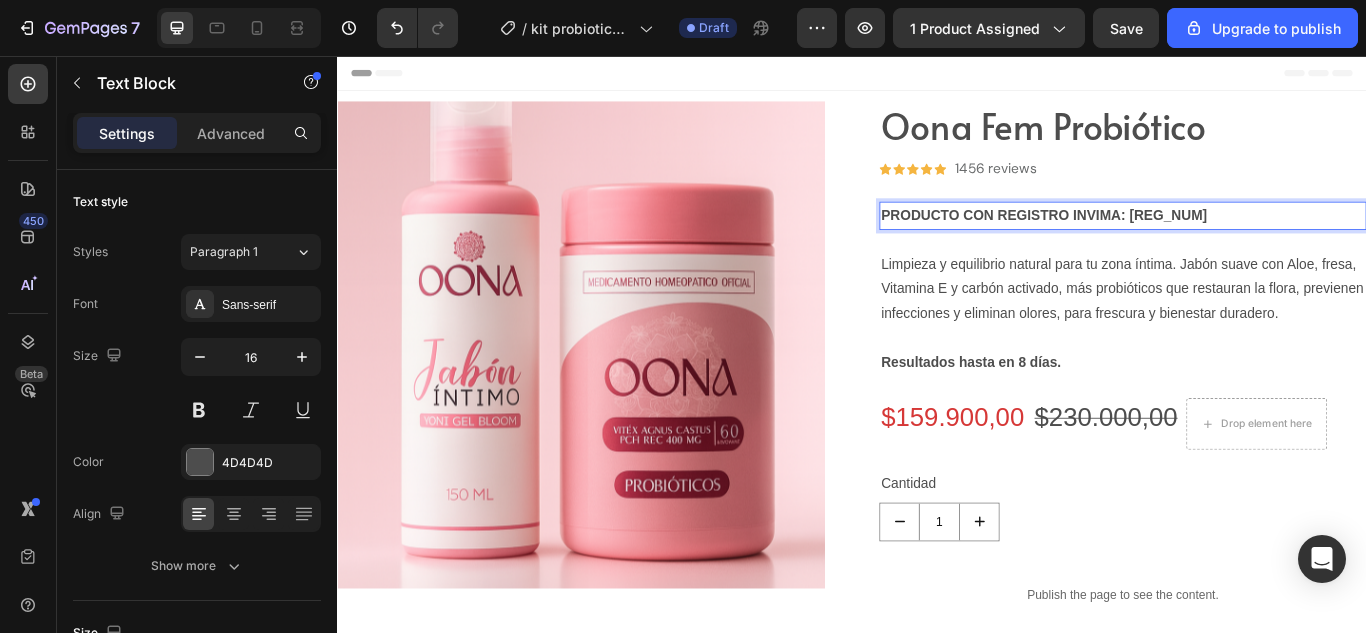 click on "PRODUCTO CON REGISTRO INVIMA: [REG_NUM]" at bounding box center [1253, 242] 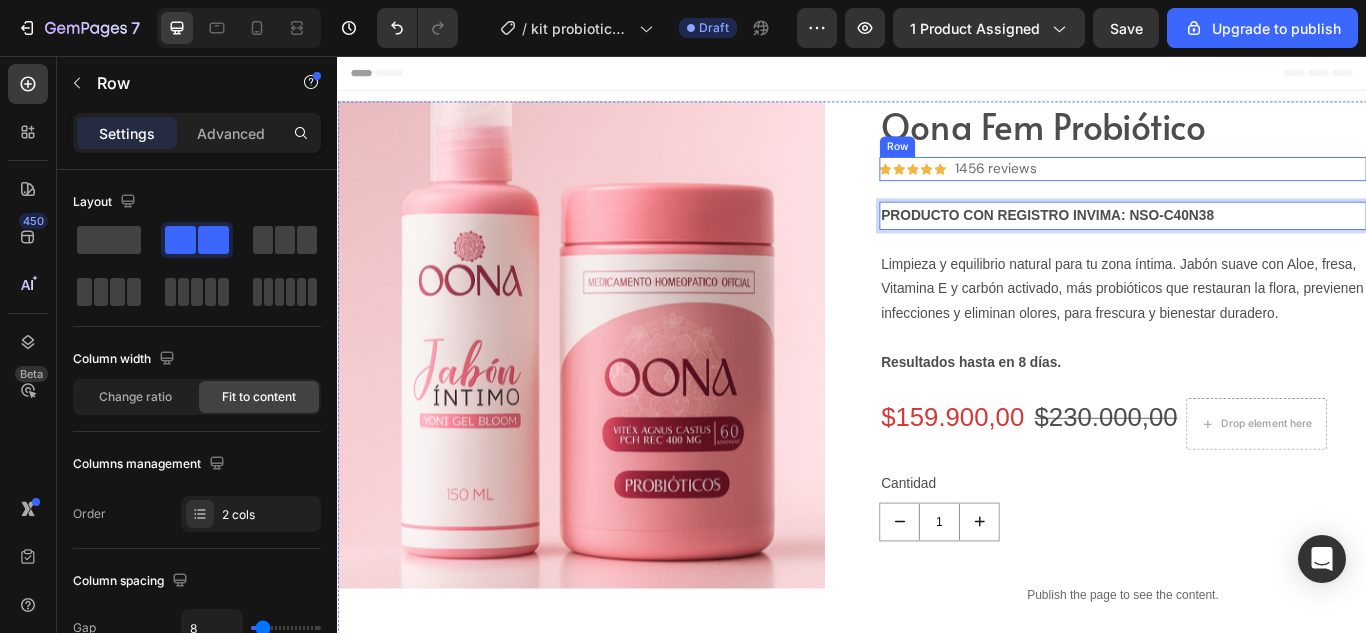 click on "Icon                Icon                Icon                Icon                Icon Icon List Hoz 1456 reviews Text block Row" at bounding box center [1253, 188] 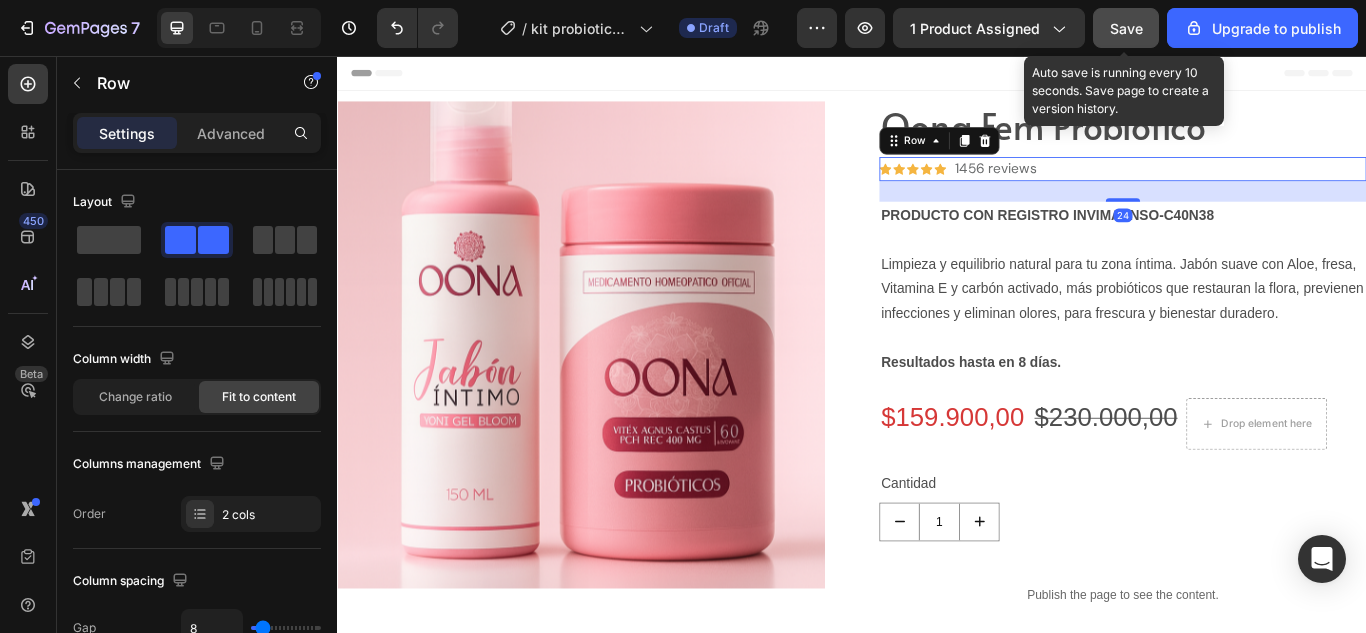 click on "Save" 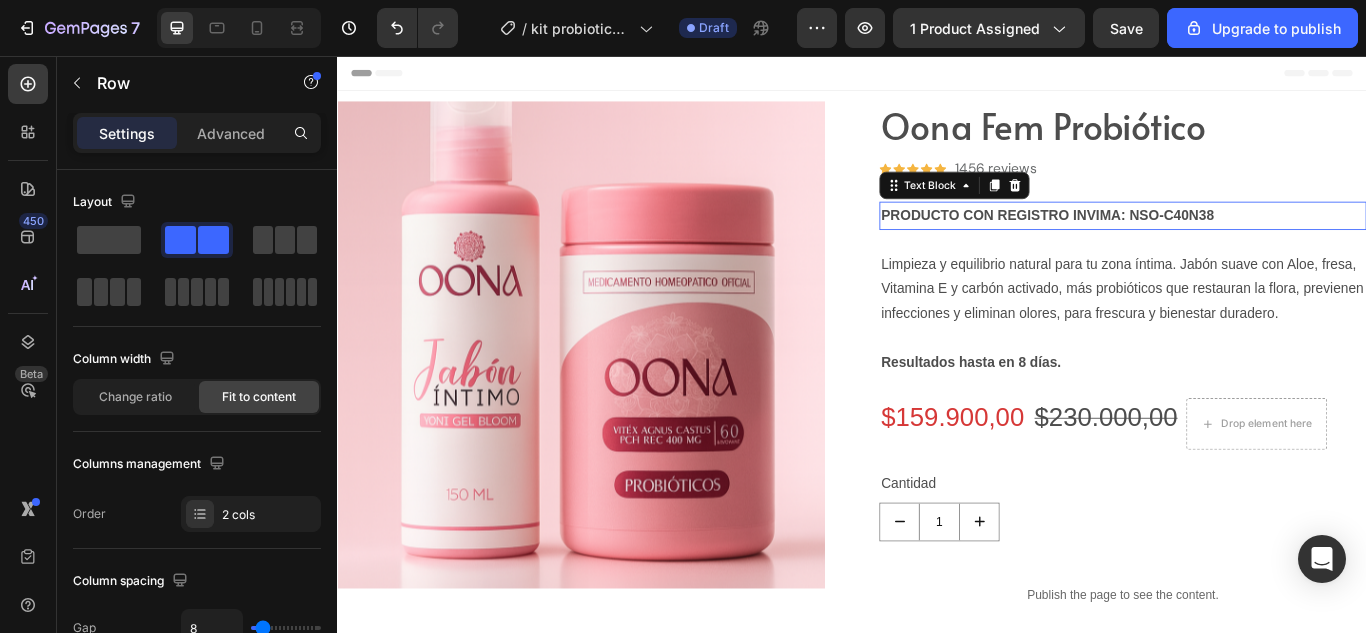 click on "PRODUCTO CON REGISTRO INVIMA: NSO-C40N38" at bounding box center [1165, 241] 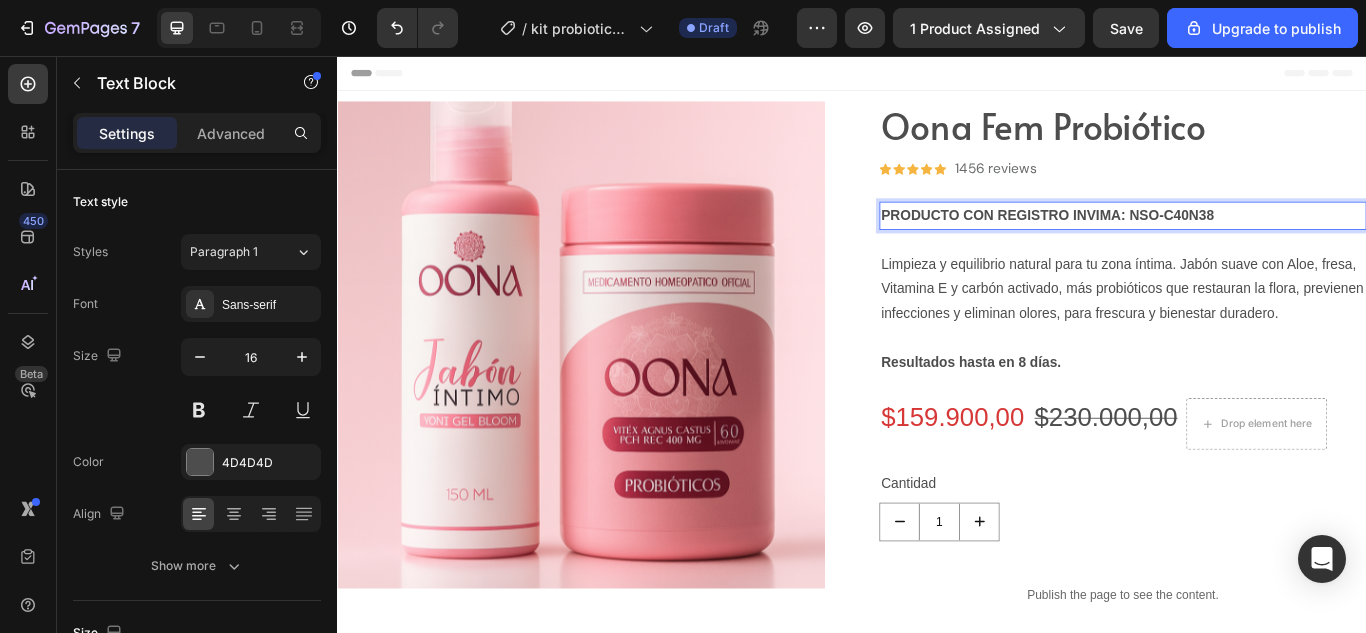 click on "PRODUCTO CON REGISTRO INVIMA: NSO-C40N38" at bounding box center [1253, 242] 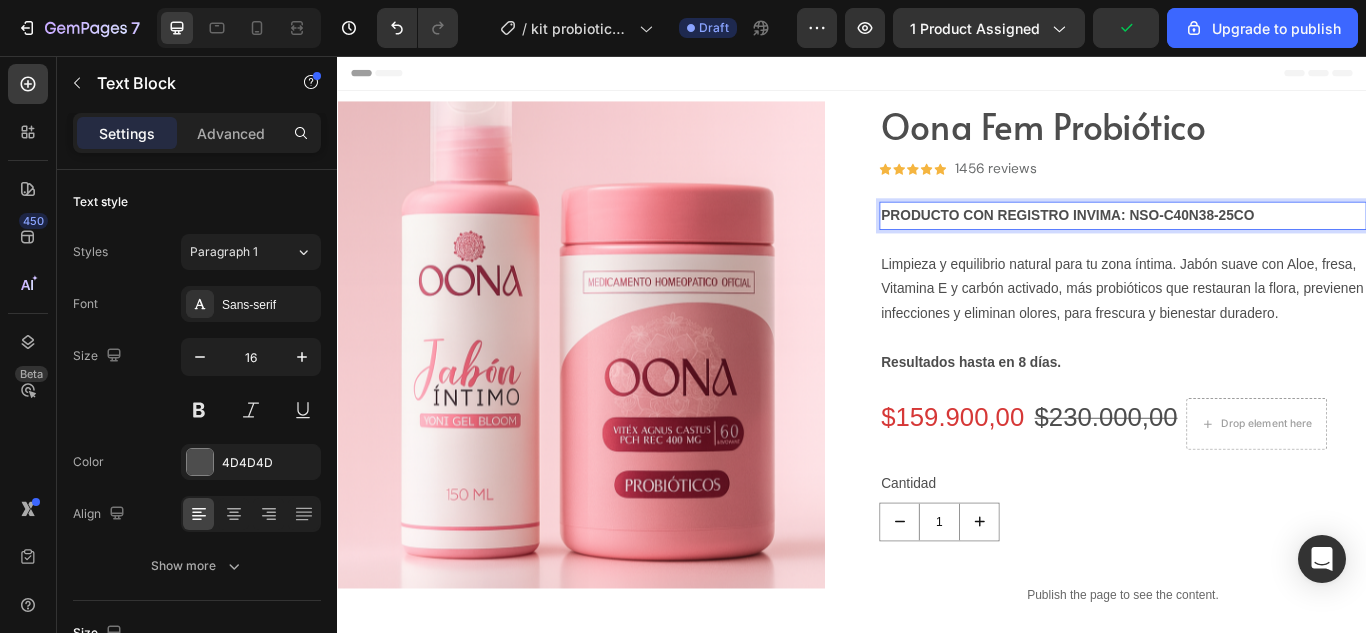 click on "PRODUCTO CON REGISTRO INVIMA: NSO-C40N38-25CO" at bounding box center (1188, 241) 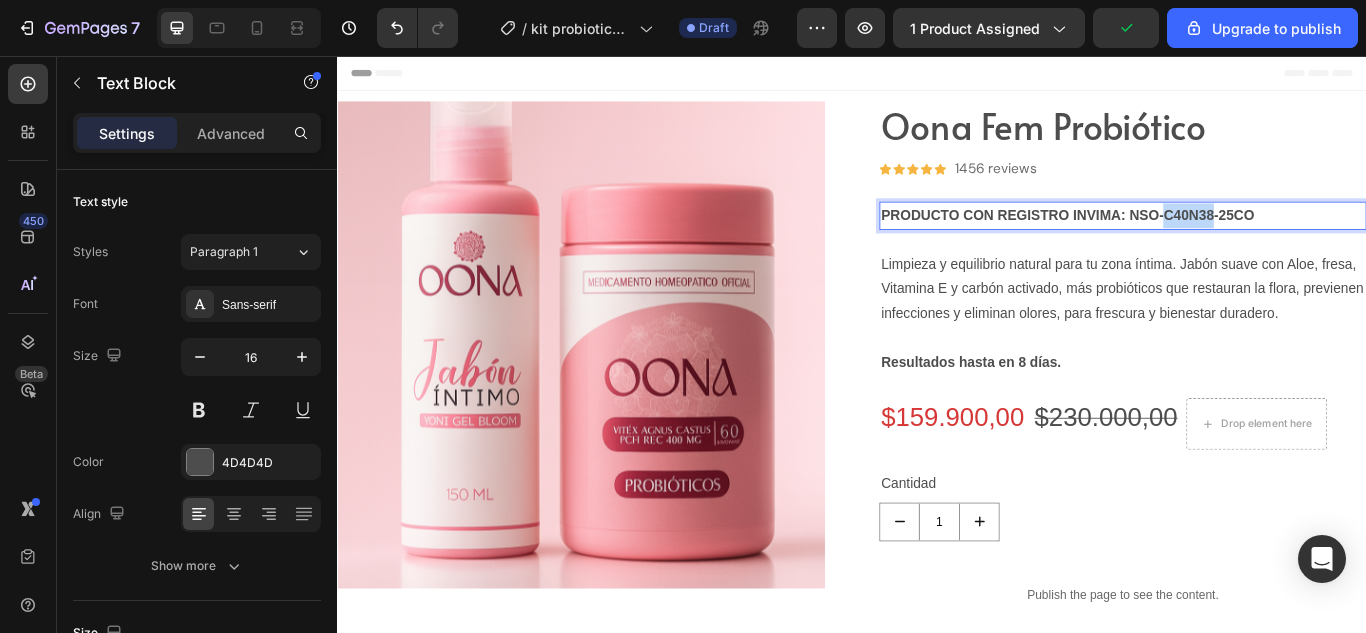 click on "PRODUCTO CON REGISTRO INVIMA: NSO-C40N38-25CO" at bounding box center (1188, 241) 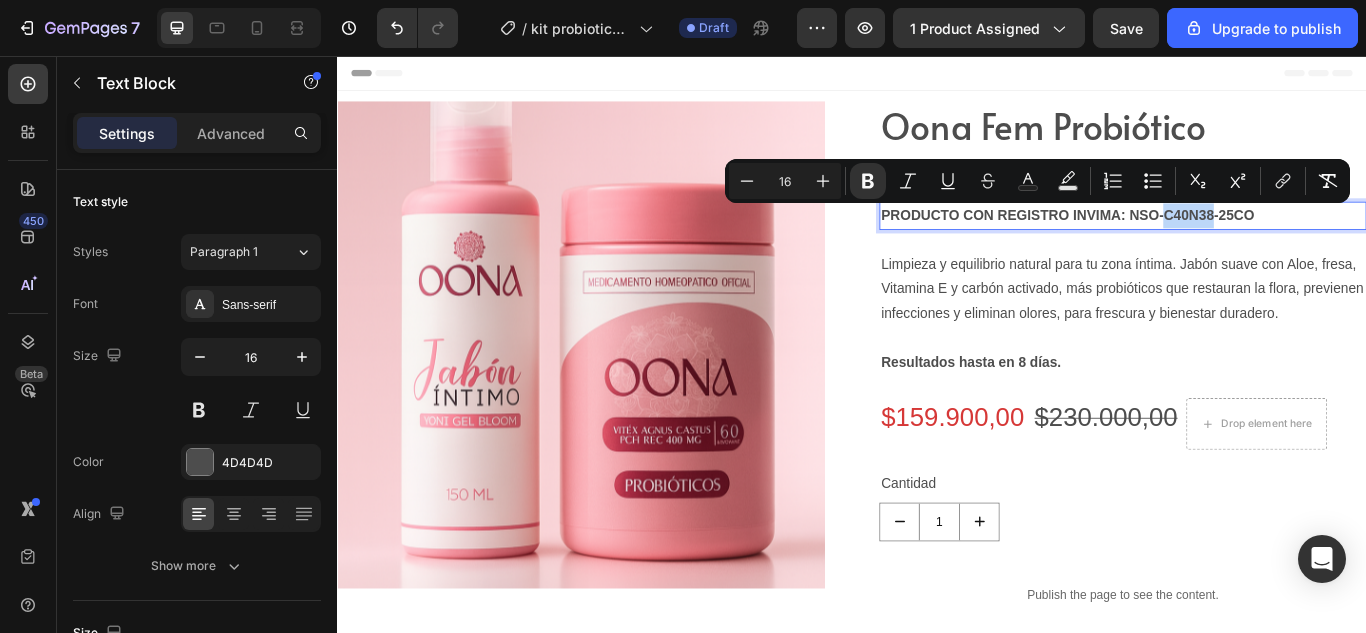 click on "PRODUCTO CON REGISTRO INVIMA: NSO-C40N38-25CO" at bounding box center (1188, 241) 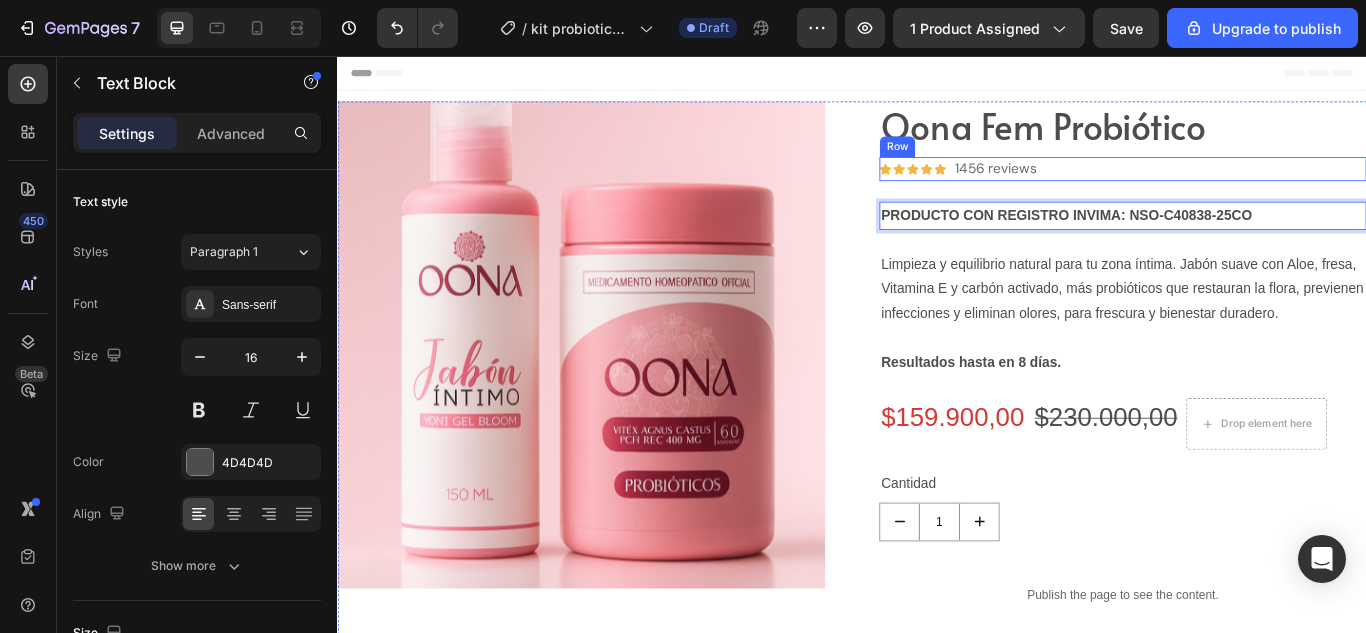 click on "Icon                Icon                Icon                Icon                Icon Icon List Hoz 1456 reviews Text block Row" at bounding box center (1253, 188) 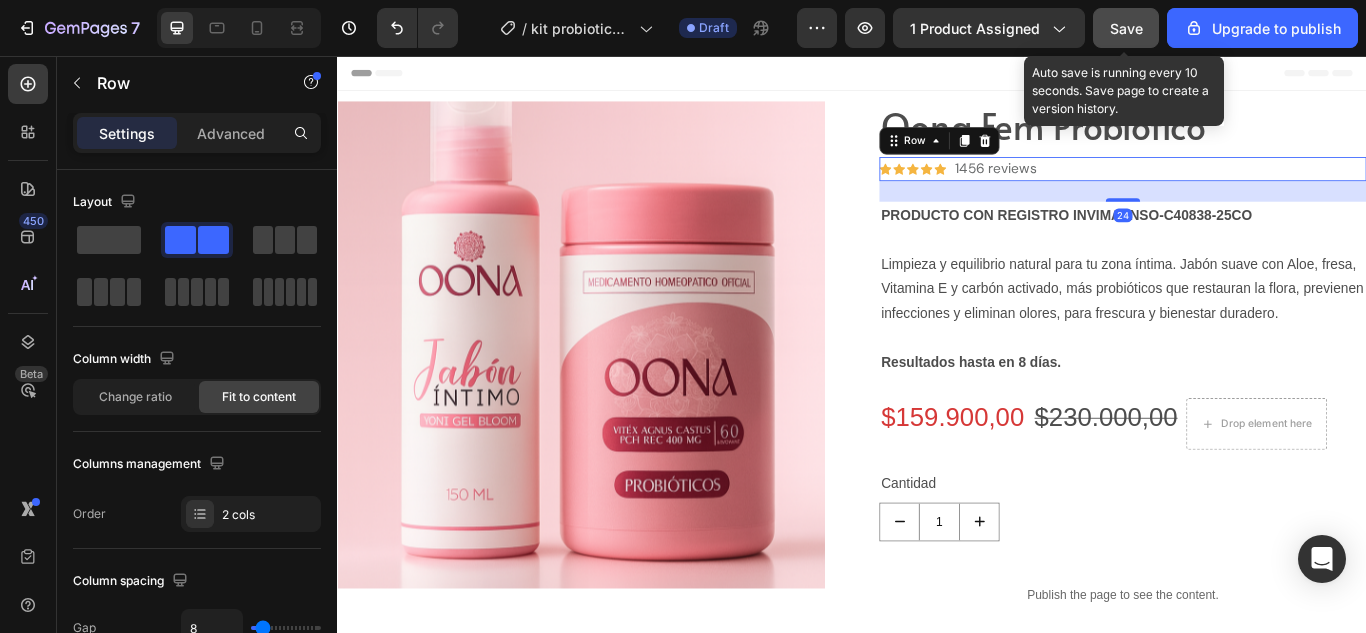 click on "Save" at bounding box center (1126, 28) 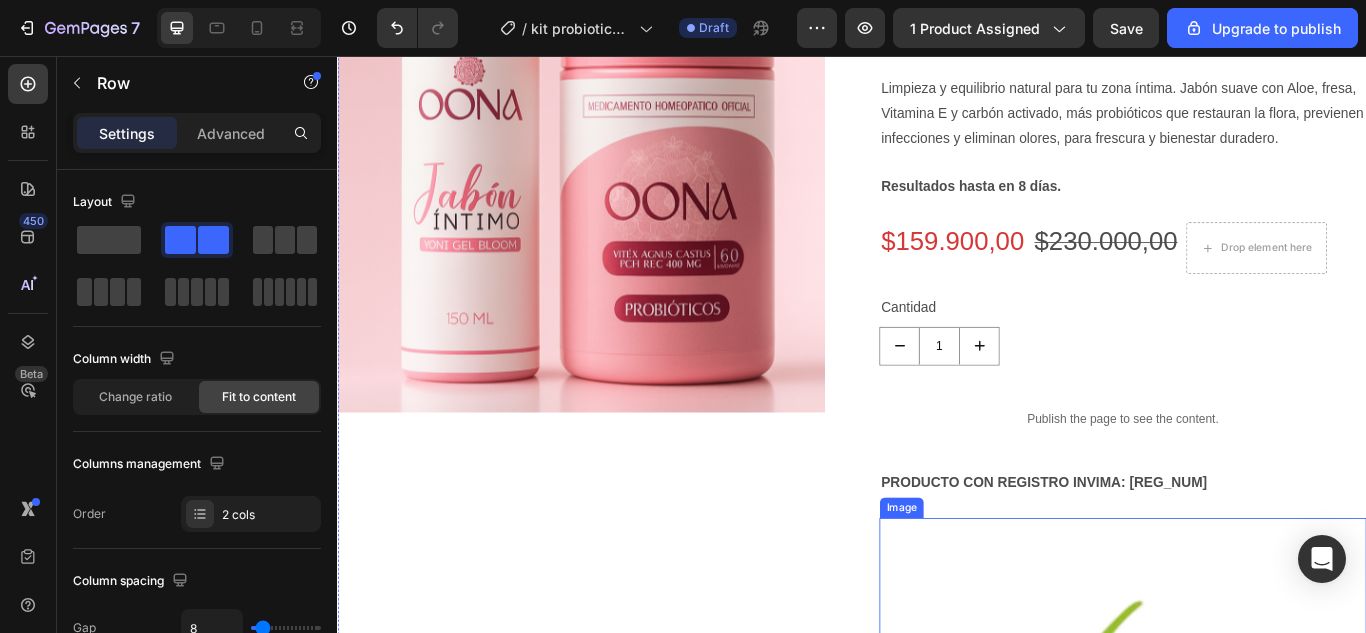 scroll, scrollTop: 0, scrollLeft: 0, axis: both 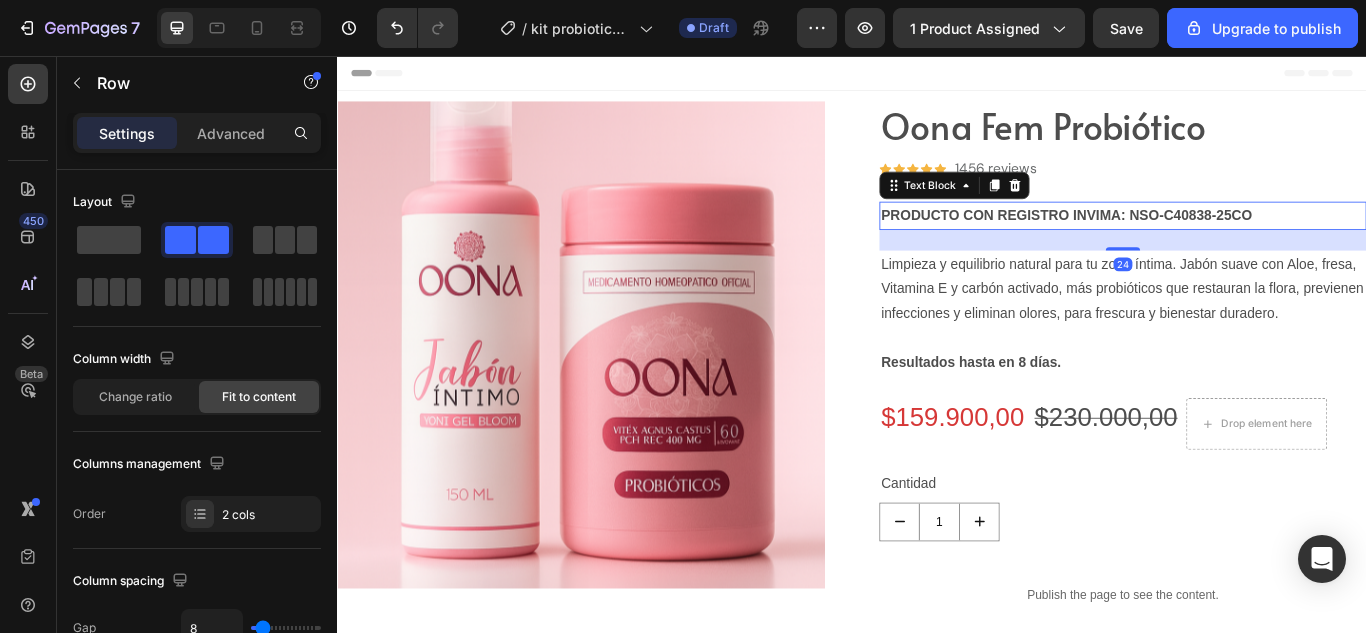 click on "PRODUCTO CON REGISTRO INVIMA: NSO-C40838-25CO" at bounding box center [1187, 241] 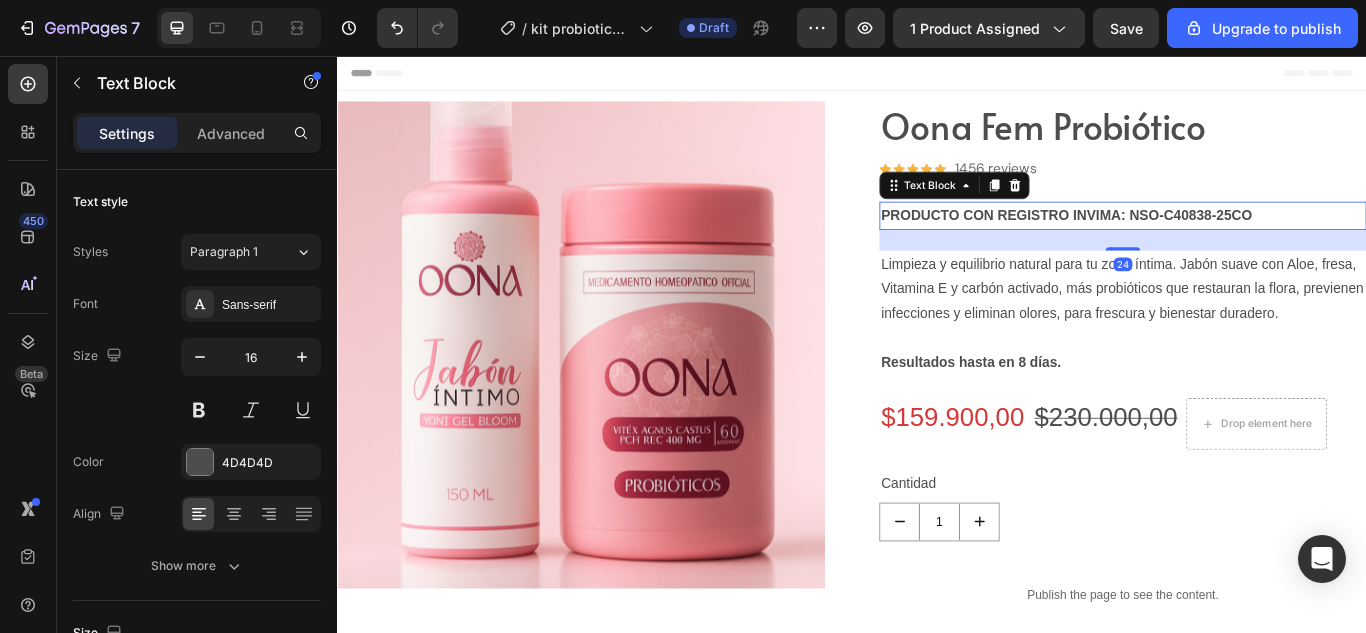 click on "PRODUCTO CON REGISTRO INVIMA: NSO-C40838-25CO" at bounding box center [1253, 242] 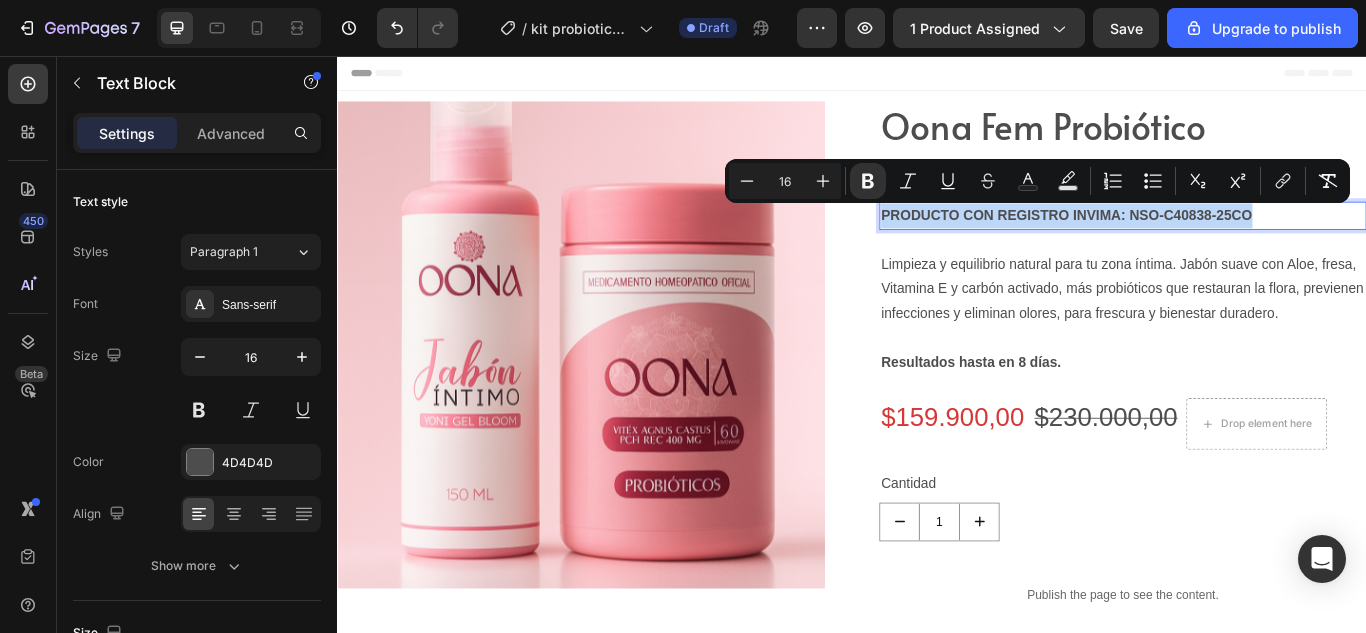 drag, startPoint x: 1419, startPoint y: 243, endPoint x: 967, endPoint y: 237, distance: 452.03983 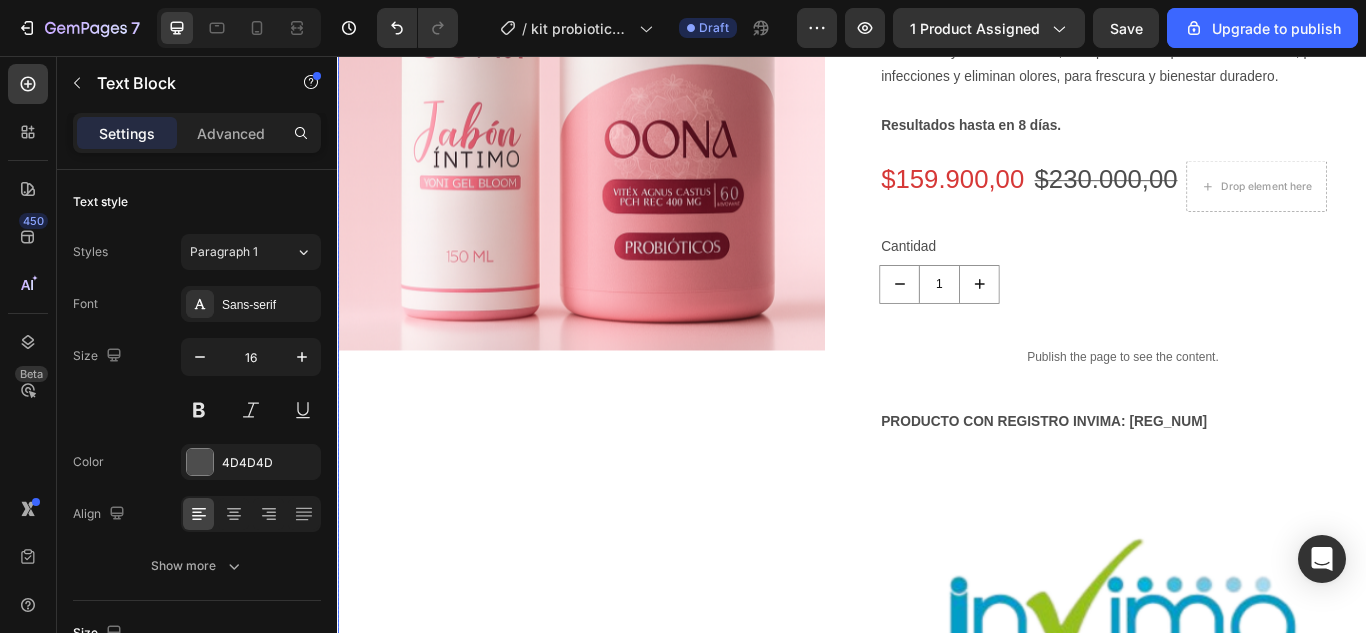 scroll, scrollTop: 279, scrollLeft: 0, axis: vertical 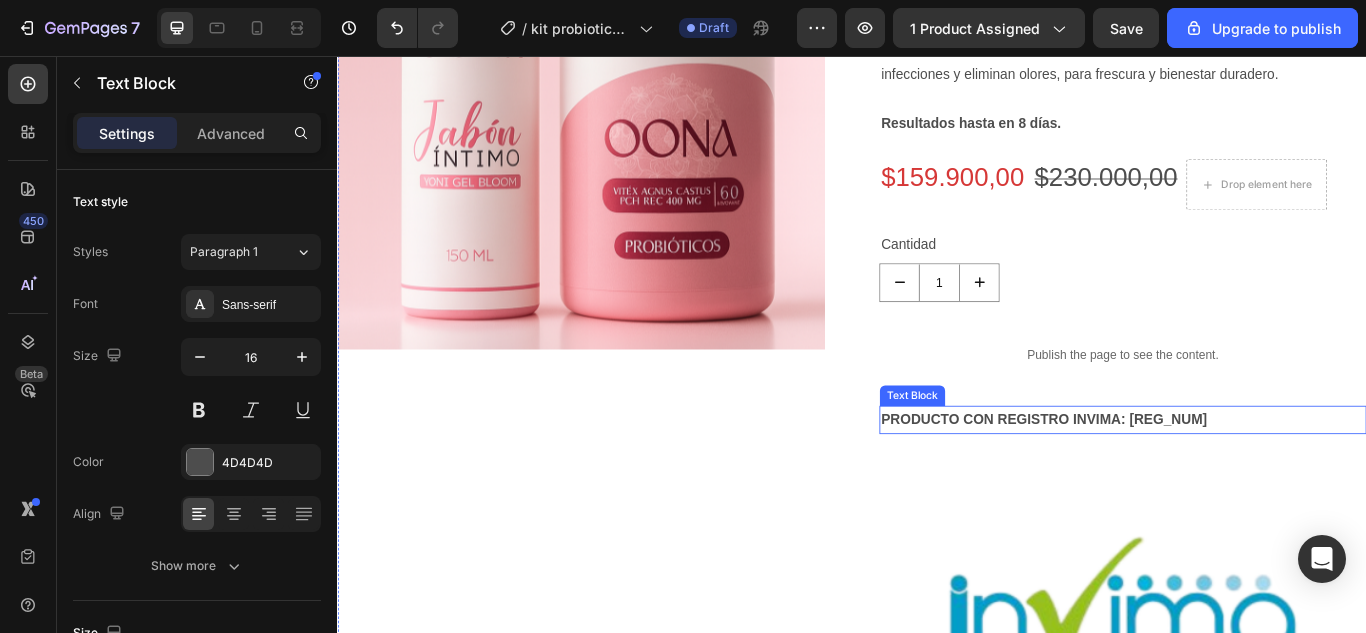 click on "PRODUCTO CON REGISTRO INVIMA: [REG_NUM]" at bounding box center (1253, 480) 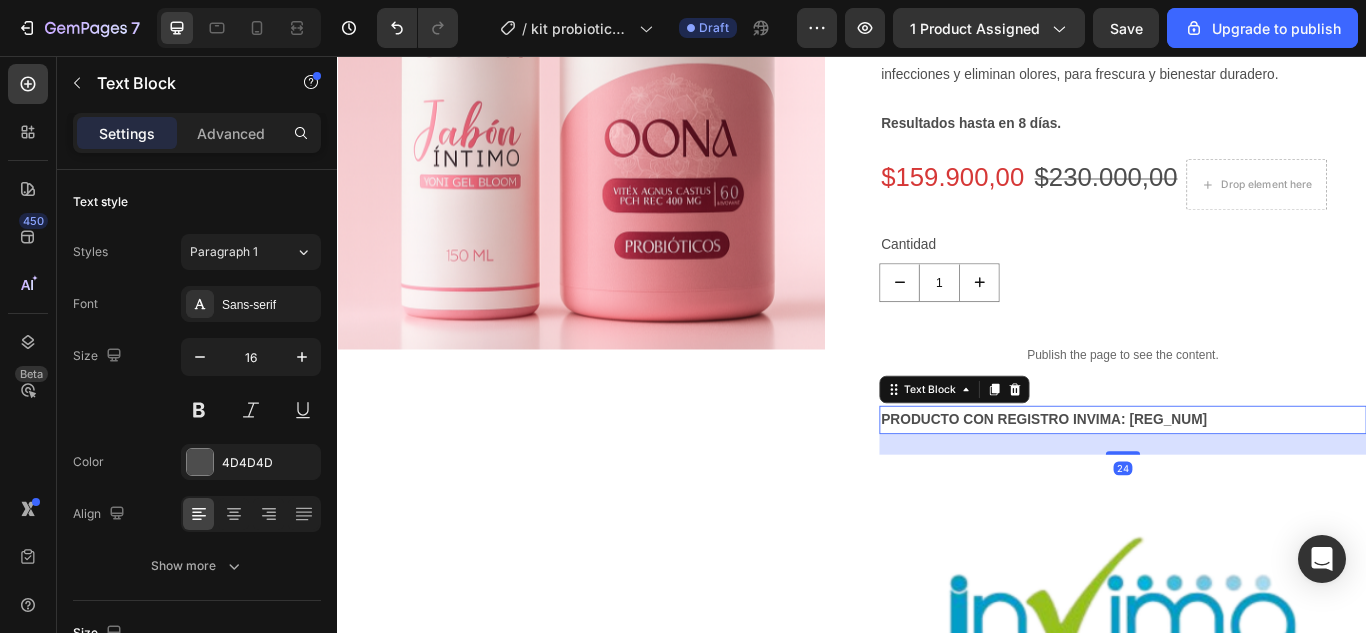 click on "PRODUCTO CON REGISTRO INVIMA: [REG_NUM]" at bounding box center [1253, 480] 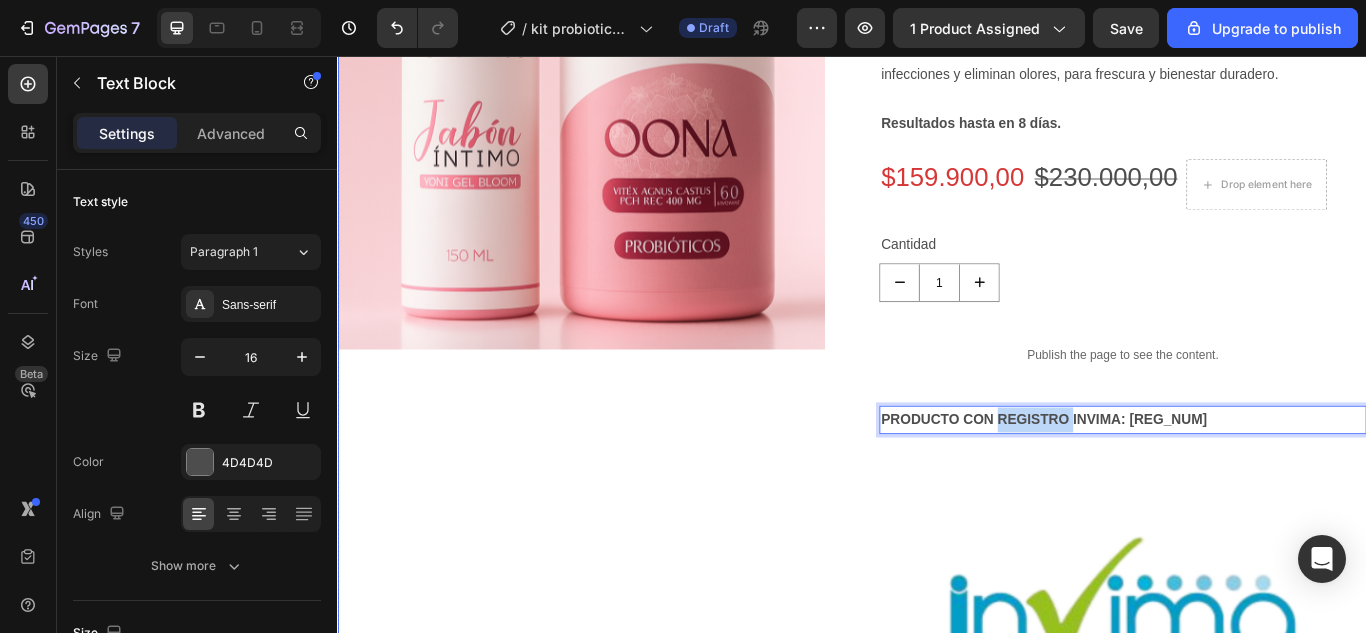 drag, startPoint x: 1420, startPoint y: 476, endPoint x: 917, endPoint y: 488, distance: 503.14313 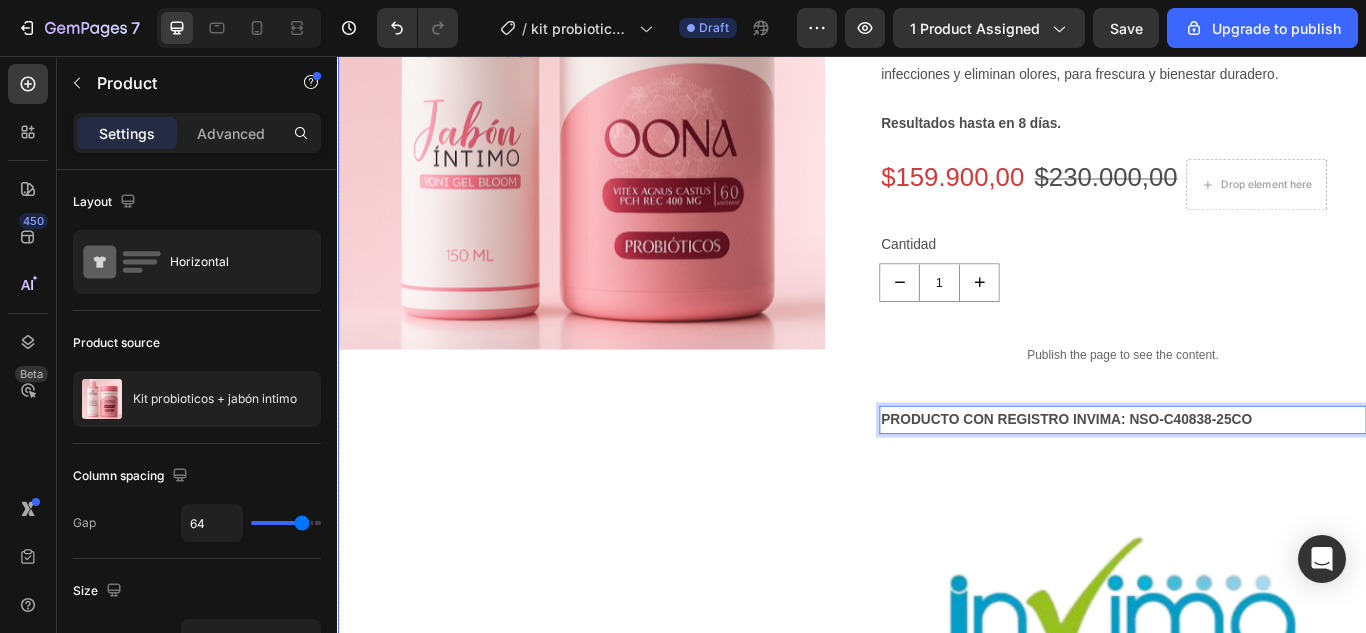 click on "Product Images" at bounding box center (621, 471) 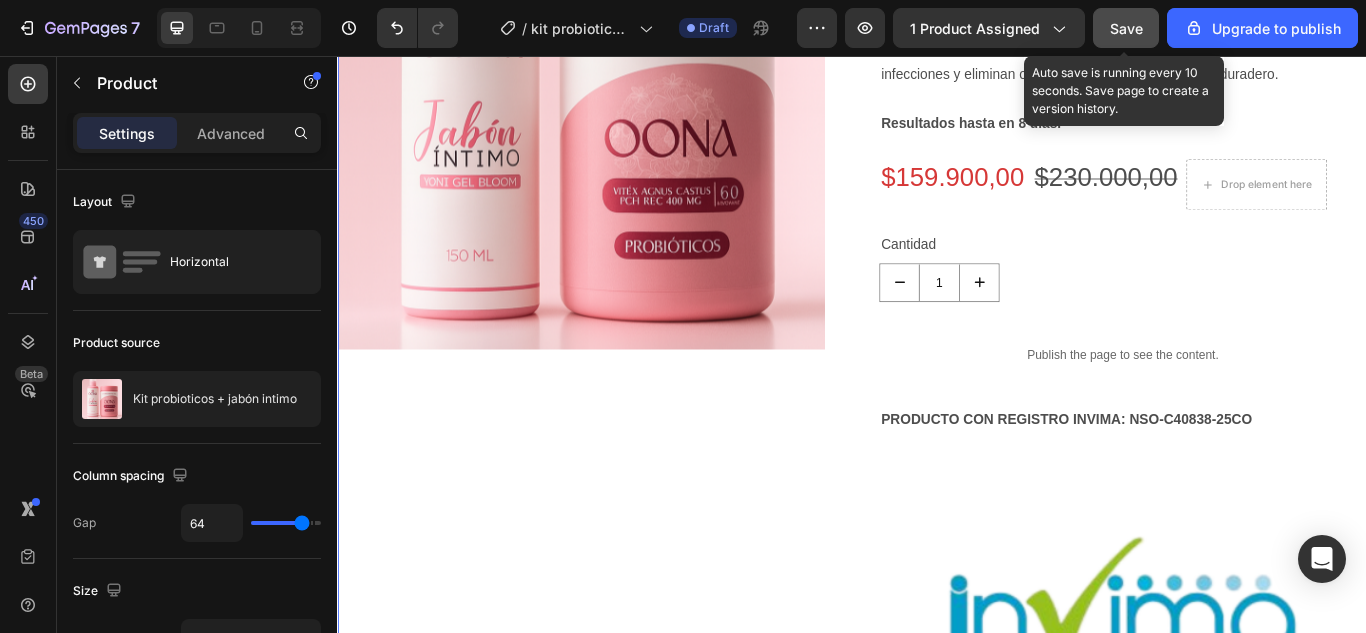 click on "Save" at bounding box center [1126, 28] 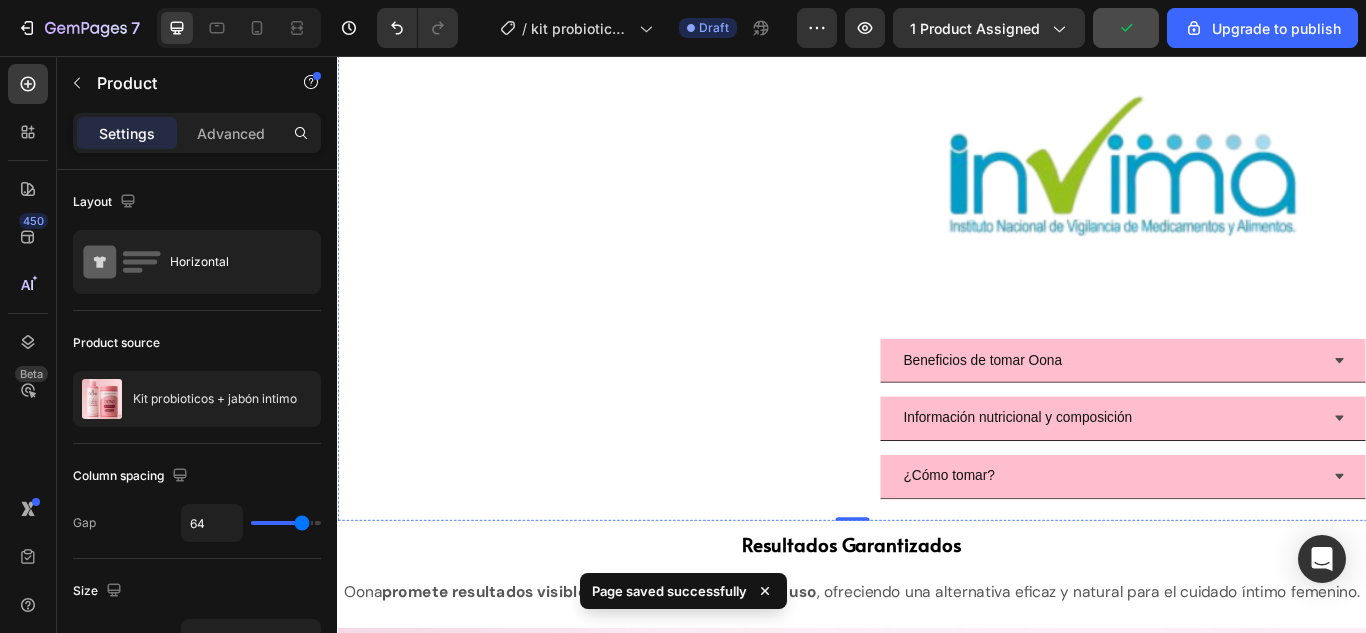 scroll, scrollTop: 794, scrollLeft: 0, axis: vertical 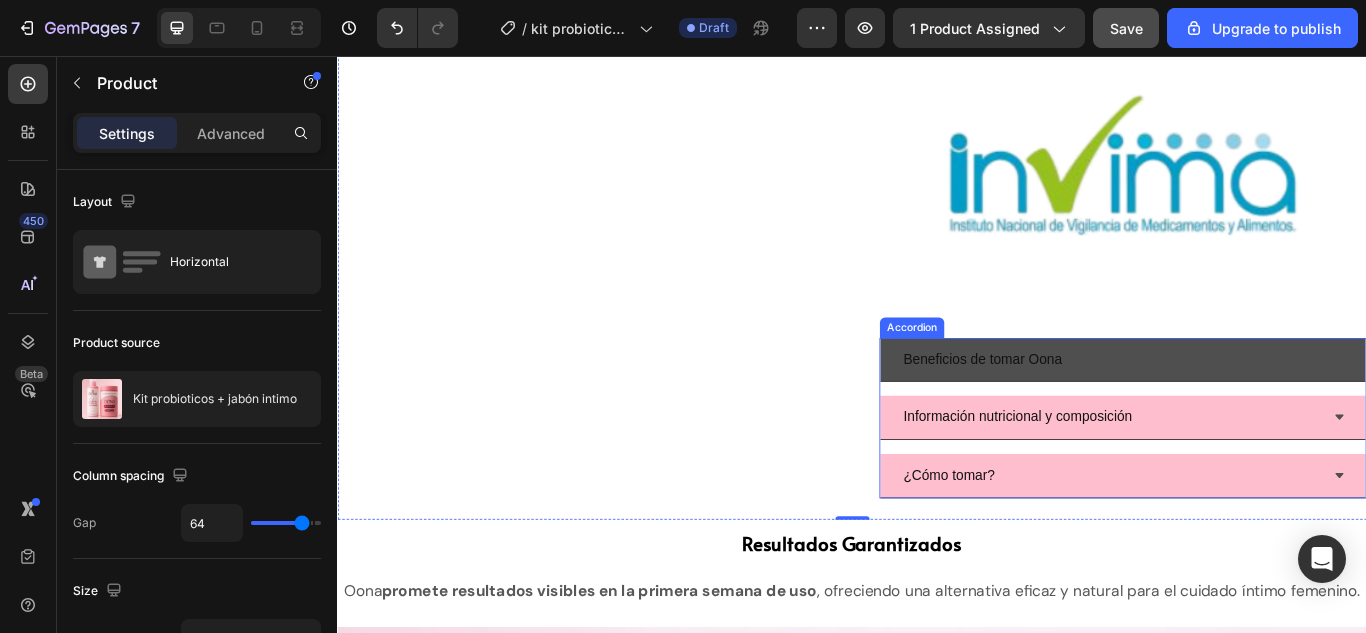 click on "Beneficios de tomar Oona" at bounding box center (1238, 410) 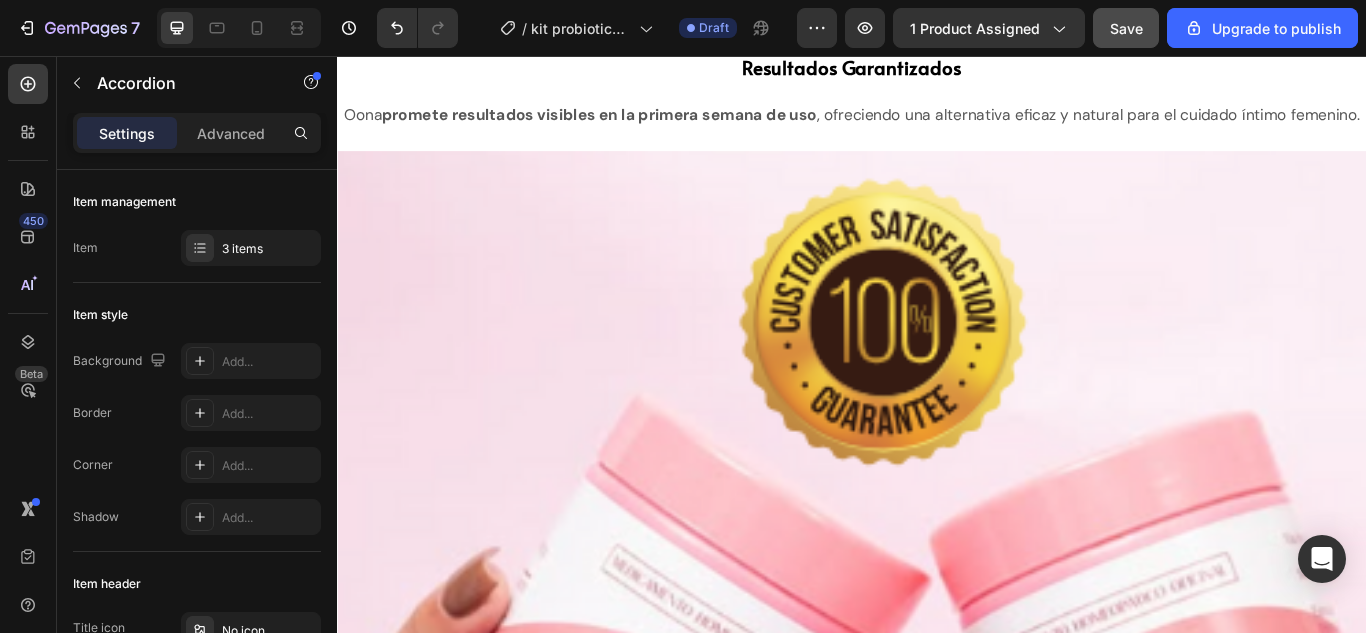 scroll, scrollTop: 2085, scrollLeft: 0, axis: vertical 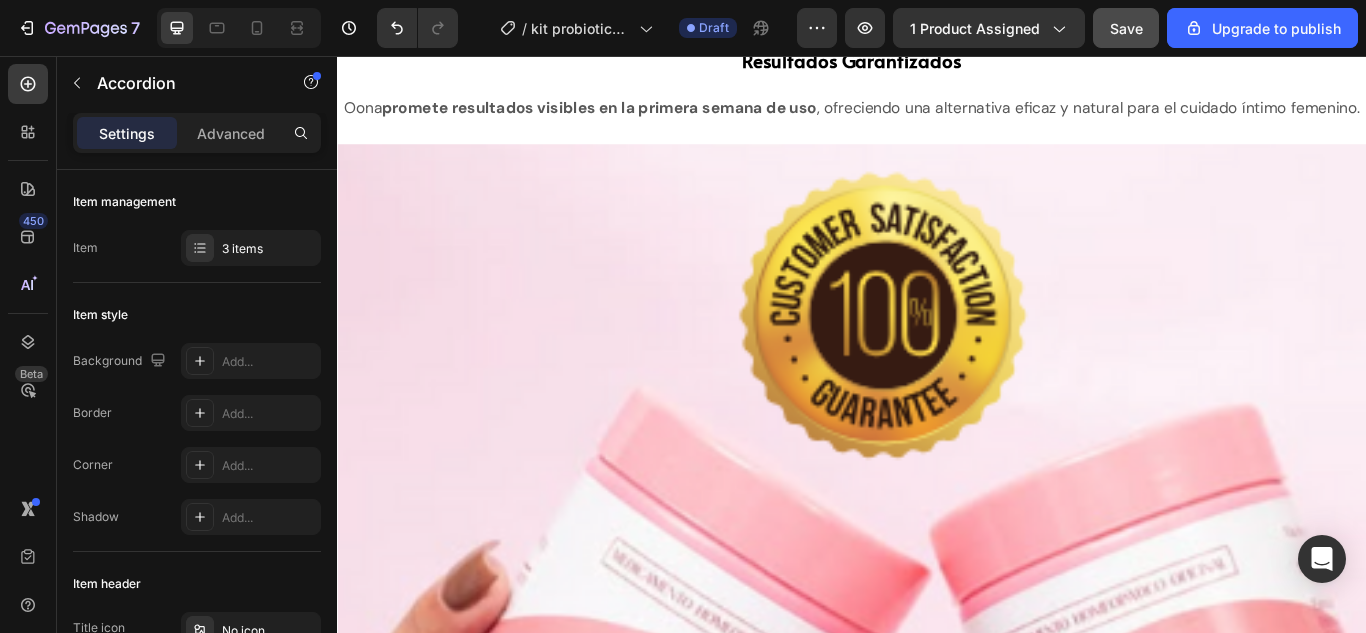 click on "Información nutricional y composición" at bounding box center (1130, -86) 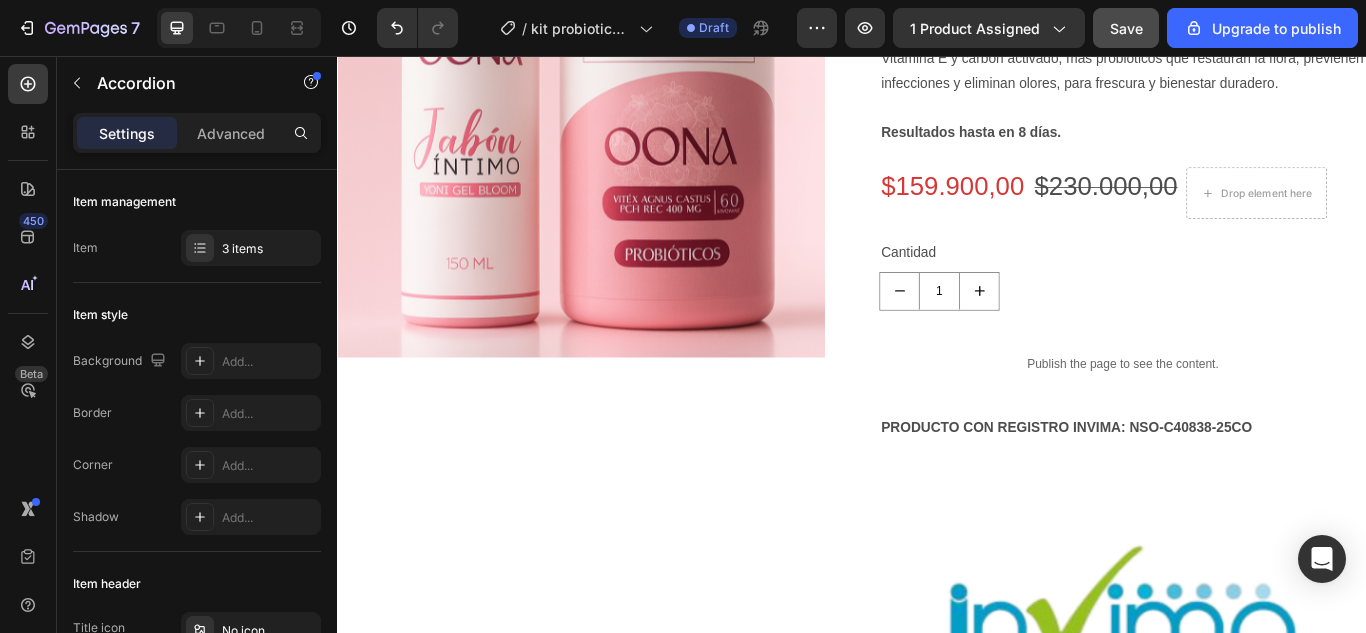 scroll, scrollTop: 0, scrollLeft: 0, axis: both 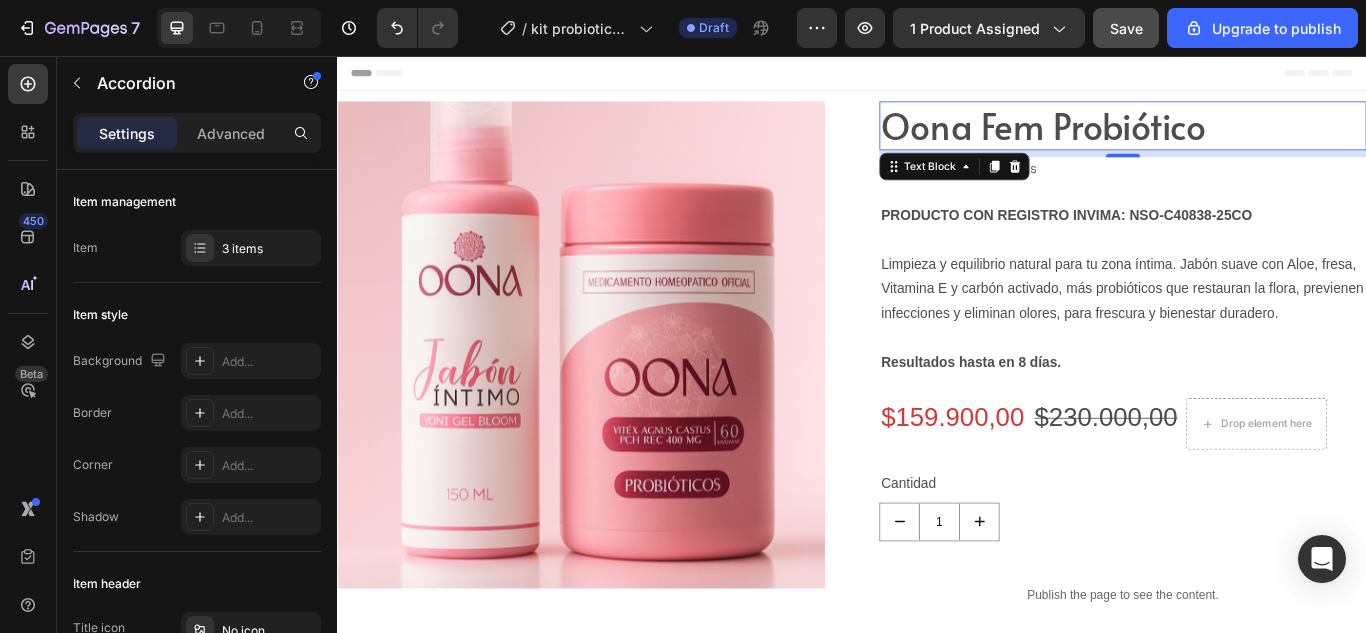 click on "Oona Fem Probiótico" at bounding box center (1253, 137) 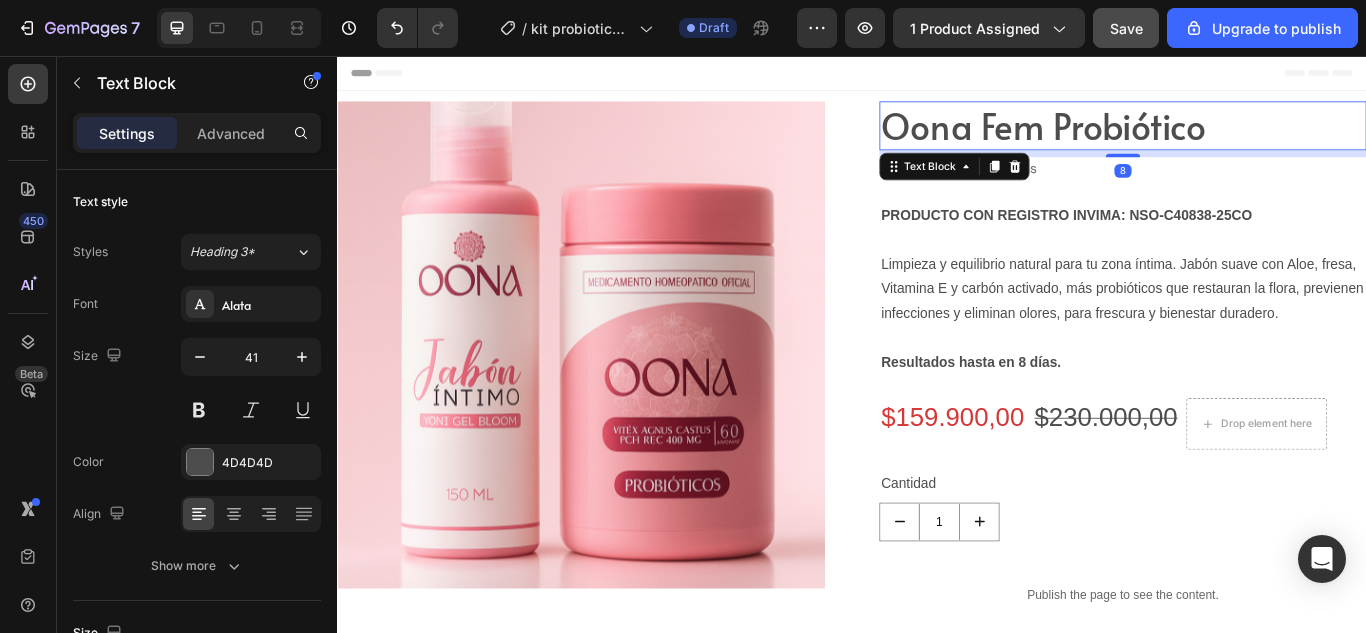 click on "Oona Fem Probiótico" at bounding box center [1253, 137] 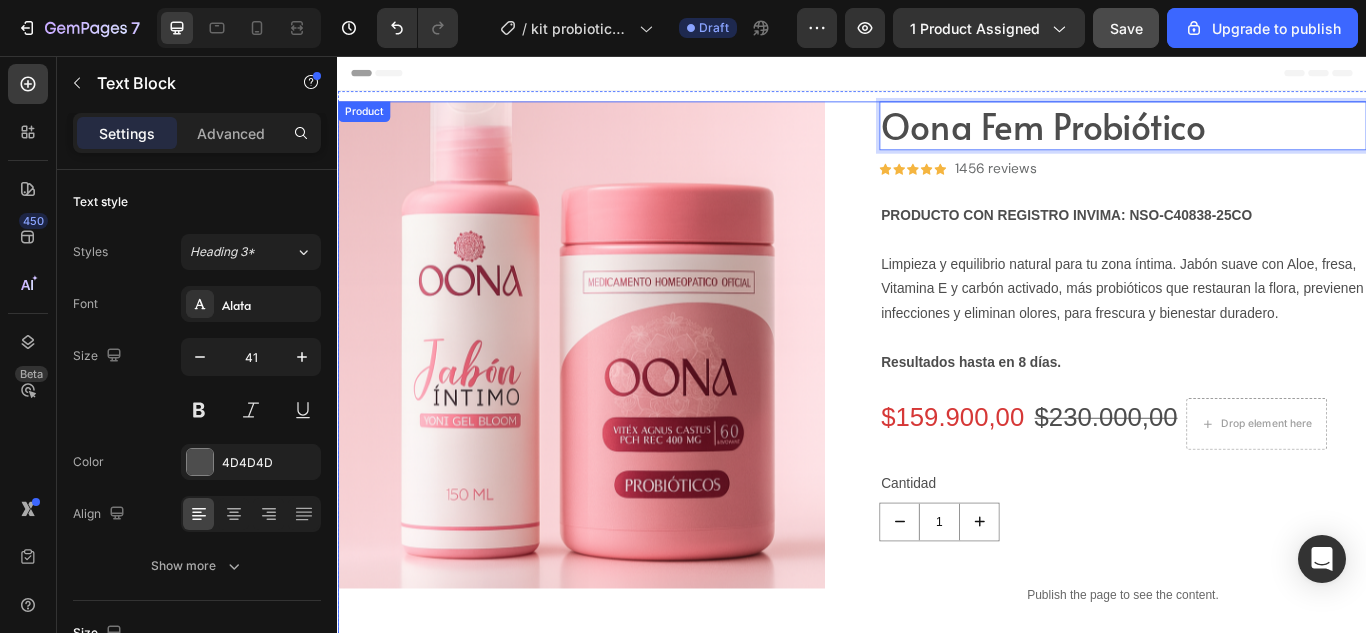 drag, startPoint x: 1356, startPoint y: 144, endPoint x: 956, endPoint y: 129, distance: 400.28116 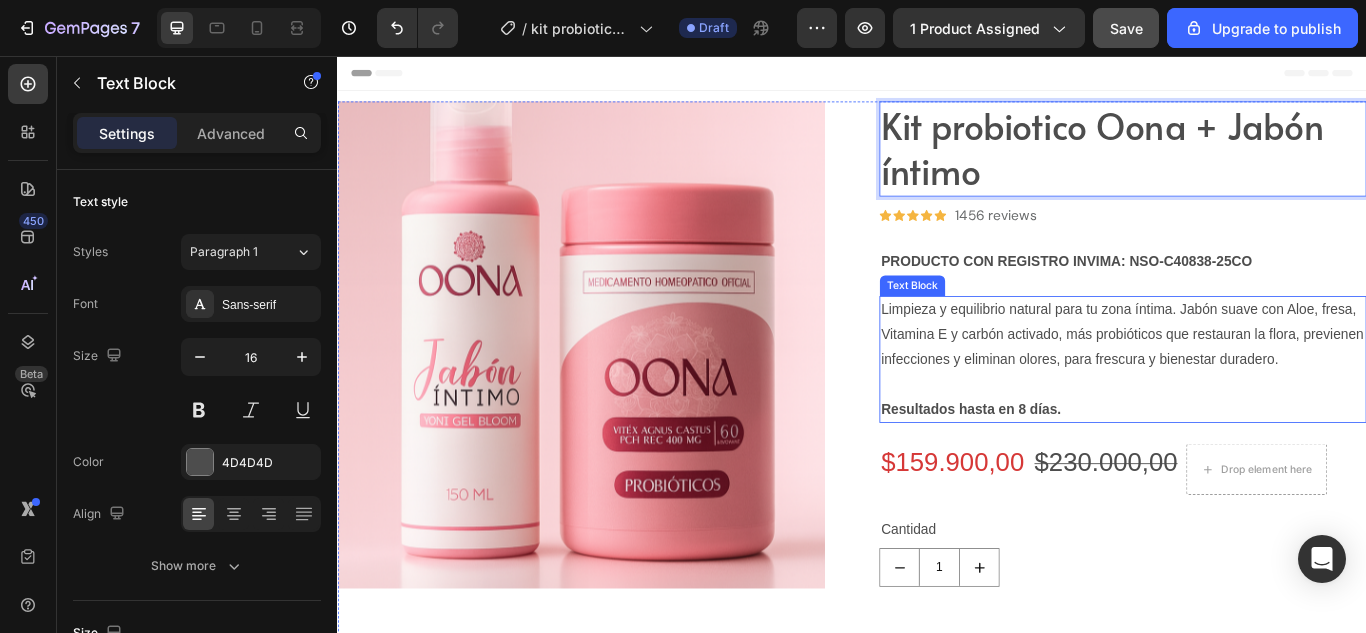 click on "Limpieza y equilibrio natural para tu zona íntima. Jabón suave con Aloe, fresa, Vitamina E y carbón activado, más probióticos que restauran la flora, previenen infecciones y eliminan olores, para frescura y bienestar duradero." at bounding box center (1253, 381) 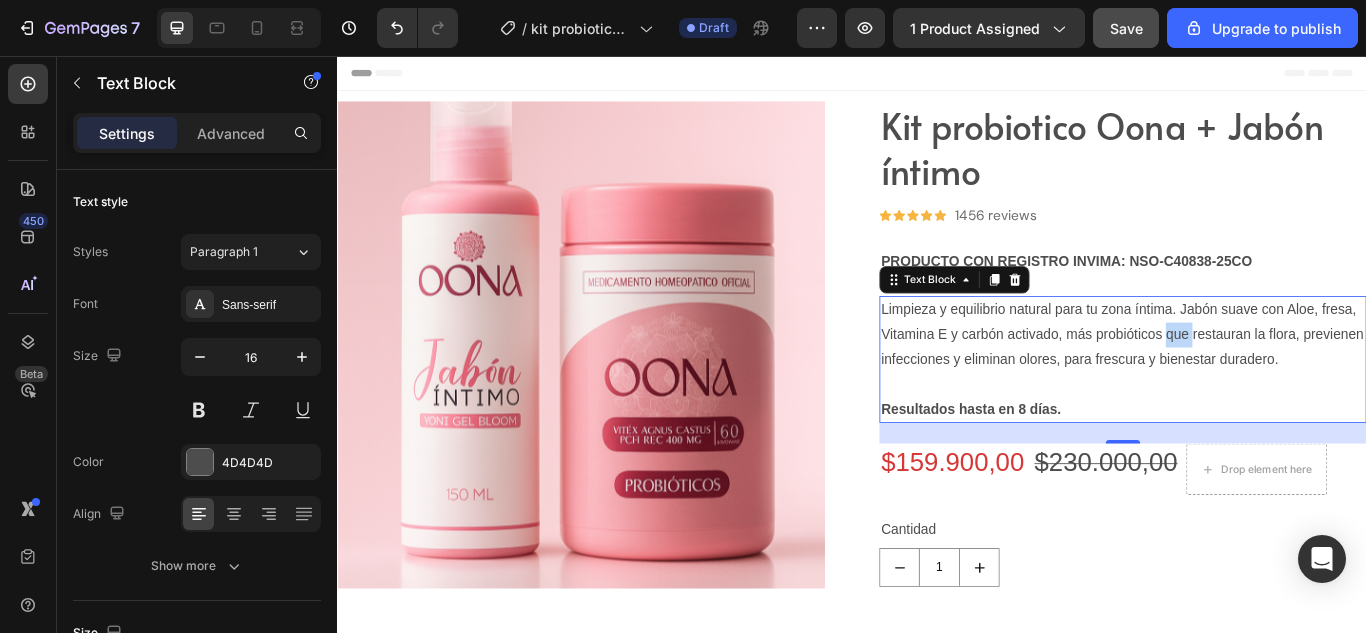 click on "Limpieza y equilibrio natural para tu zona íntima. Jabón suave con Aloe, fresa, Vitamina E y carbón activado, más probióticos que restauran la flora, previenen infecciones y eliminan olores, para frescura y bienestar duradero." at bounding box center [1253, 381] 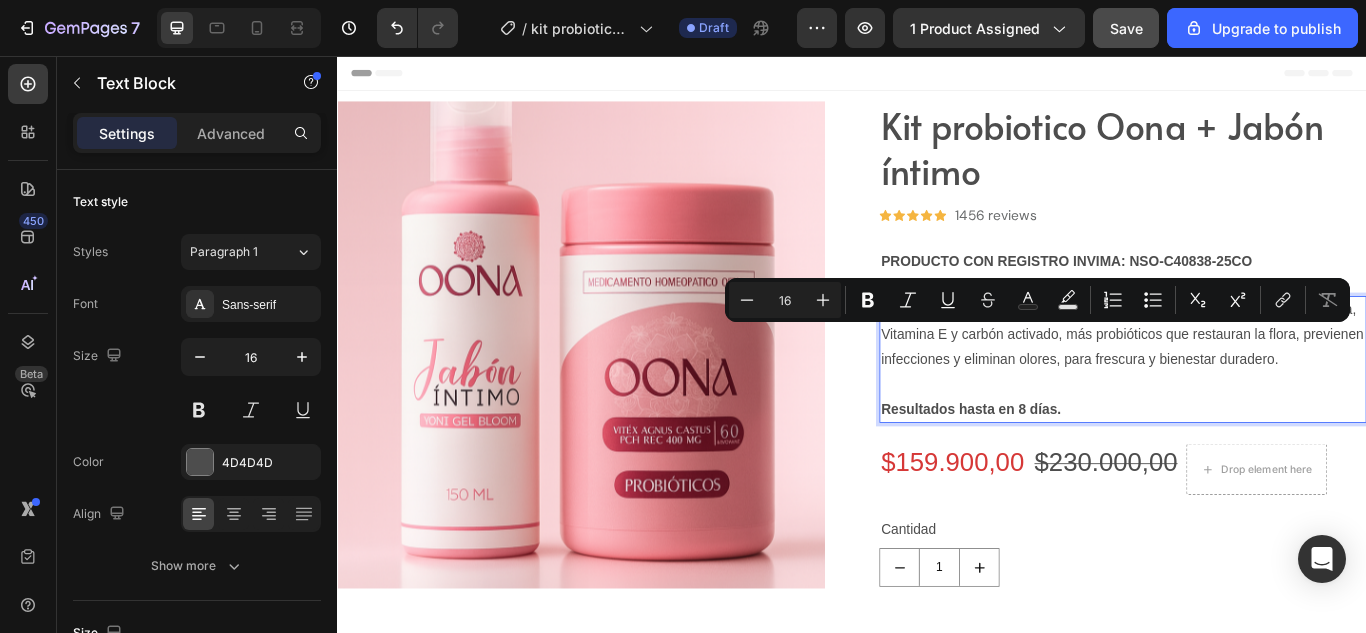 click on "Limpieza y equilibrio natural para tu zona íntima. Jabón suave con Aloe, fresa, Vitamina E y carbón activado, más probióticos que restauran la flora, previenen infecciones y eliminan olores, para frescura y bienestar duradero." at bounding box center (1253, 381) 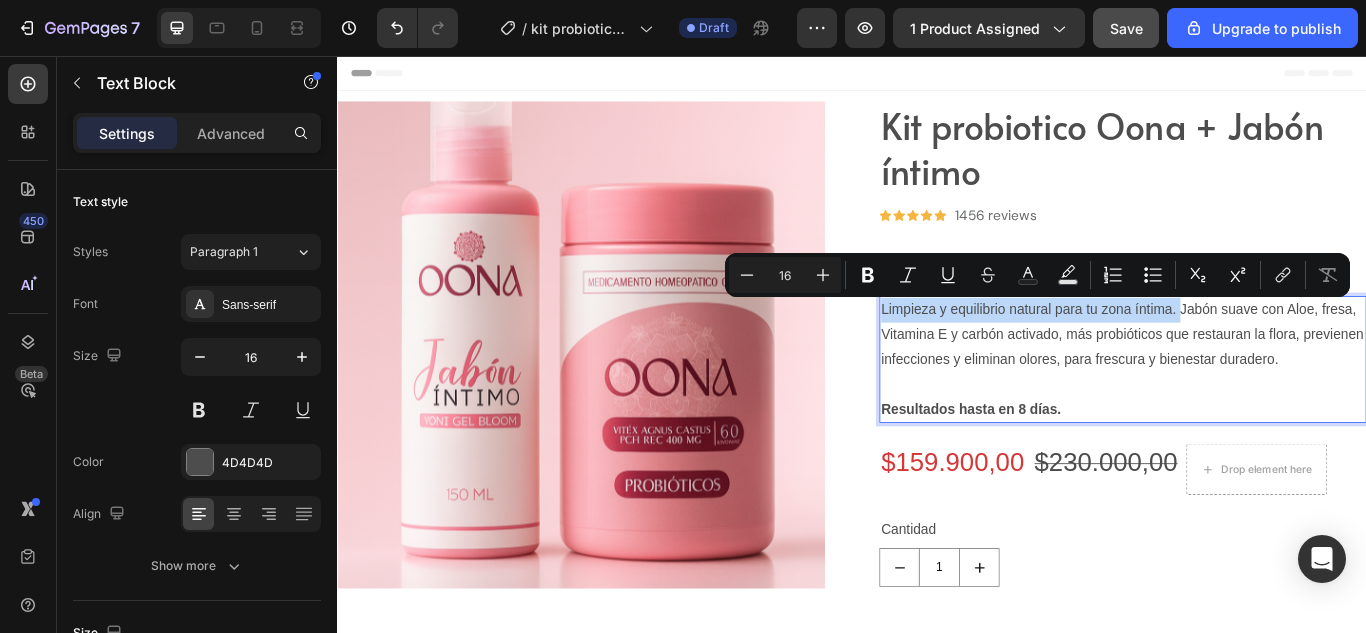 drag, startPoint x: 1315, startPoint y: 352, endPoint x: 965, endPoint y: 345, distance: 350.07 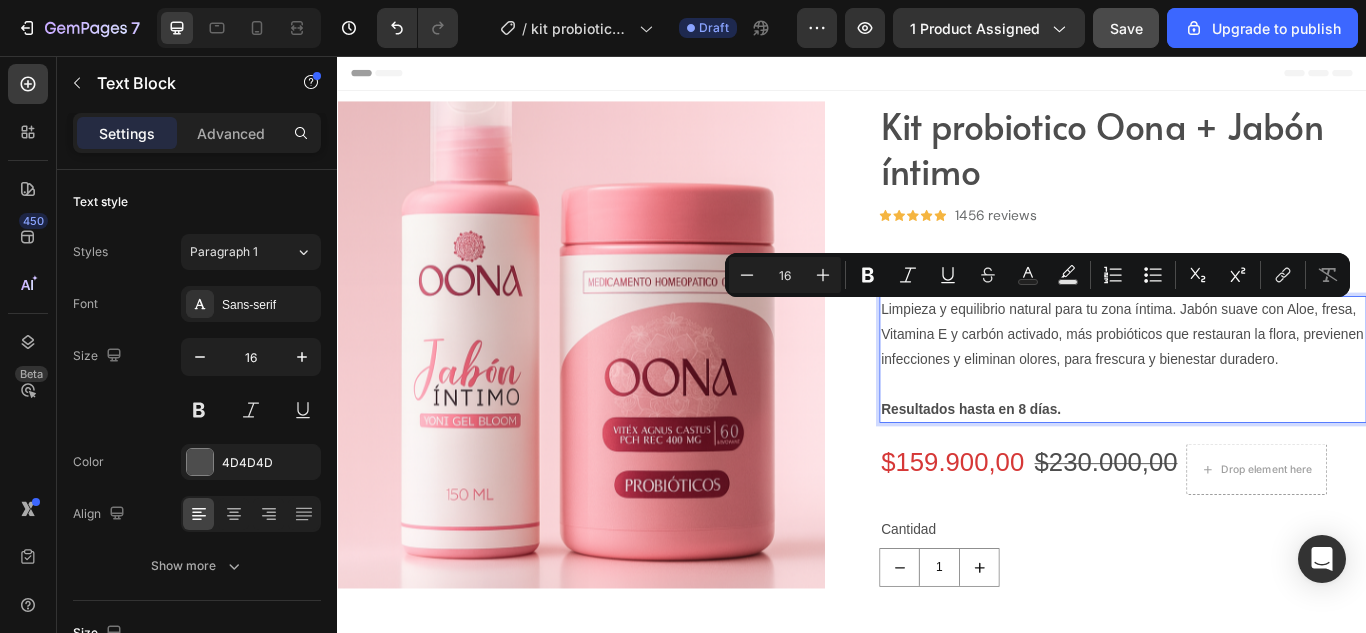 click on "Limpieza y equilibrio natural para tu zona íntima. Jabón suave con Aloe, fresa, Vitamina E y carbón activado, más probióticos que restauran la flora, previenen infecciones y eliminan olores, para frescura y bienestar duradero." at bounding box center [1253, 381] 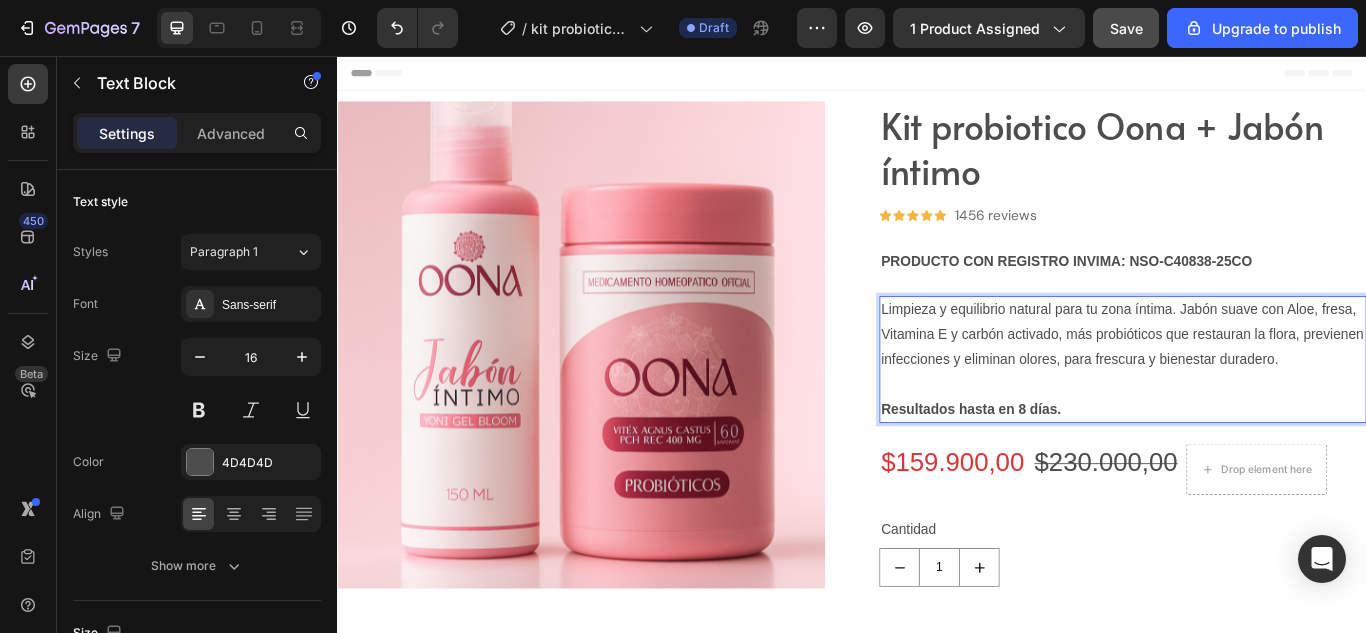 click on "Limpieza y equilibrio natural para tu zona íntima. Jabón suave con Aloe, fresa, Vitamina E y carbón activado, más probióticos que restauran la flora, previenen infecciones y eliminan olores, para frescura y bienestar duradero." at bounding box center [1253, 381] 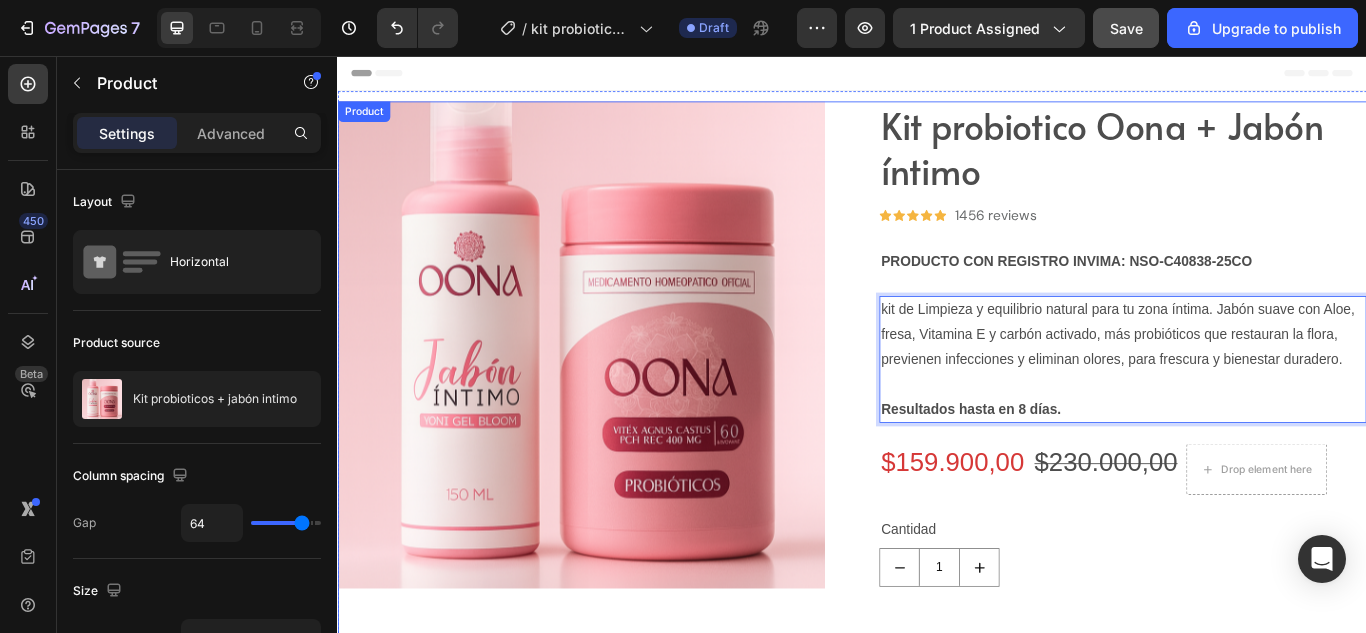 click on "Kit probiotico Oona + Jabón íntimo Text Block Icon Icon Icon Icon Icon Icon List Hoz 1456 reviews Text block Row PRODUCTO CON REGISTRO INVIMA: NSO-C40838-25CO Text Block kit de Limpieza y equilibrio natural para tu zona íntima. Jabón suave con Aloe, fresa, Vitamina E y carbón activado, más probióticos que restauran la flora, previenen infecciones y eliminan olores, para frescura y bienestar duradero. Resultados hasta en 8 días. Text Block 24 $159.900,00 Product Price Product Price $230.000,00 Product Price Product Price
Drop element here Row Cantidad Text Block
1
Product Quantity
Publish the page to see the content.
Custom Code PRODUCTO CON REGISTRO INVIMA: NSO-C40838-25CO Text Block Image
Beneficios de tomar Oona Image Un frasquito poderoso con grandes beneficios para la salud vaginal" at bounding box center [1253, 1140] 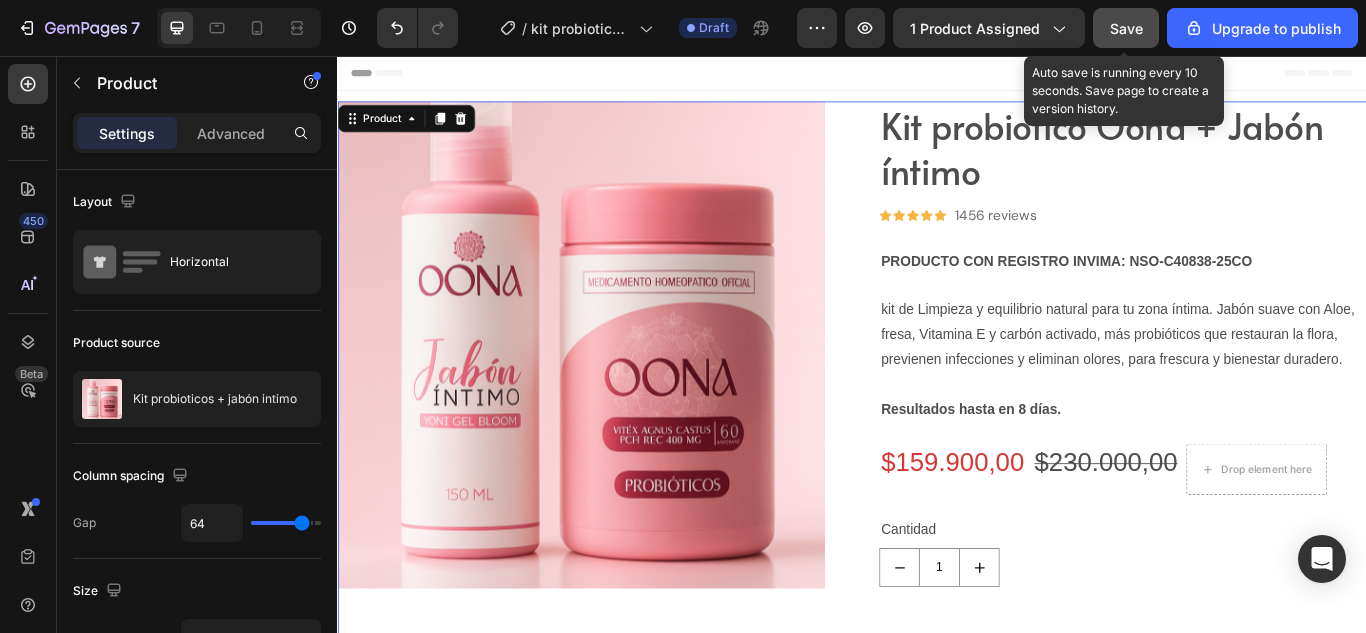 click on "Save" 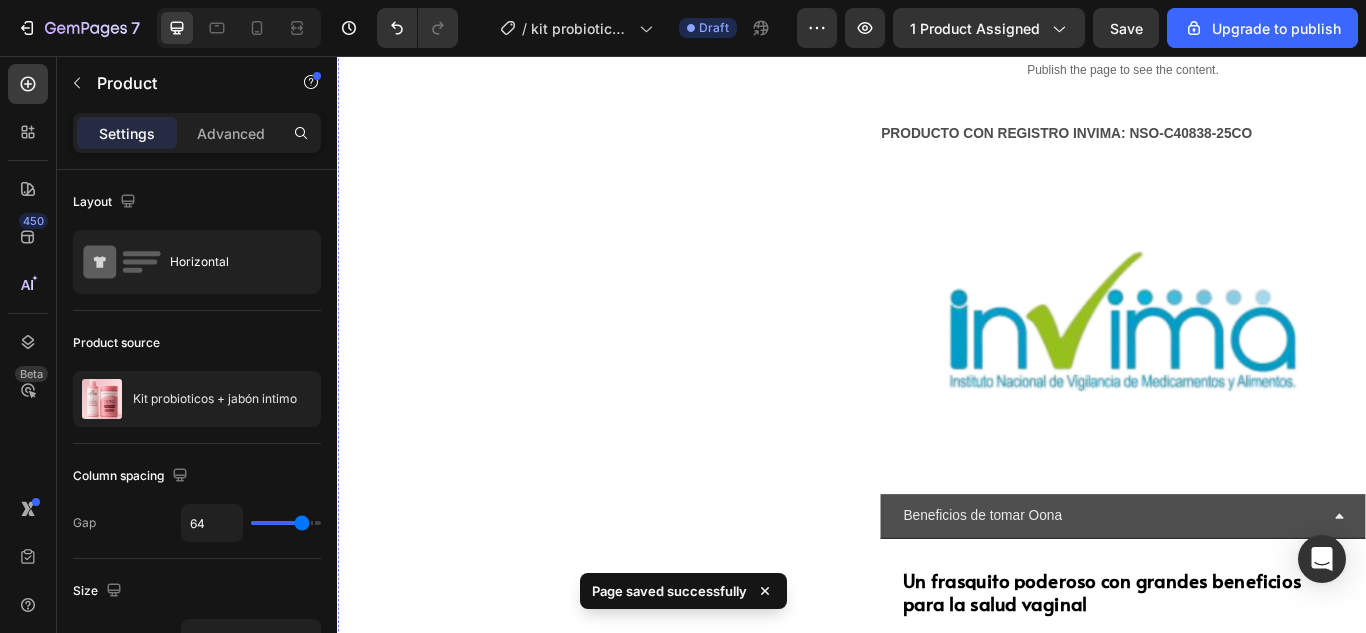 scroll, scrollTop: 649, scrollLeft: 0, axis: vertical 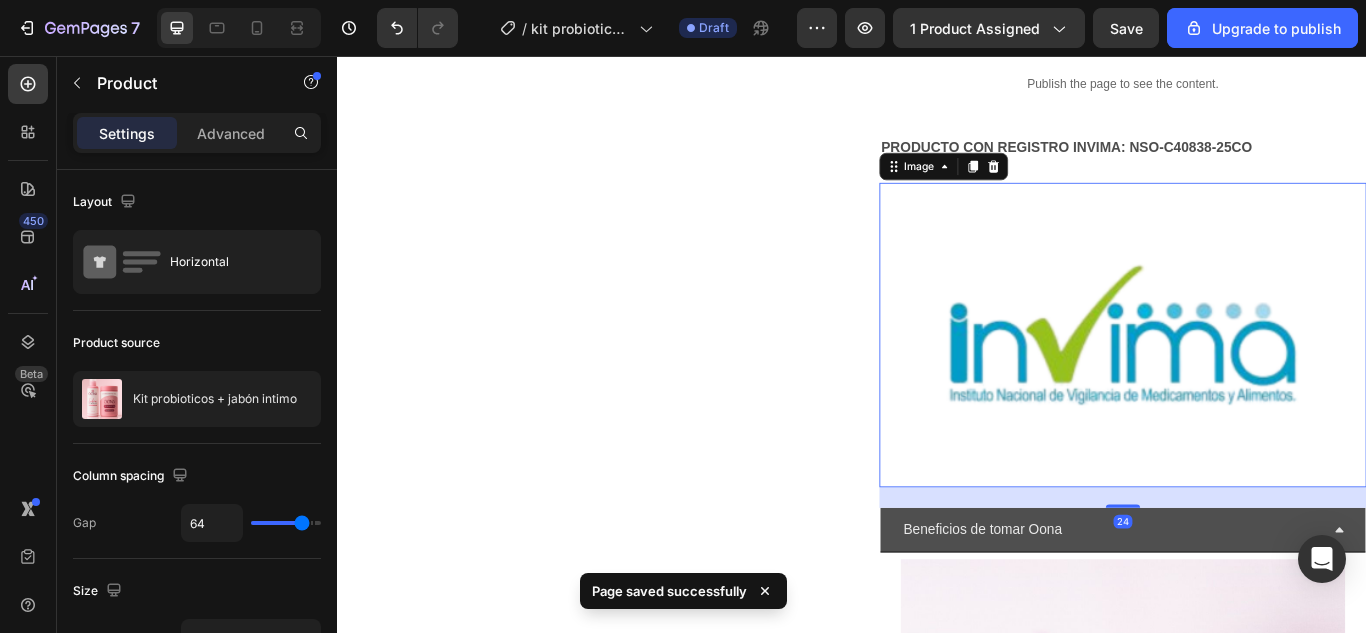 click at bounding box center (1253, 381) 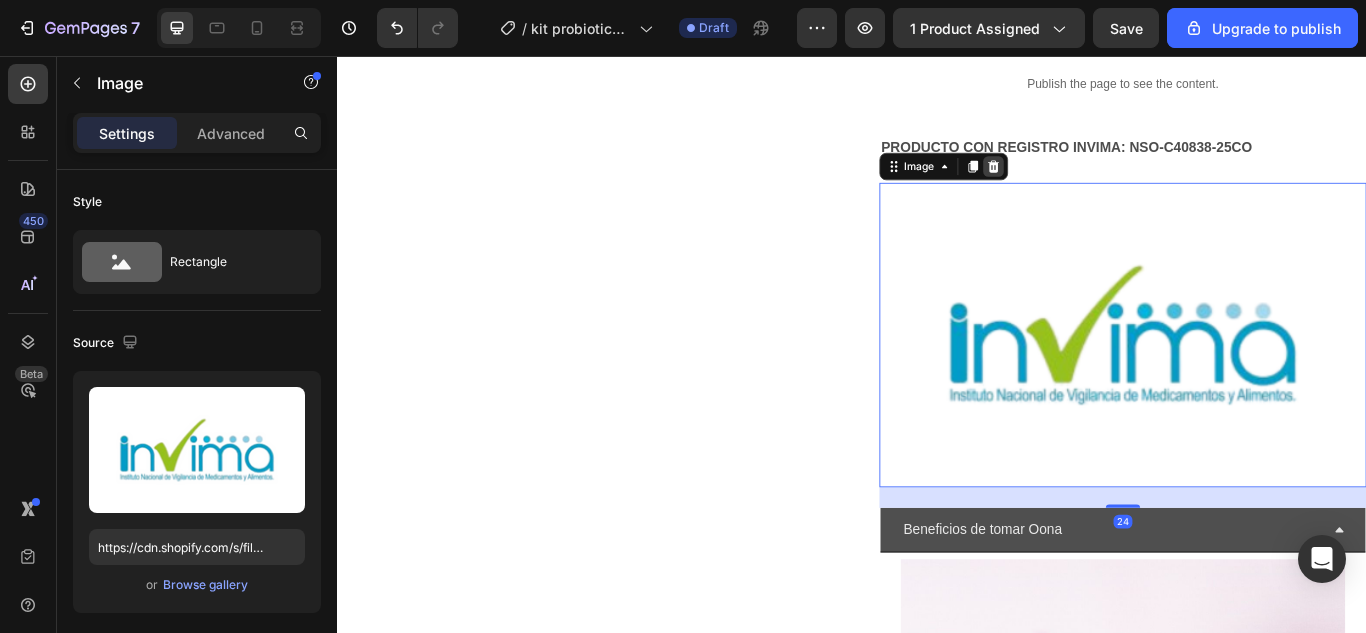 click 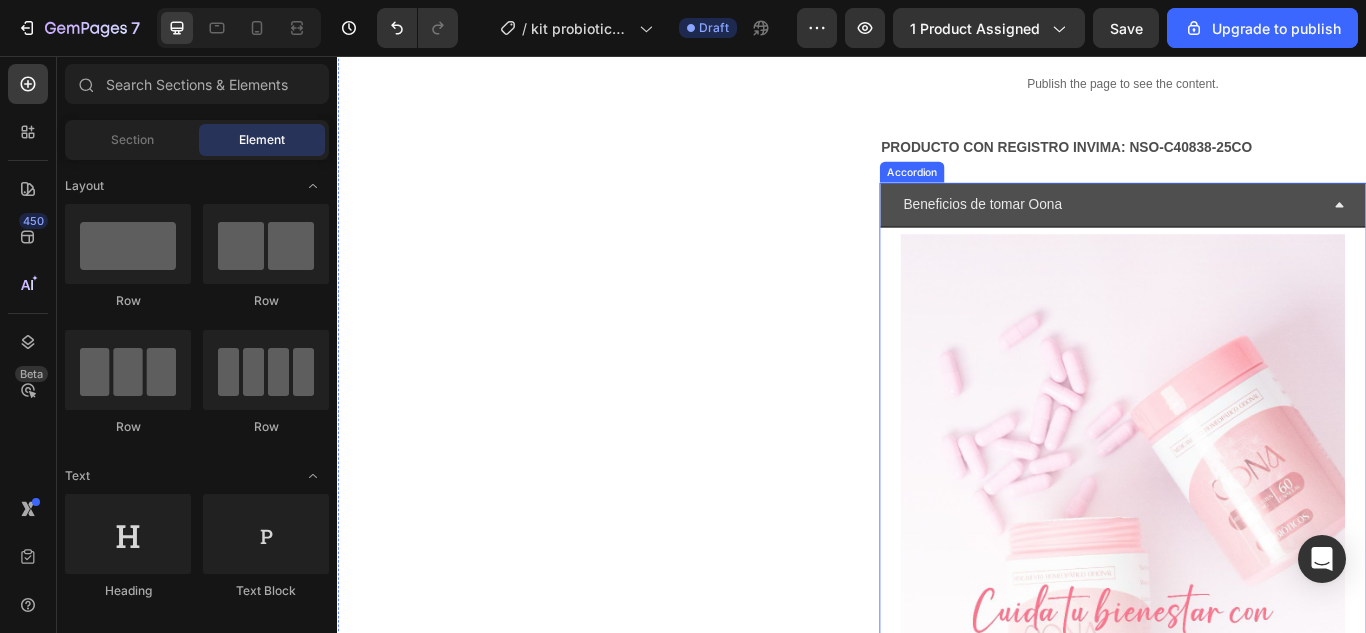 click 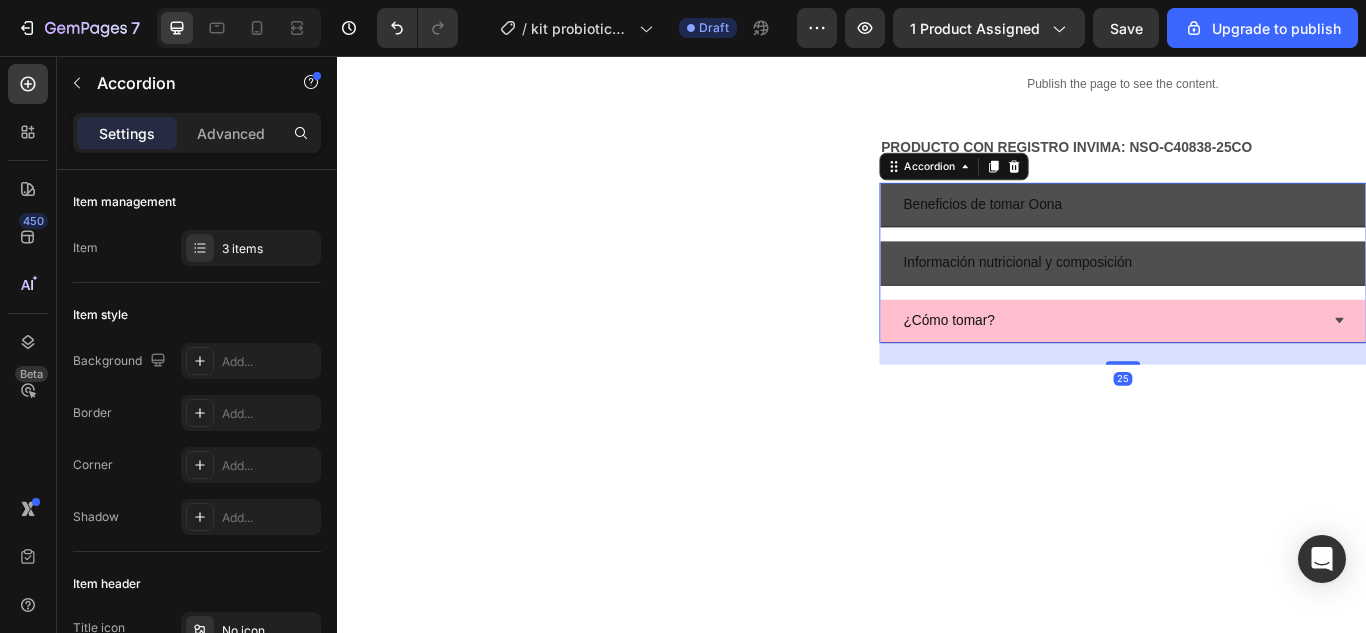 click on "Información nutricional y composición" at bounding box center [1238, 297] 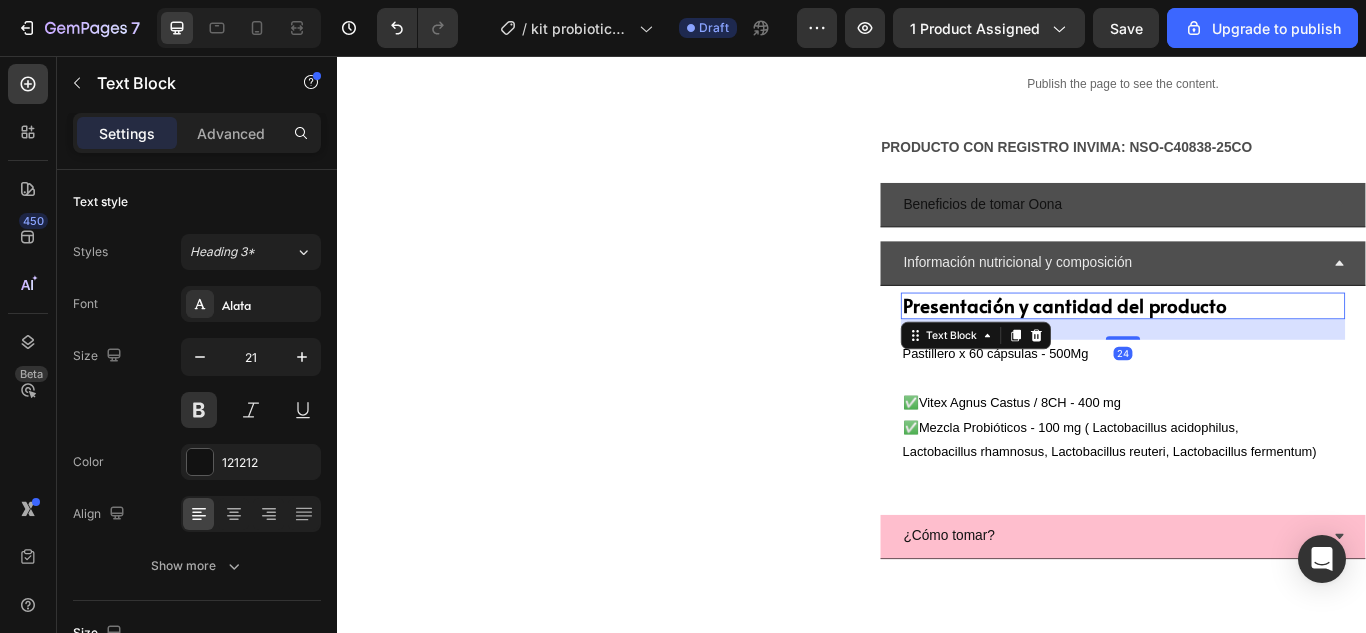 click on "Presentación y cantidad del producto" at bounding box center (1185, 347) 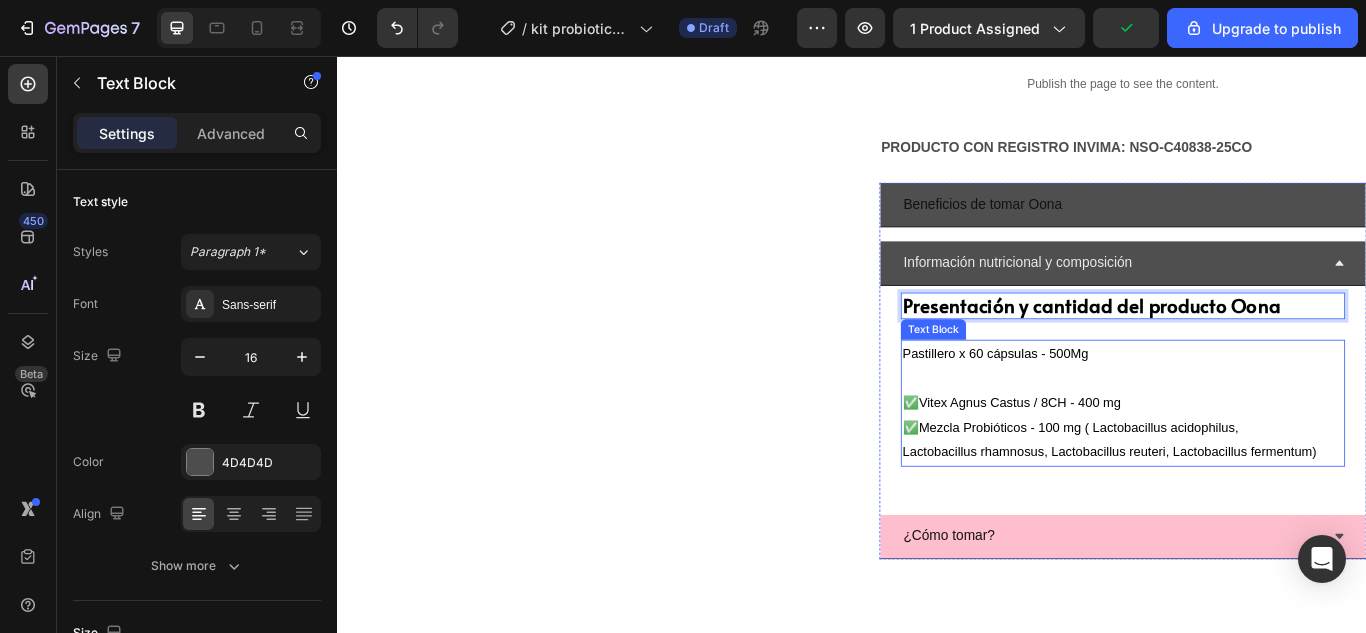 click on "Lactobacillus rhamnosus, Lactobacillus reuteri, Lactobacillus fermentum)" at bounding box center [1237, 517] 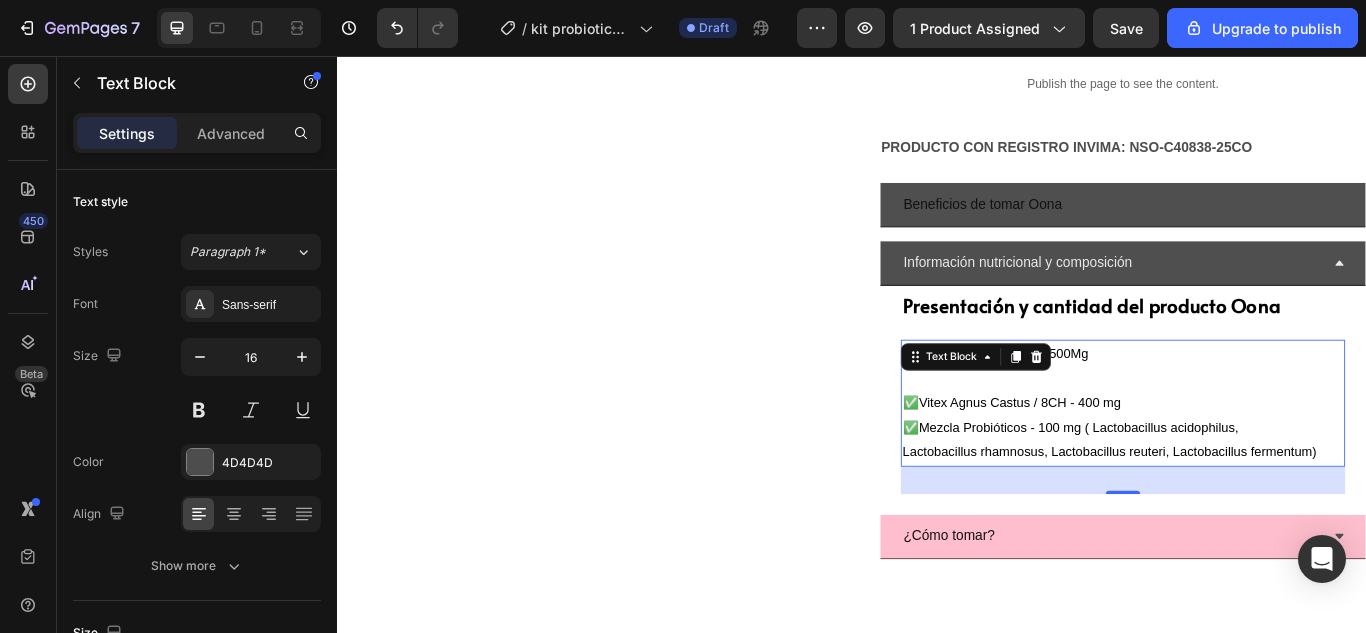 click on "32" at bounding box center (1253, 551) 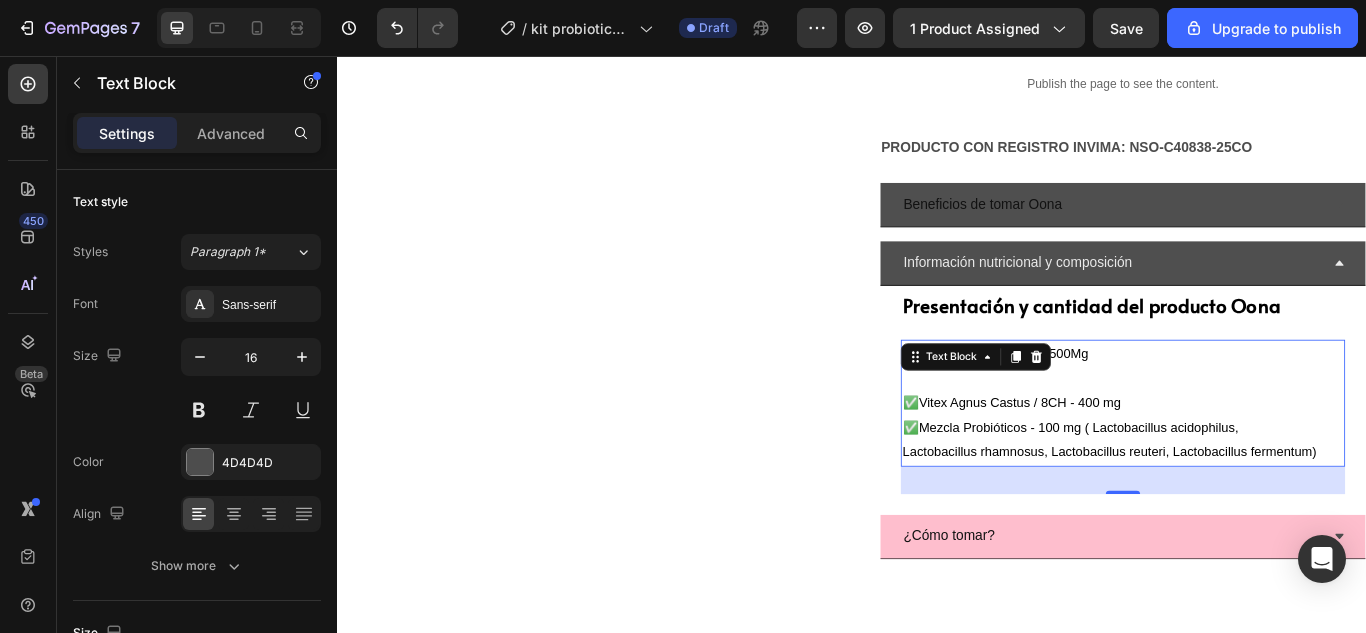 click on "Mezcla Probióticos - 100 mg ( Lactobacillus acidophilus," at bounding box center [1201, 488] 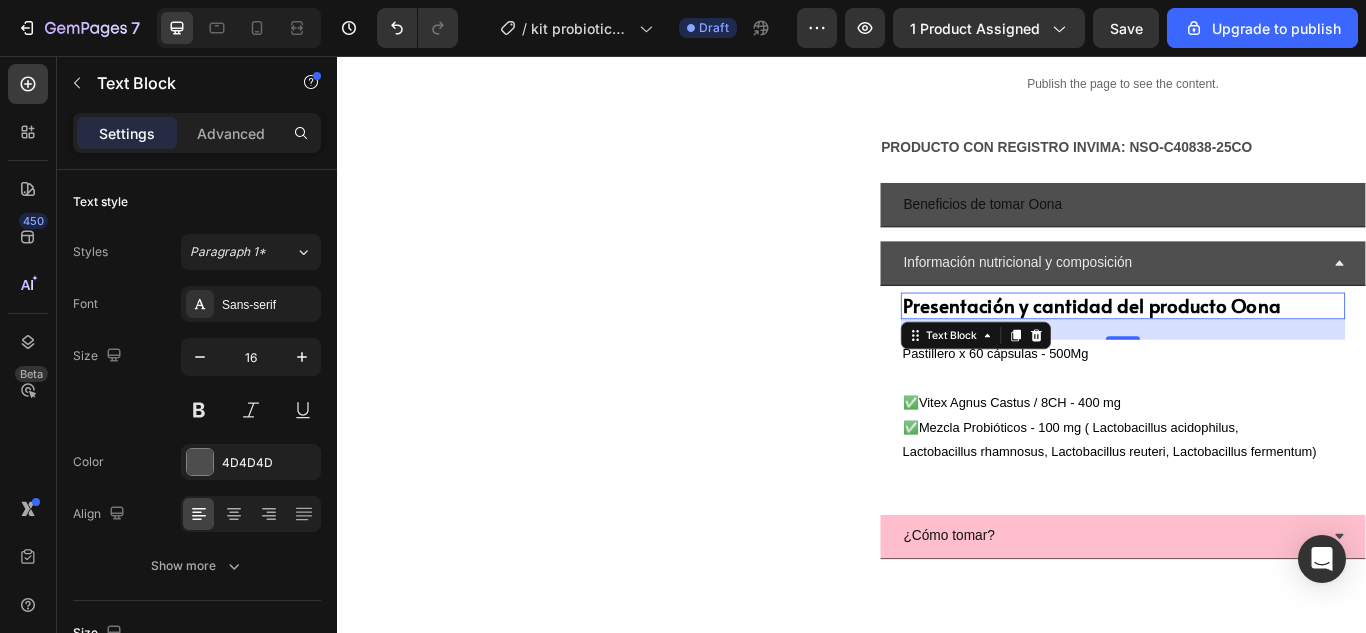 click on "Presentación y cantidad del producto Oona" at bounding box center (1216, 347) 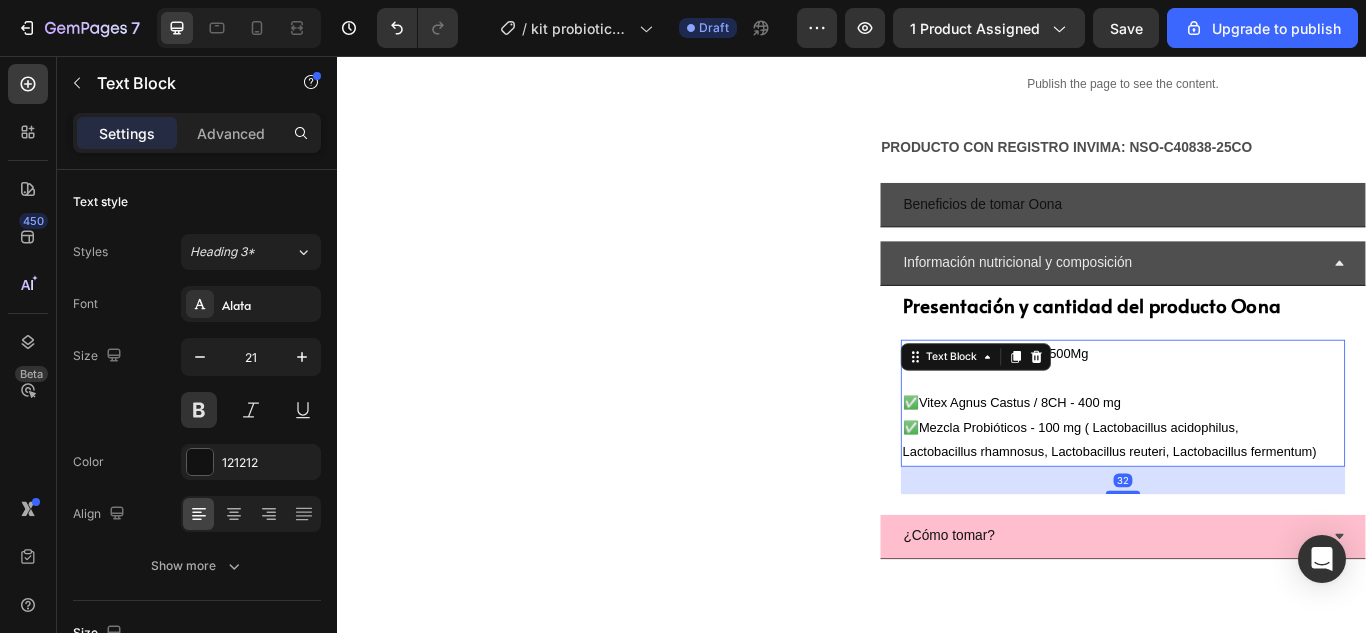 click on "✅ Vitex Agnus Castus / 8CH - 400 mg" at bounding box center [1253, 460] 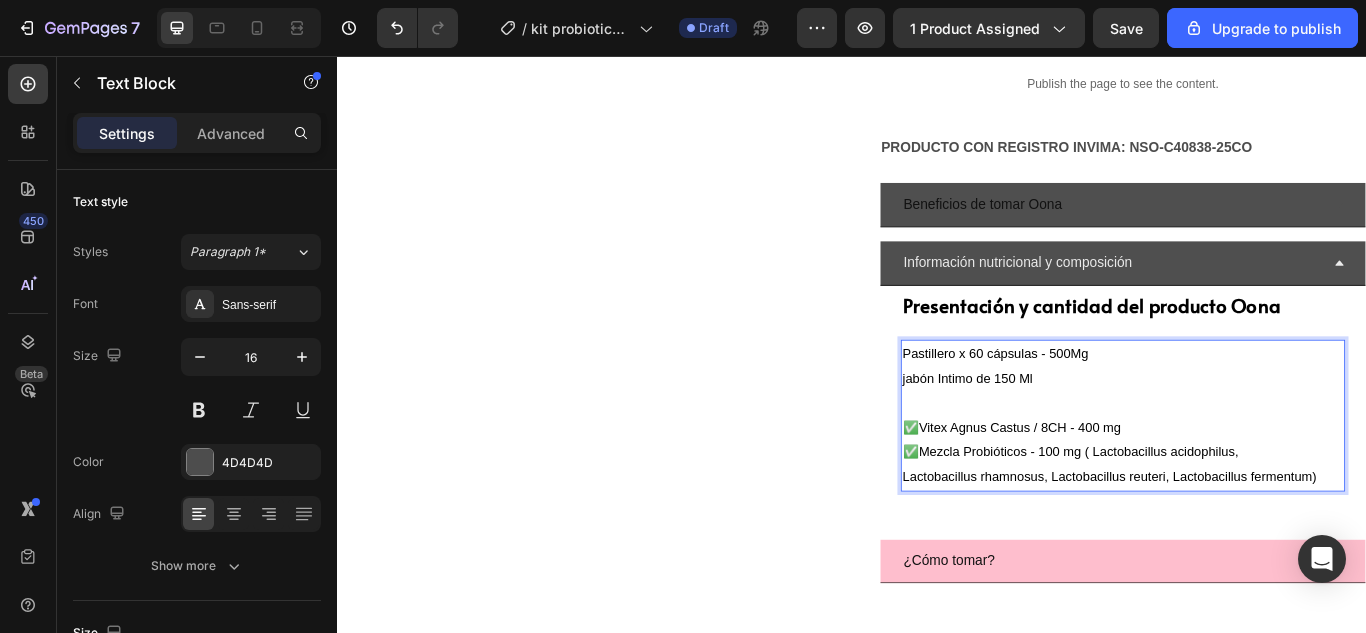 click on "✅ Mezcla Probióticos - 100 mg ( Lactobacillus acidophilus, Lactobacillus rhamnosus, Lactobacillus reuteri, Lactobacillus fermentum)" at bounding box center (1253, 533) 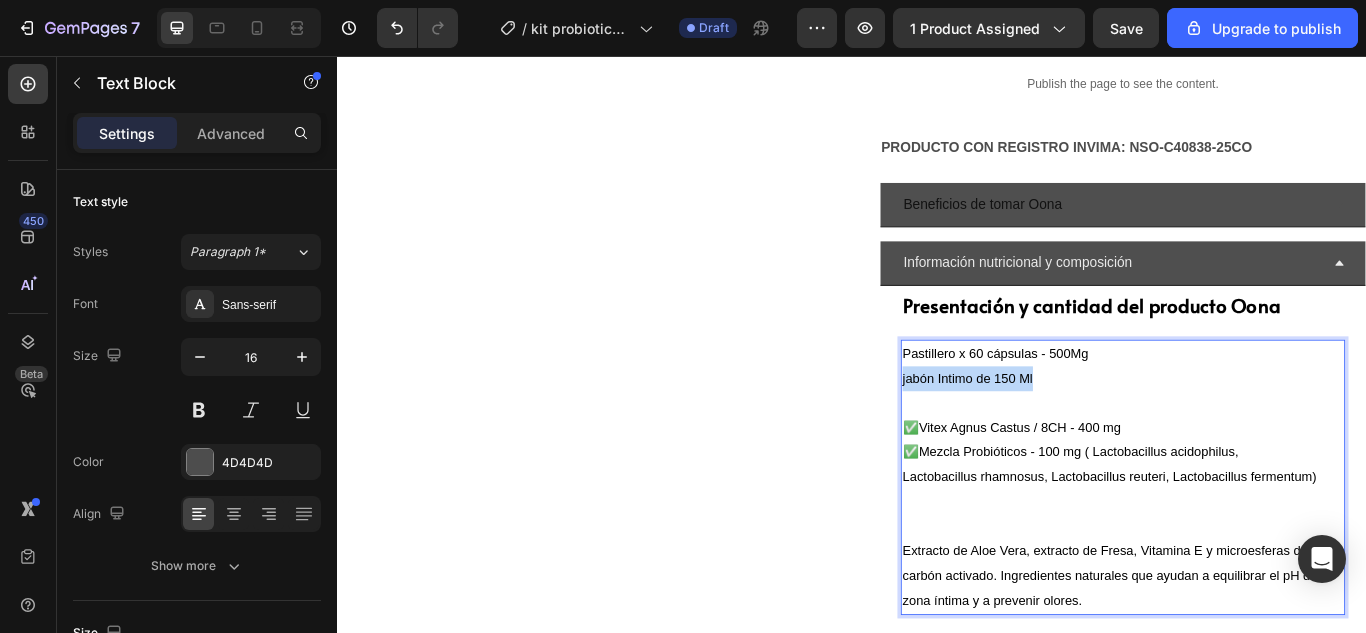 drag, startPoint x: 1169, startPoint y: 426, endPoint x: 990, endPoint y: 424, distance: 179.01117 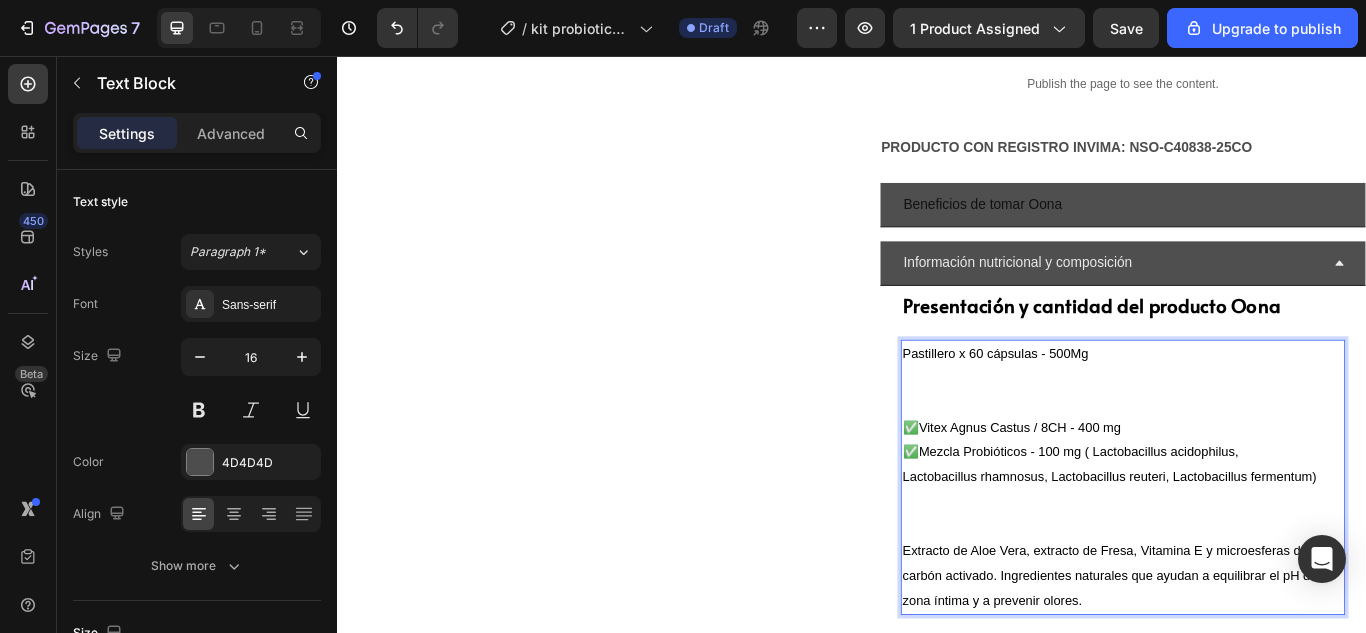 click at bounding box center (1253, 576) 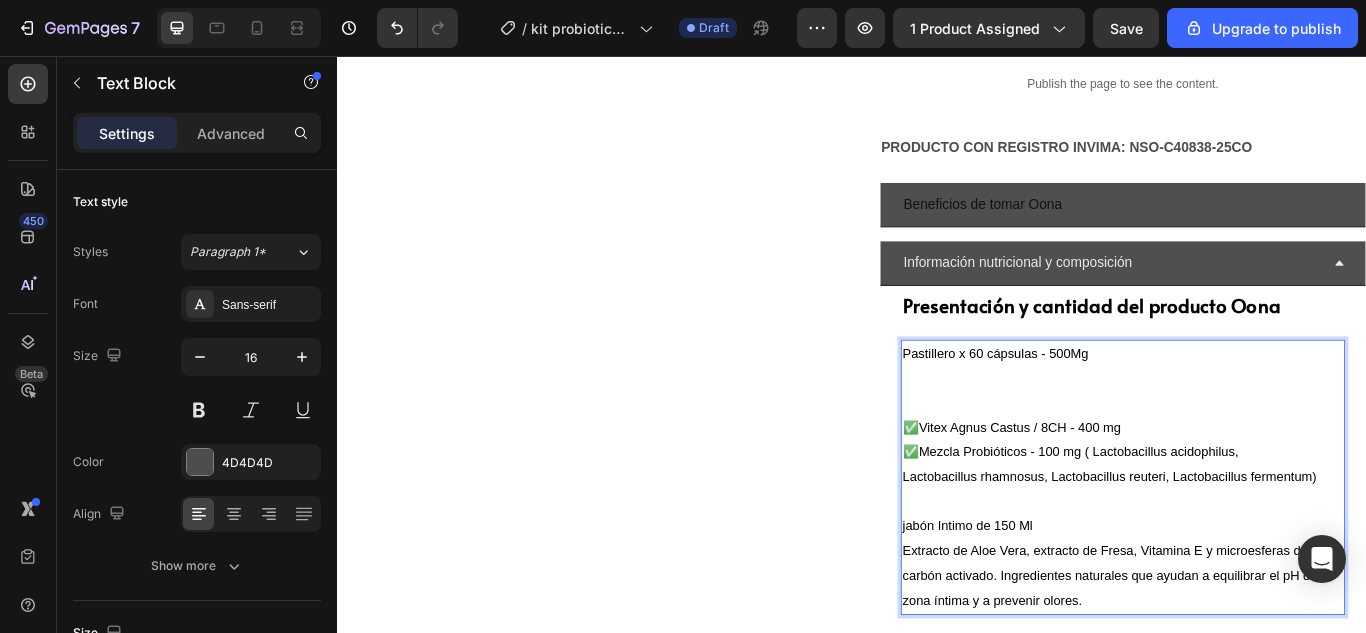 click on "Pastillero x 60 cápsulas - 500Mg ✅ Vitex Agnus Castus / 8CH - 400 mg ✅ Mezcla Probióticos - 100 mg ( Lactobacillus acidophilus, Lactobacillus rhamnosus, Lactobacillus reuteri, Lactobacillus fermentum) jabón Intimo de 150 Ml Extracto de Aloe Vera, extracto de Fresa, Vitamina E y microesferas de carbón activado. Ingredientes naturales que ayudan a equilibrar el pH de la zona íntima y a prevenir olores." at bounding box center (1253, 547) 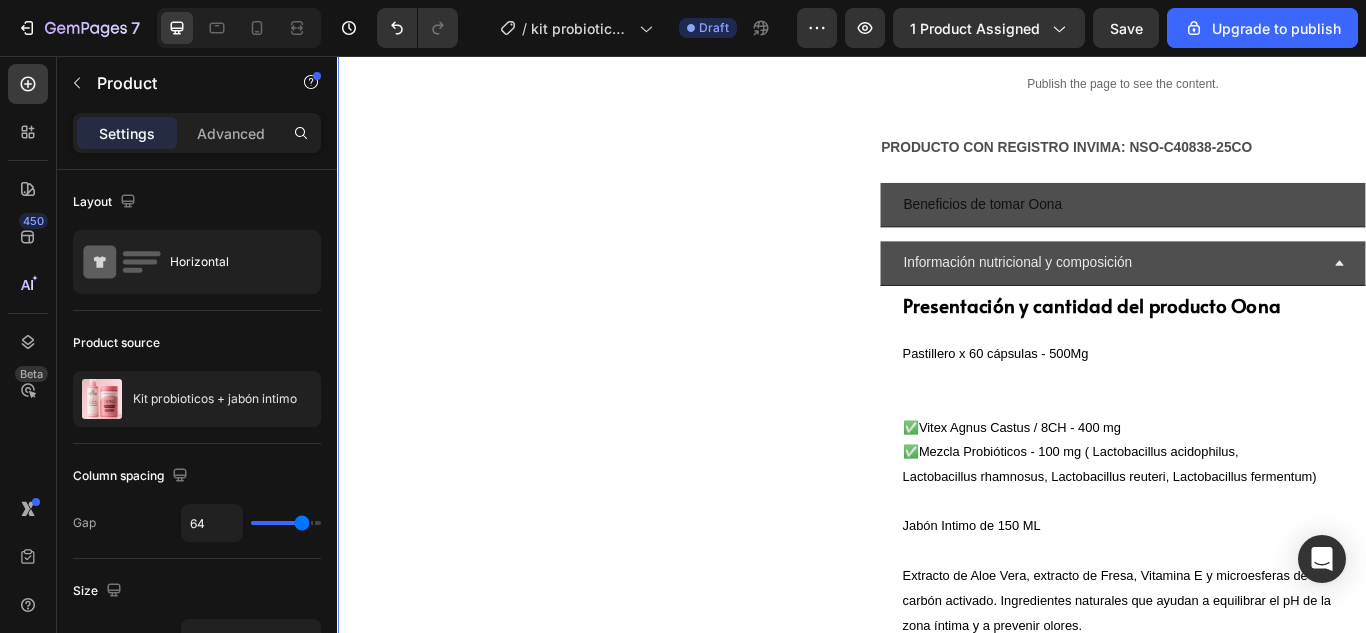 click on "Product Images" at bounding box center [621, 164] 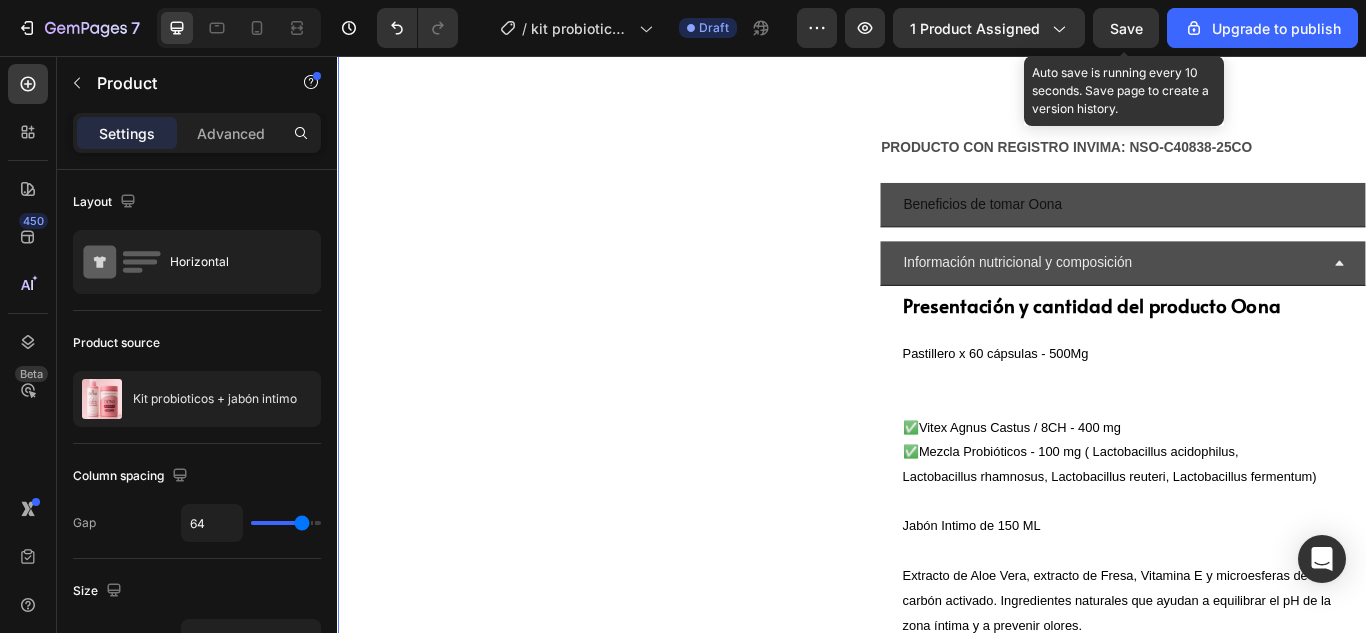 click on "Save" at bounding box center (1126, 28) 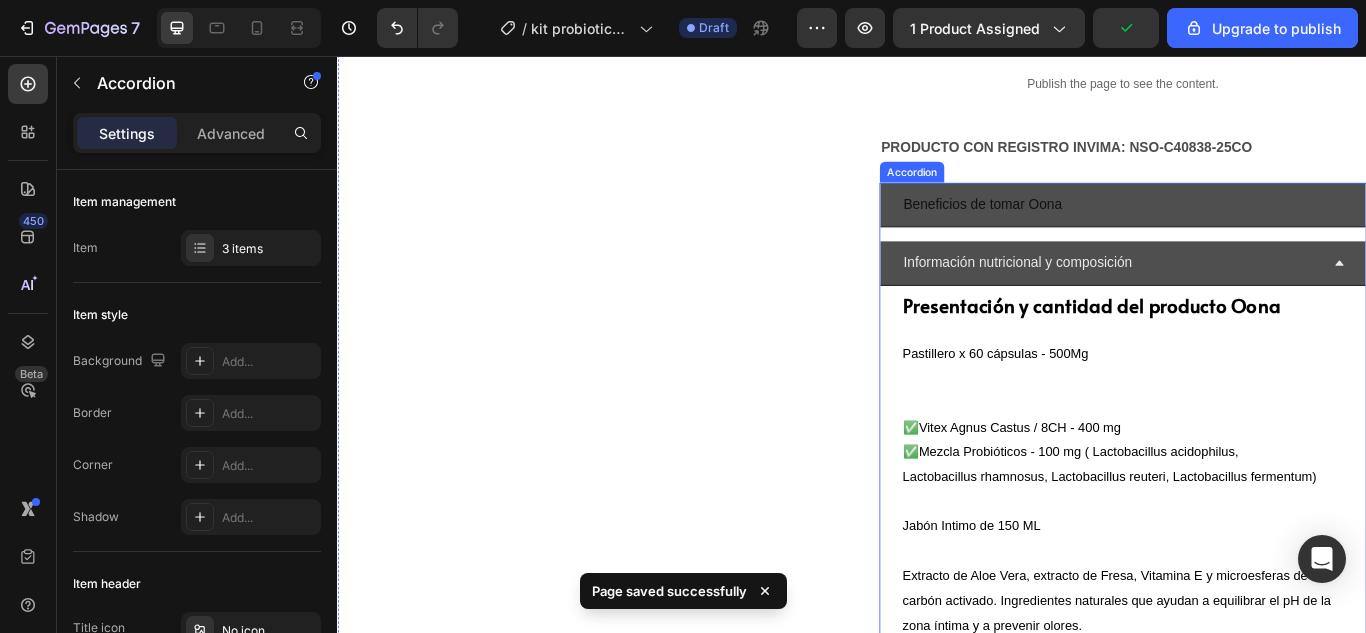 click on "Información nutricional y composición" at bounding box center (1253, 298) 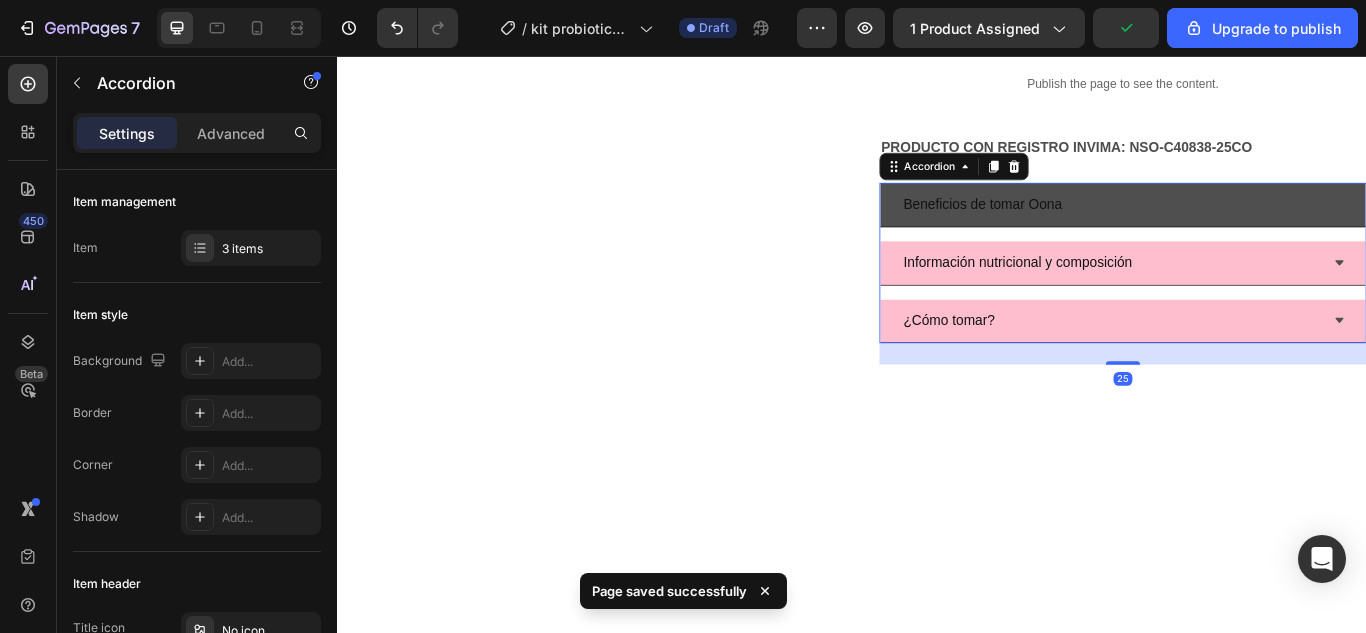 click 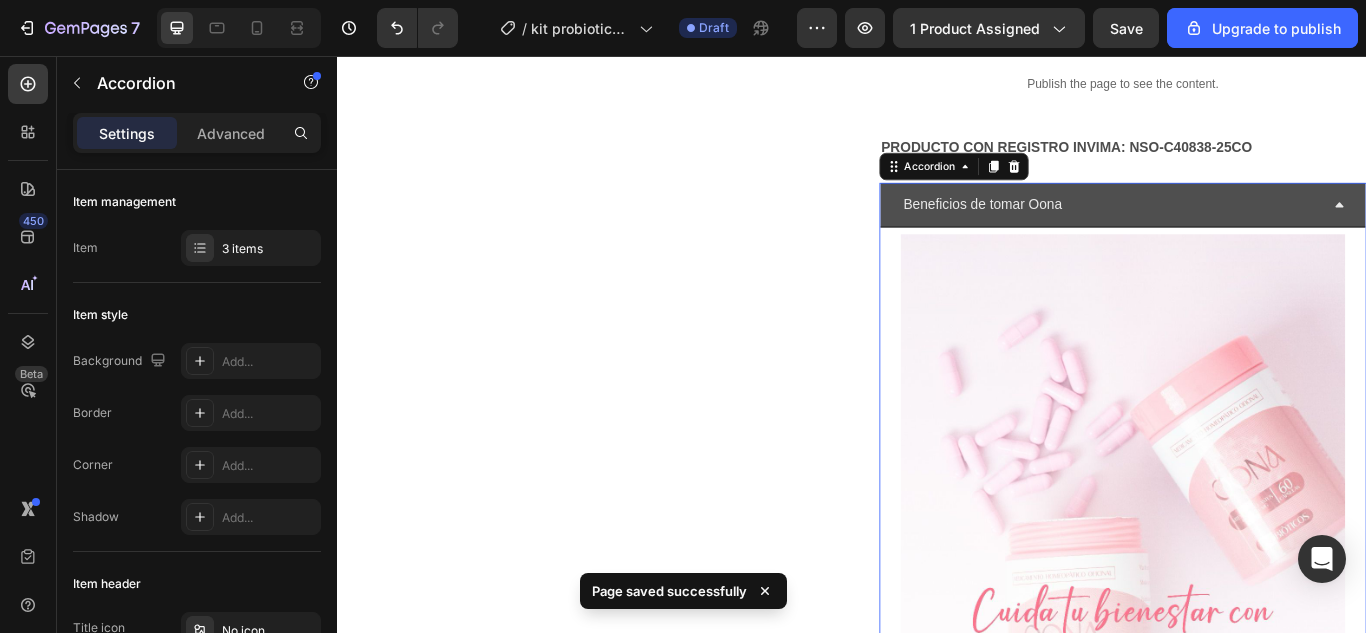 click 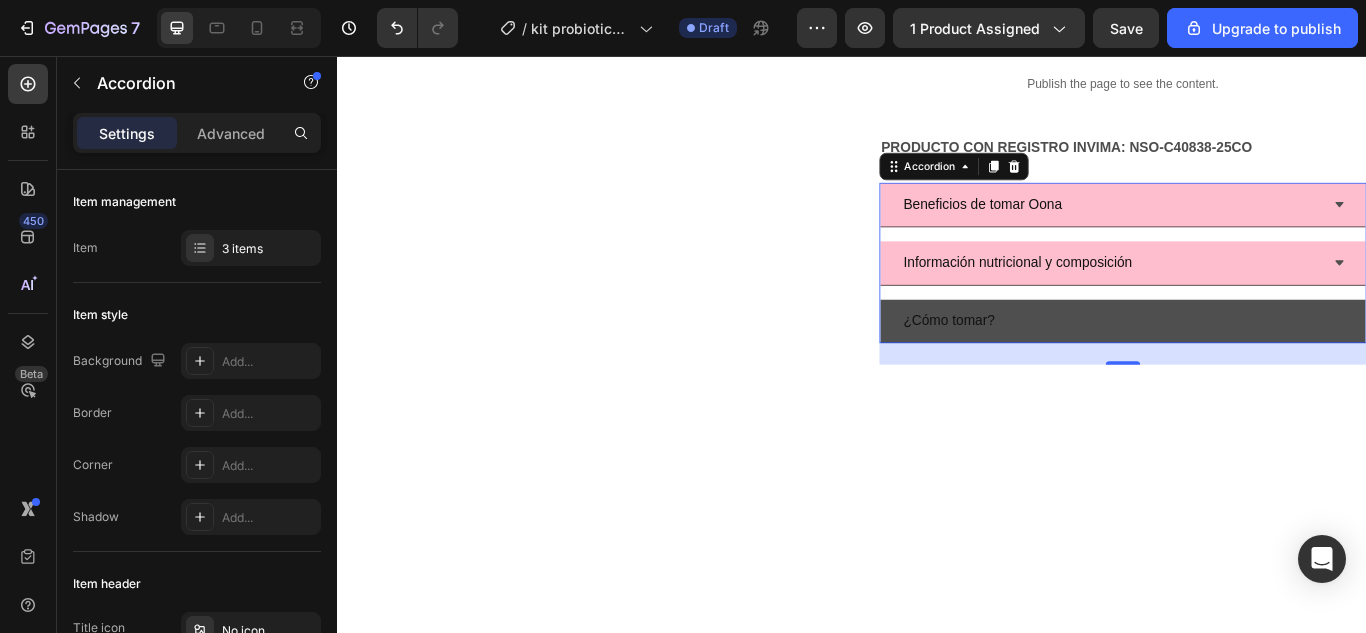 click on "¿Cómo tomar?" at bounding box center [1238, 365] 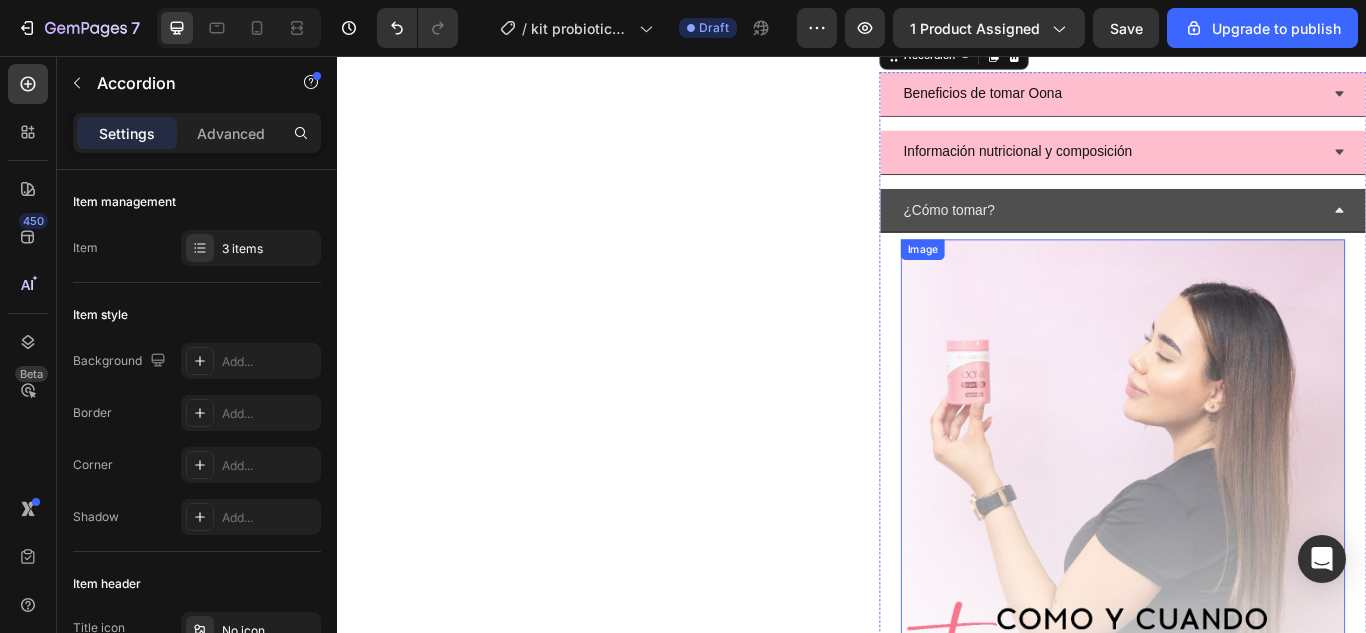 scroll, scrollTop: 775, scrollLeft: 0, axis: vertical 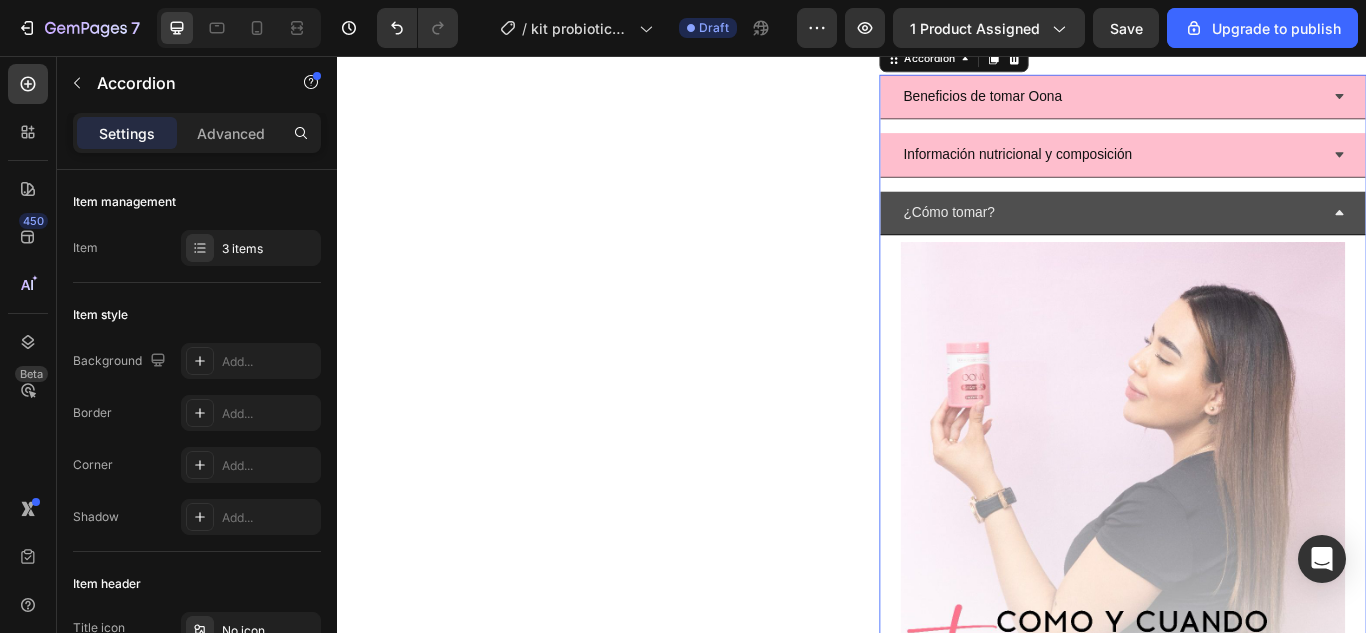 click on "¿Cómo tomar?" at bounding box center [1238, 239] 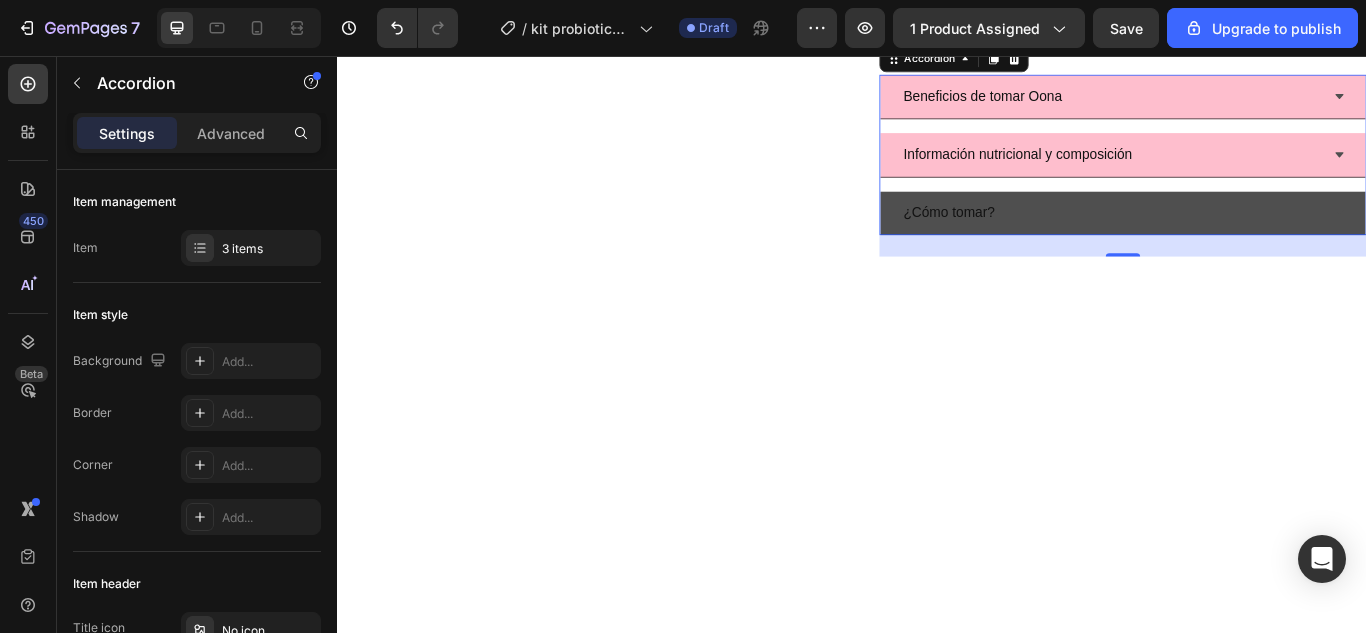 click on "¿Cómo tomar?" at bounding box center [1238, 239] 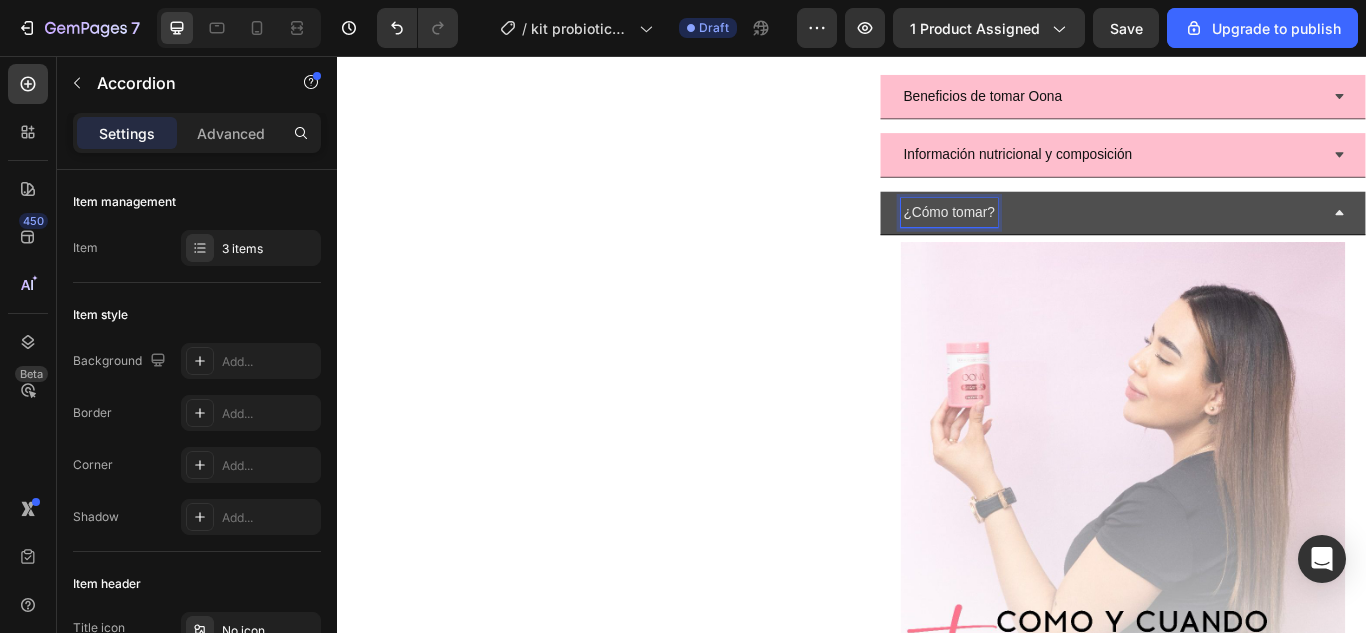 click on "¿Cómo tomar?" at bounding box center [1050, 239] 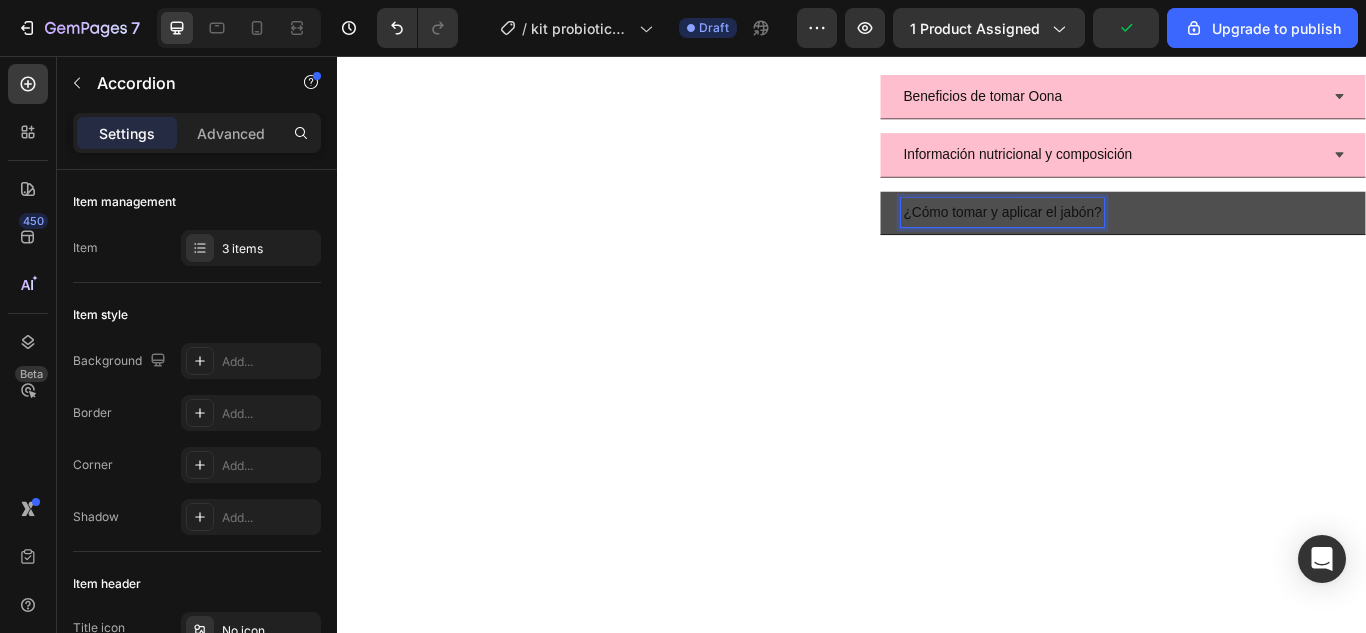 click on "¿Cómo tomar y aplicar el jabón?" at bounding box center [1253, 240] 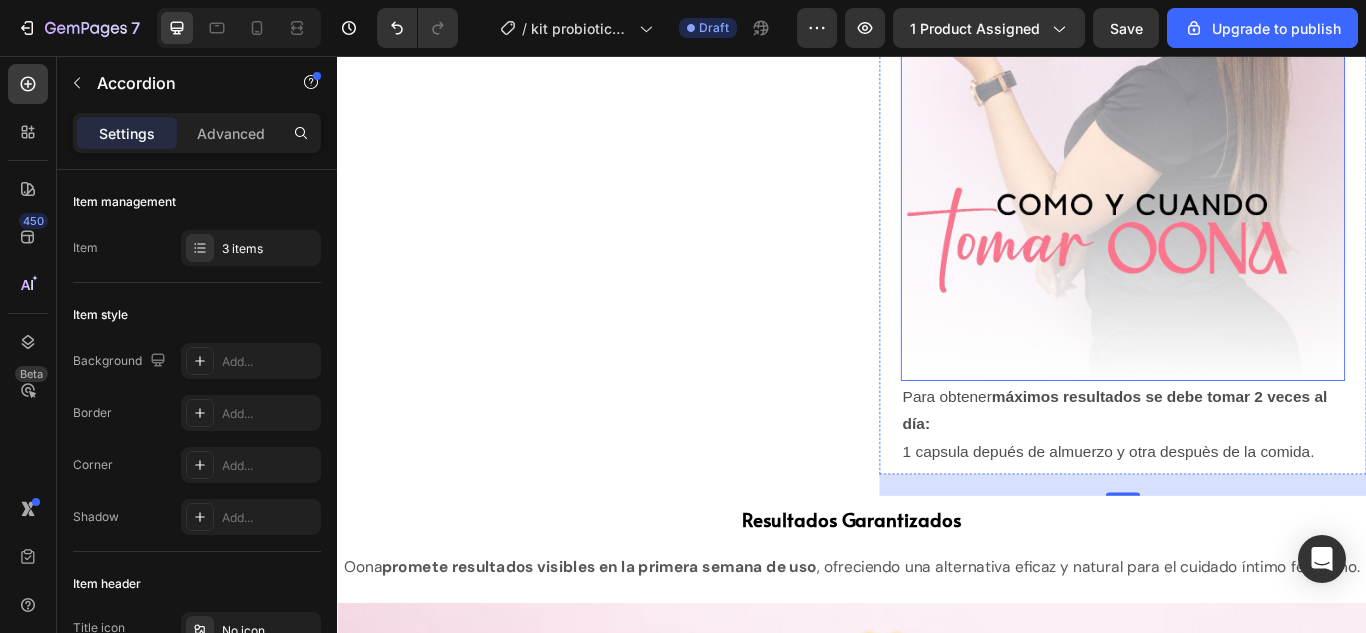 scroll, scrollTop: 1262, scrollLeft: 0, axis: vertical 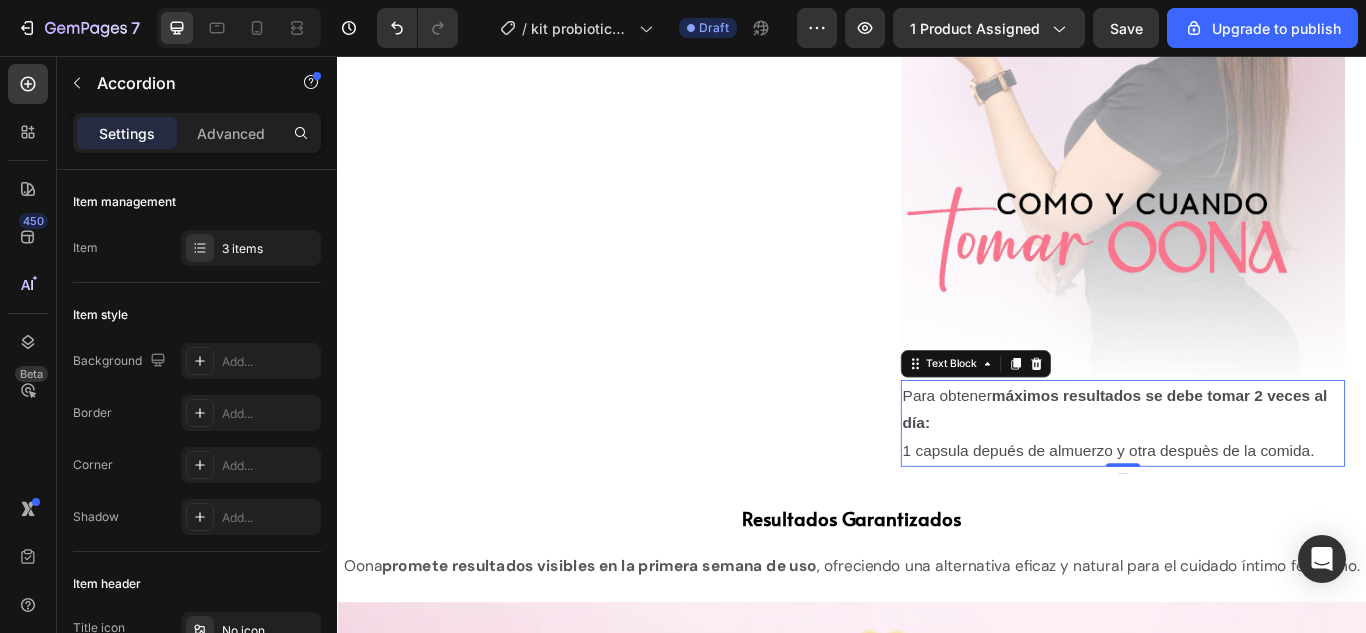 click on "1 capsula depués de almuerzo y otra despuès de la comida." at bounding box center [1253, 517] 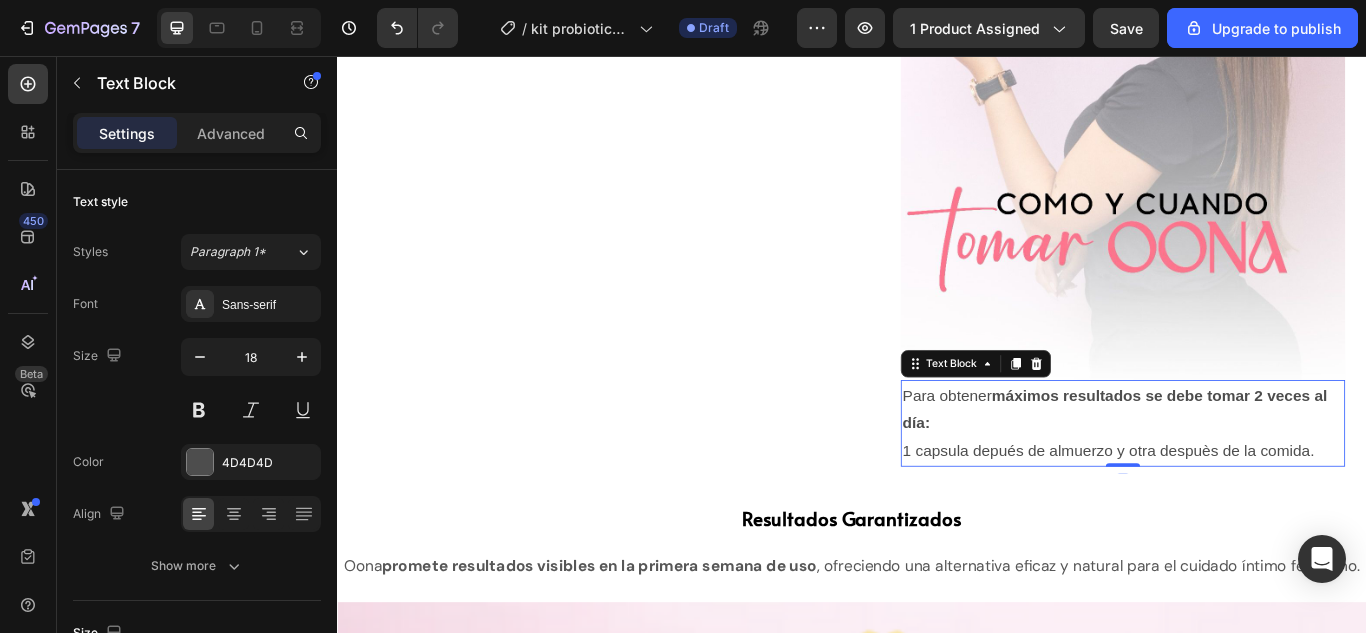click on "1 capsula depués de almuerzo y otra despuès de la comida." at bounding box center (1253, 517) 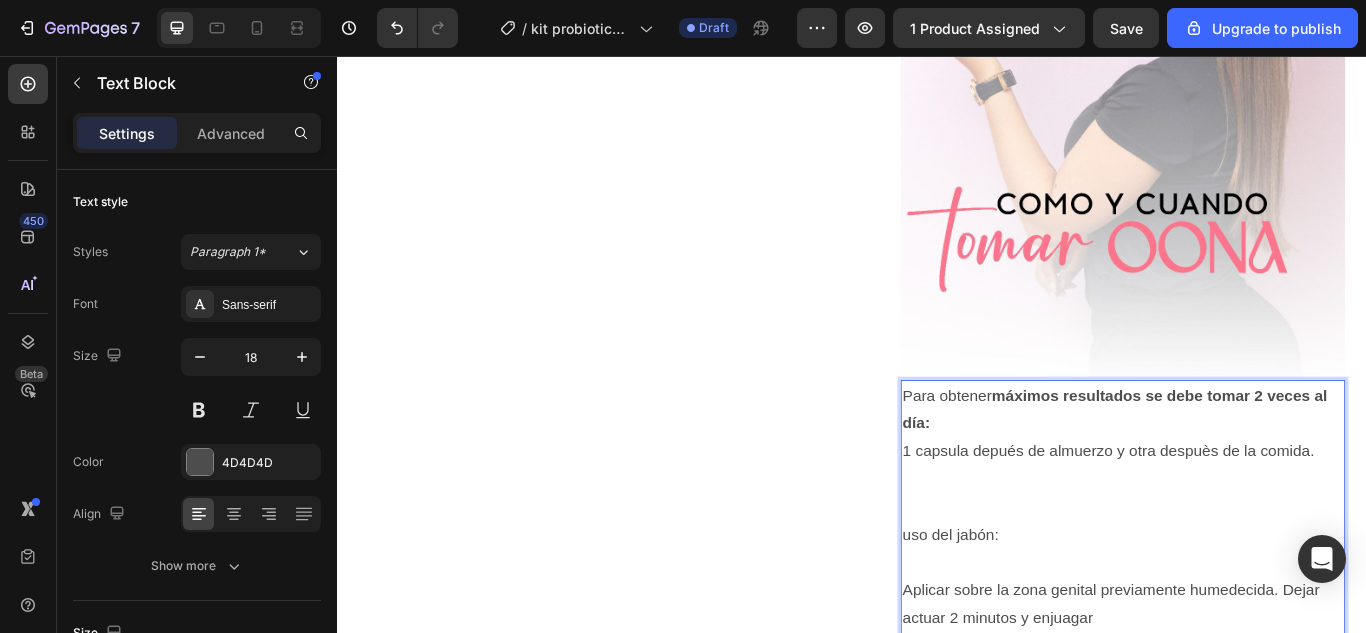 scroll, scrollTop: 1265, scrollLeft: 0, axis: vertical 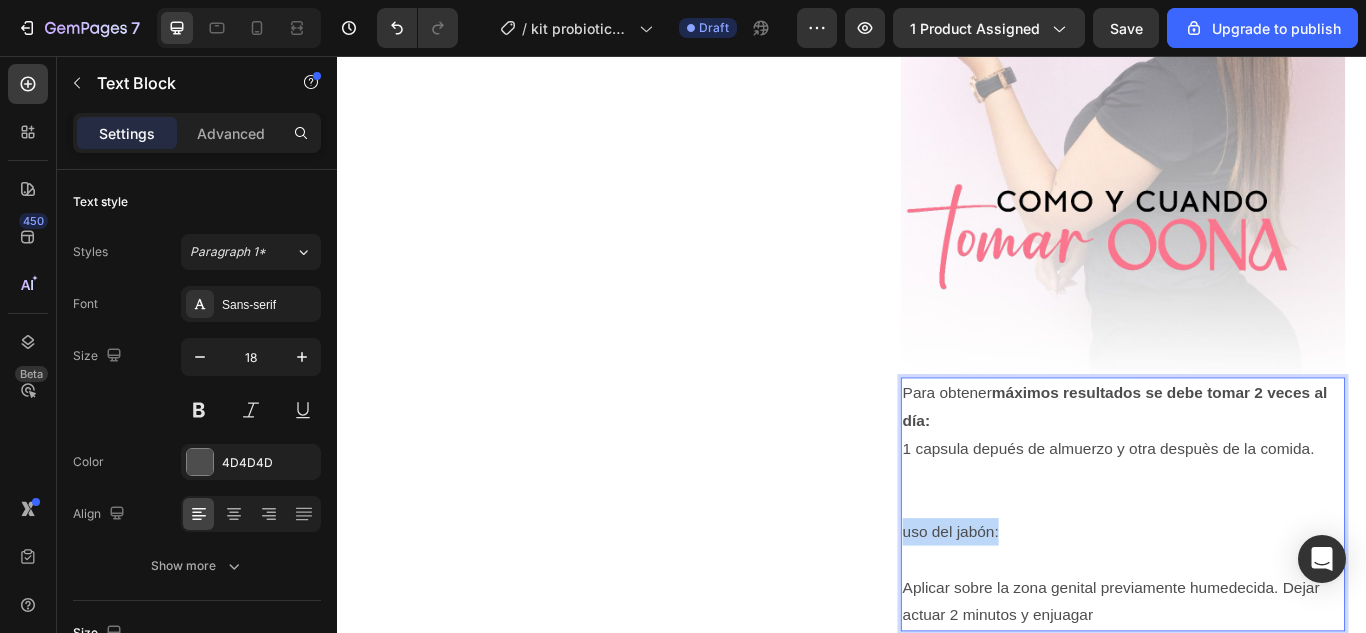 drag, startPoint x: 1116, startPoint y: 597, endPoint x: 984, endPoint y: 608, distance: 132.45753 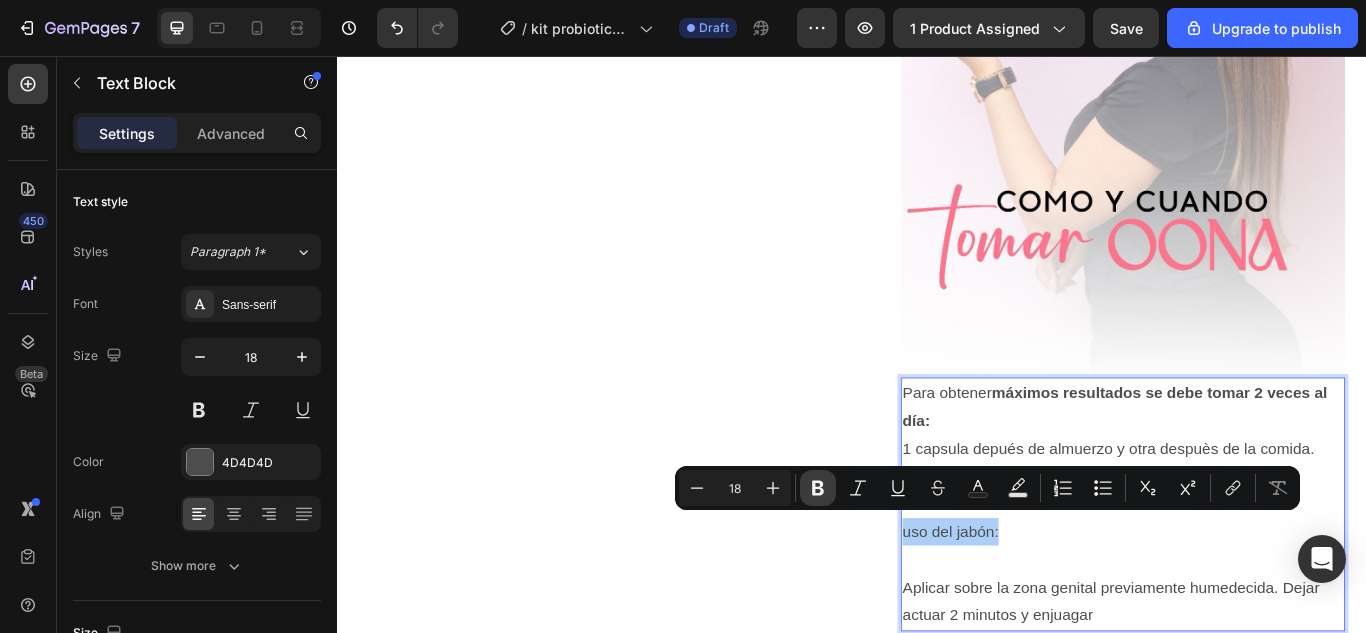 click 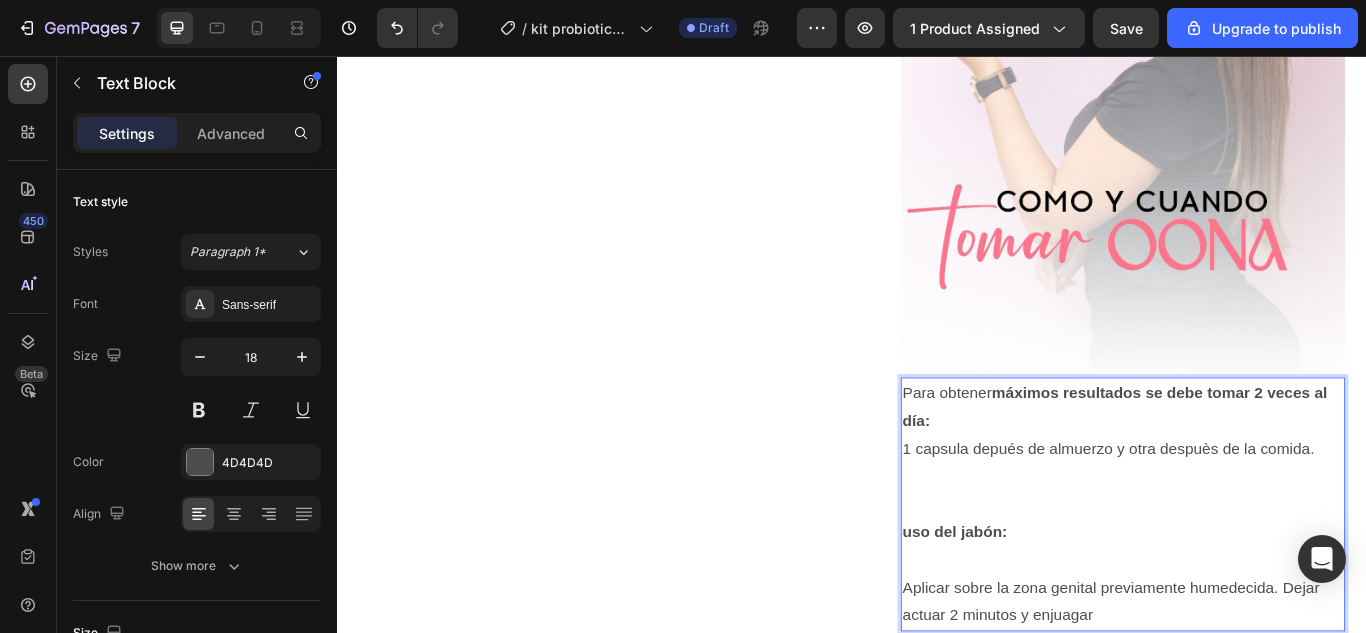 click on "uso del jabón:" at bounding box center [1057, 611] 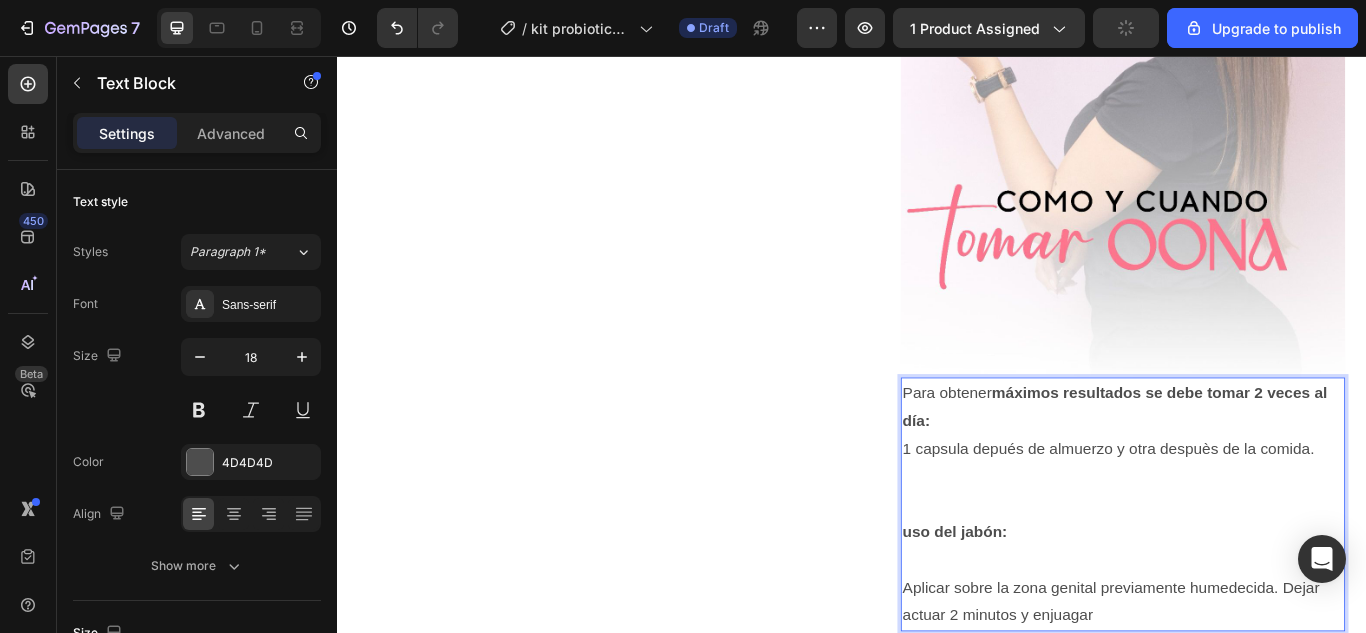 click on "uso del jabón:" at bounding box center [1057, 611] 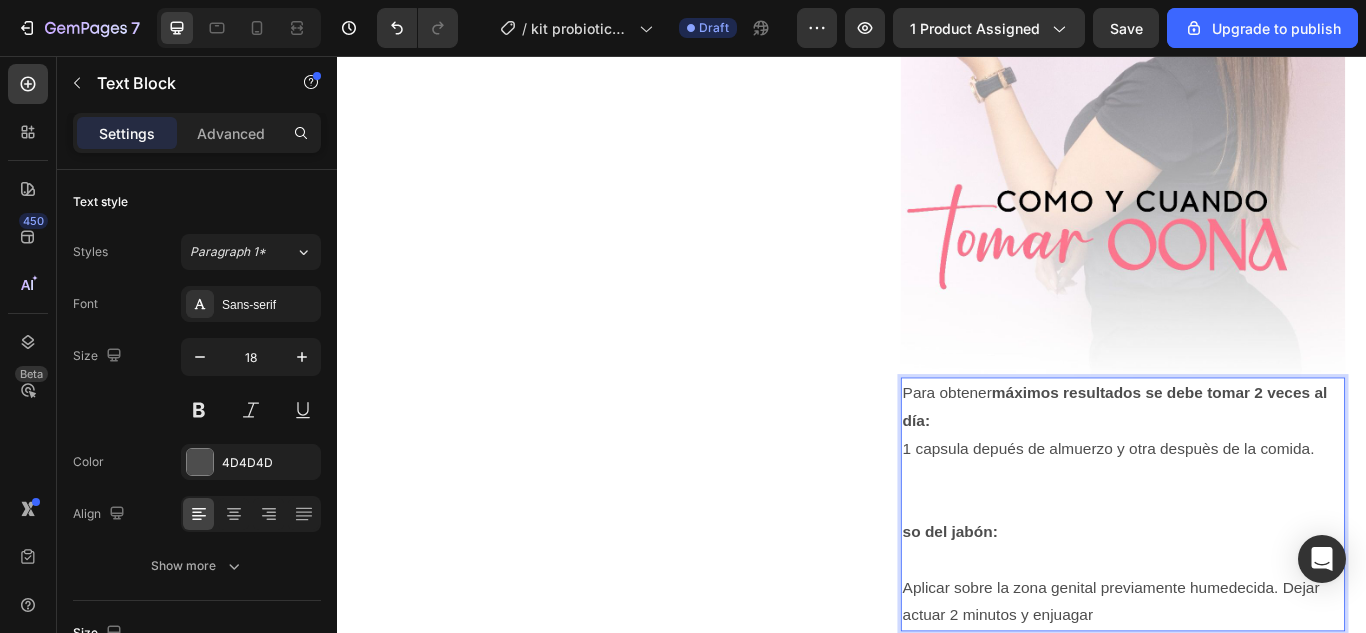 click on "so del jabón:" at bounding box center (1051, 611) 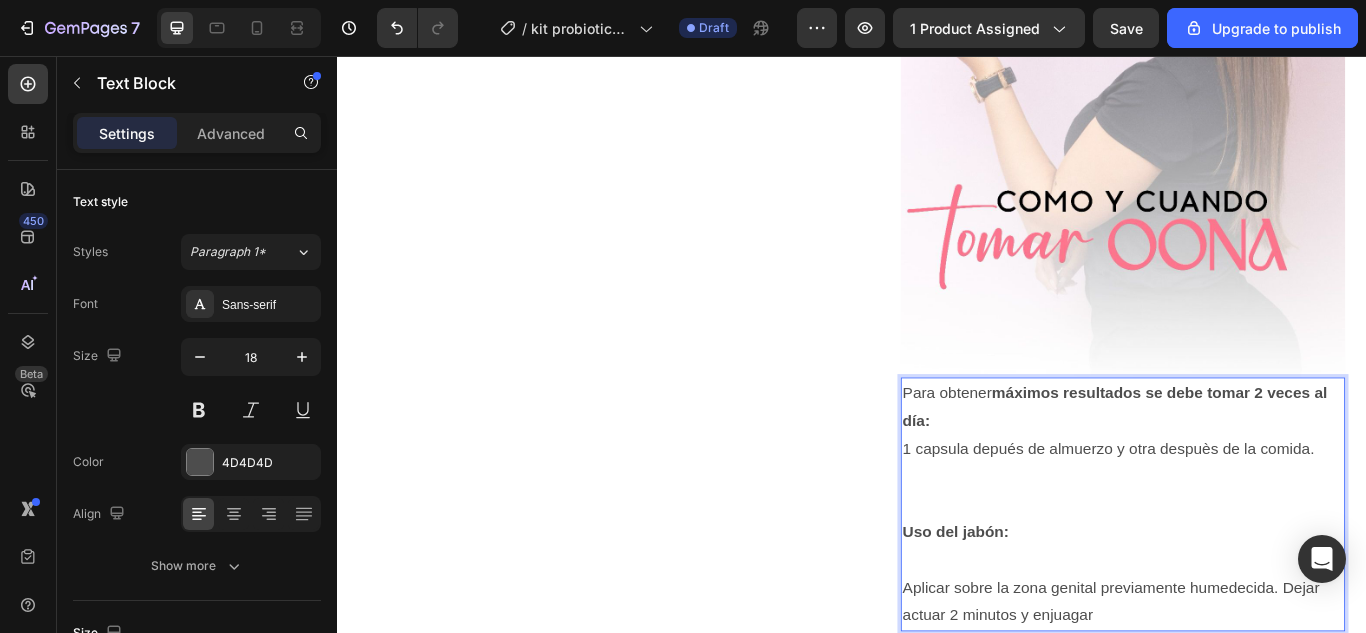 click at bounding box center [1253, 643] 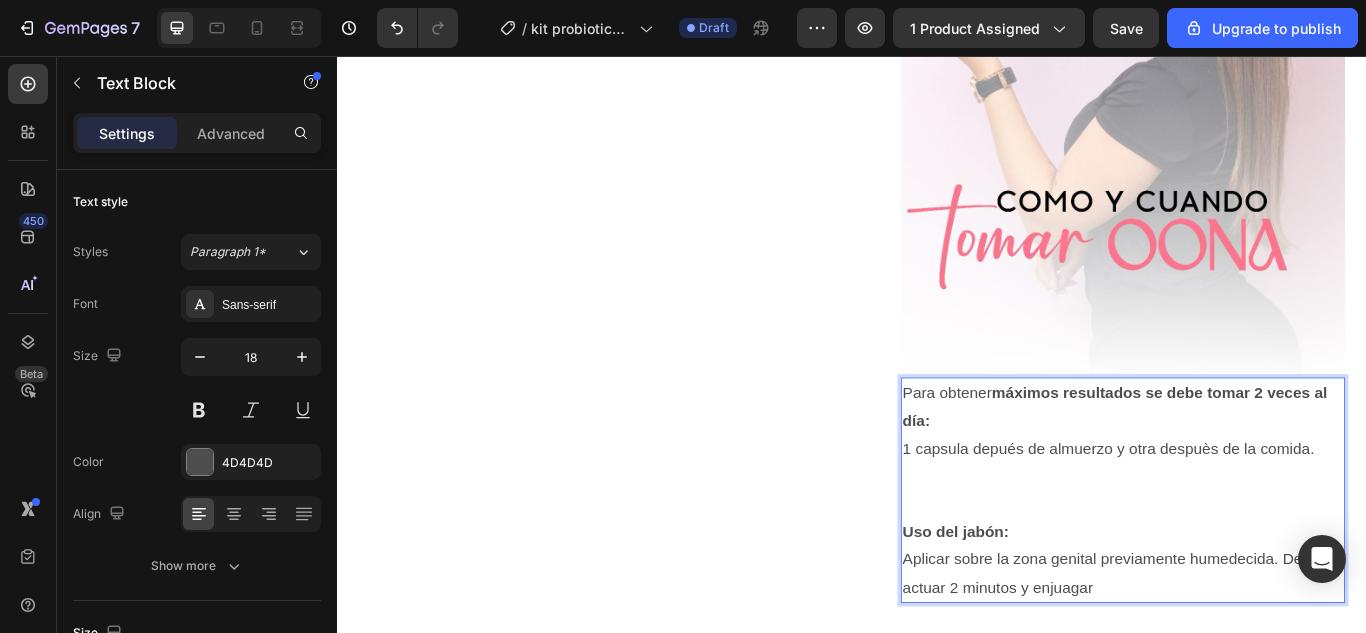 click at bounding box center (1253, 578) 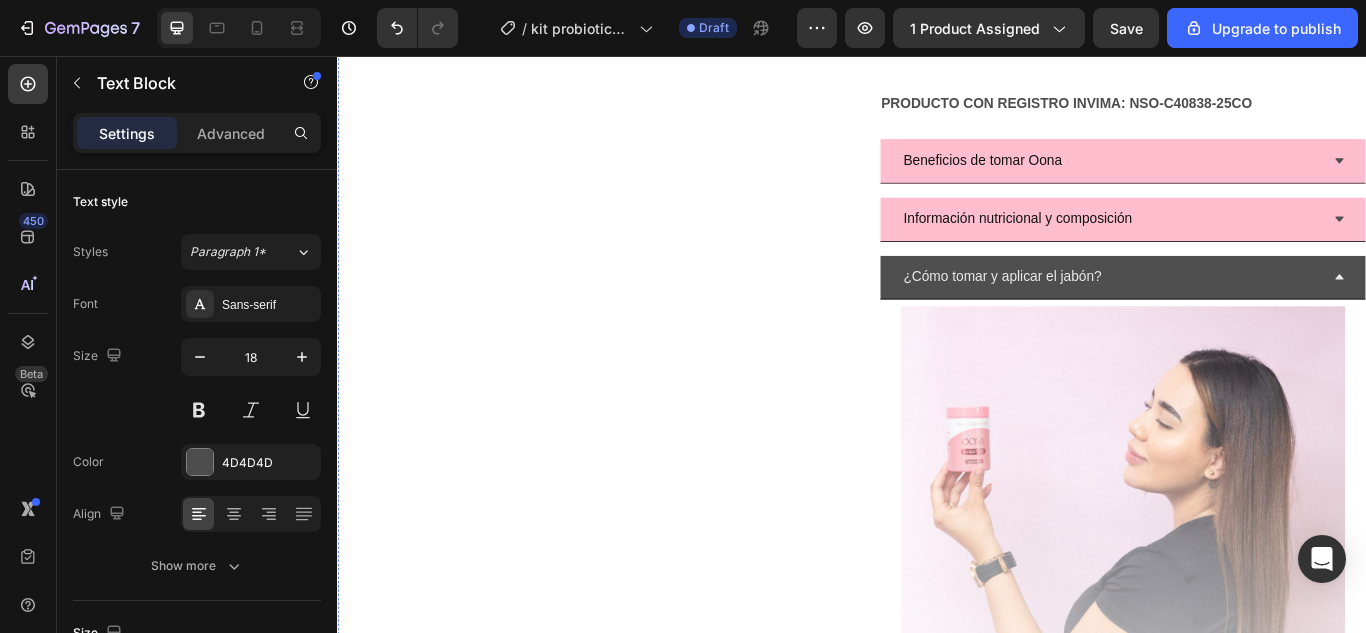 scroll, scrollTop: 701, scrollLeft: 0, axis: vertical 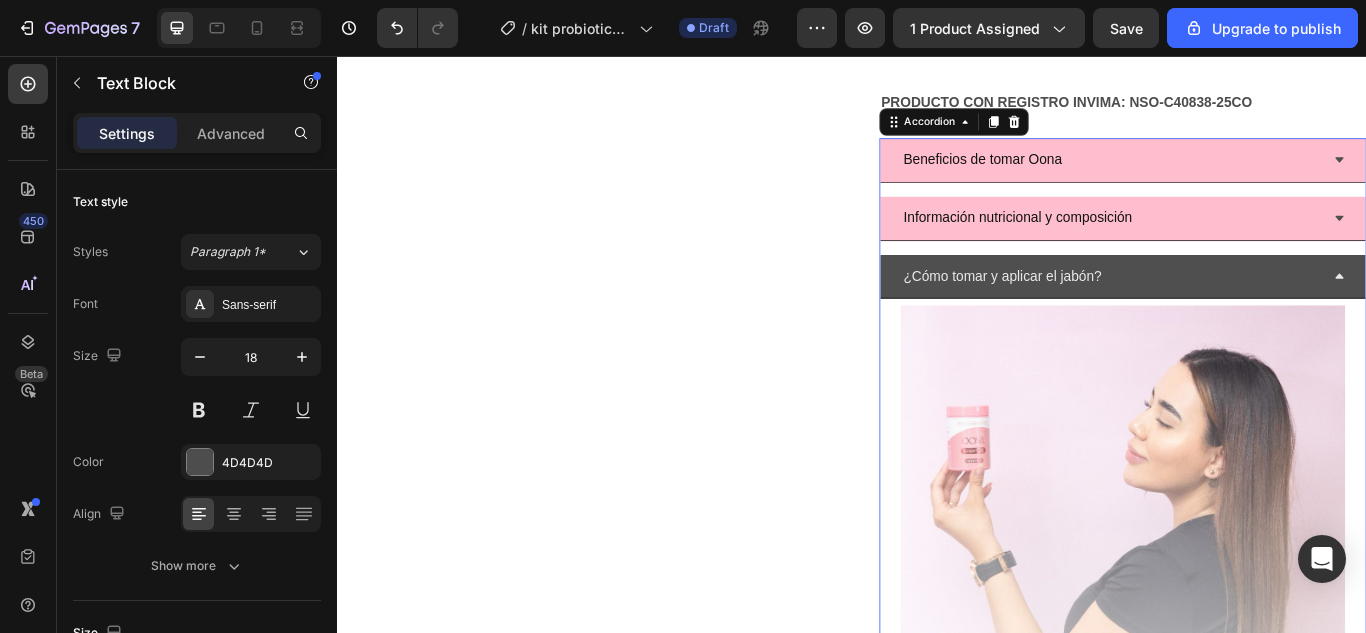 click on "¿Cómo tomar y aplicar el jabón?" at bounding box center (1112, 313) 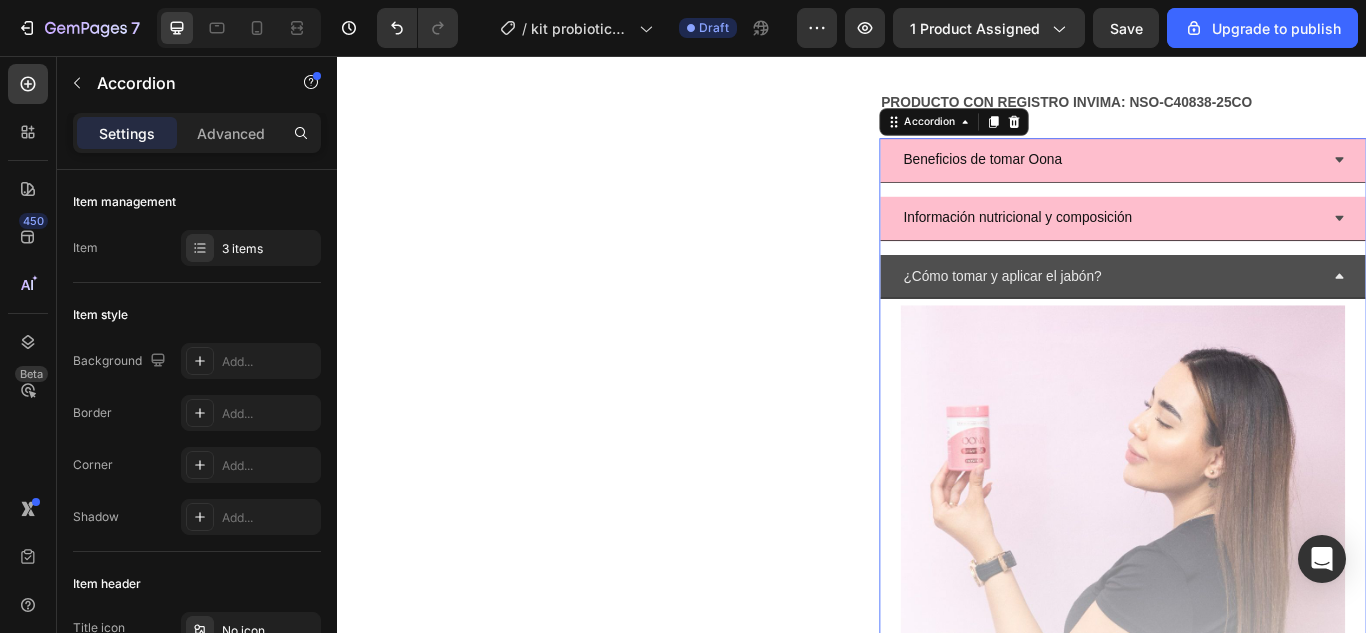 click 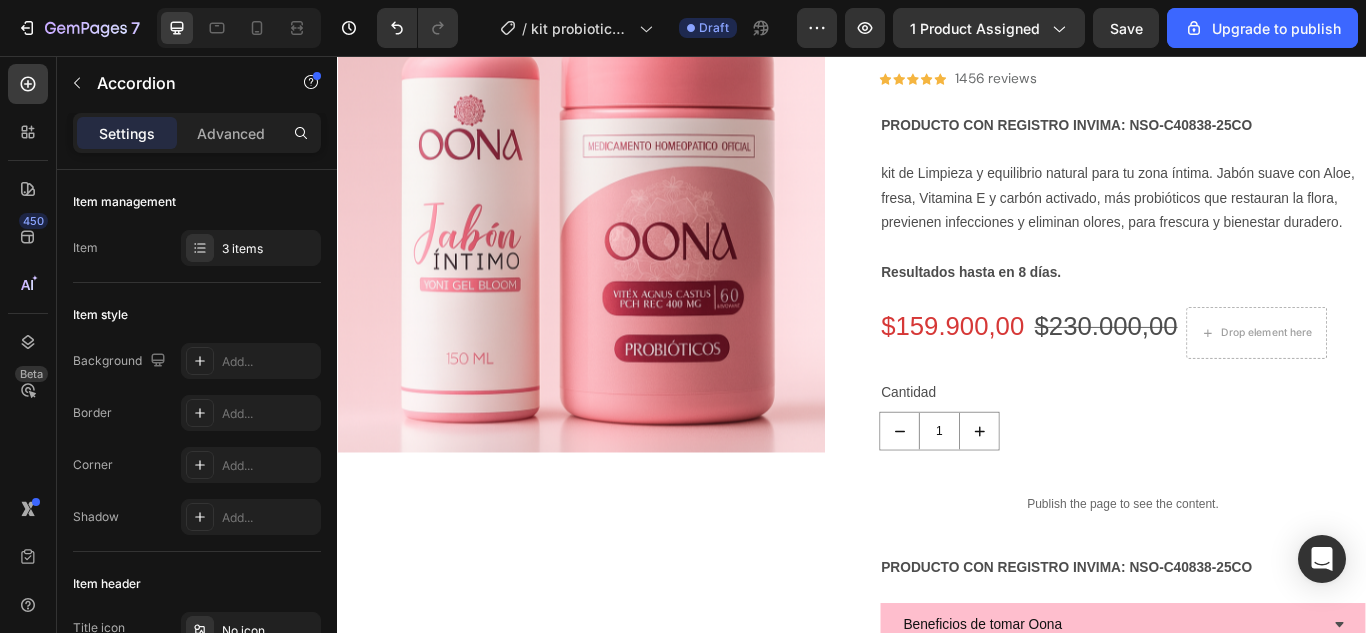 scroll, scrollTop: 0, scrollLeft: 0, axis: both 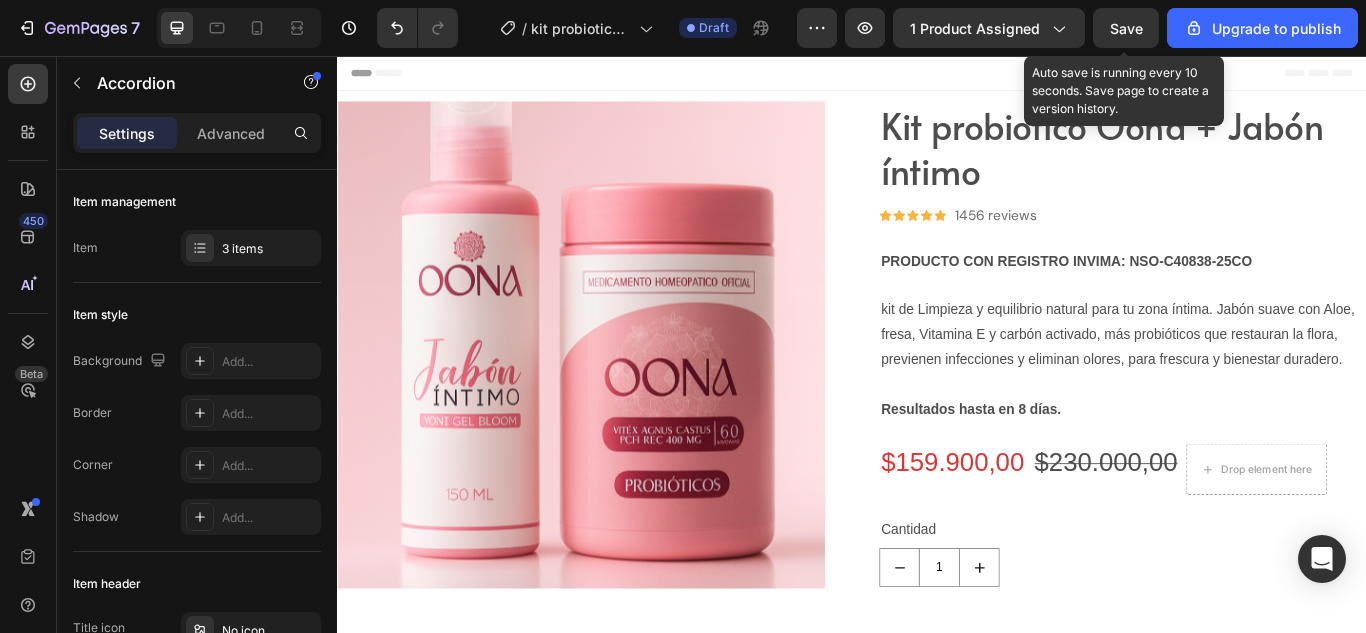 click on "Save" at bounding box center [1126, 28] 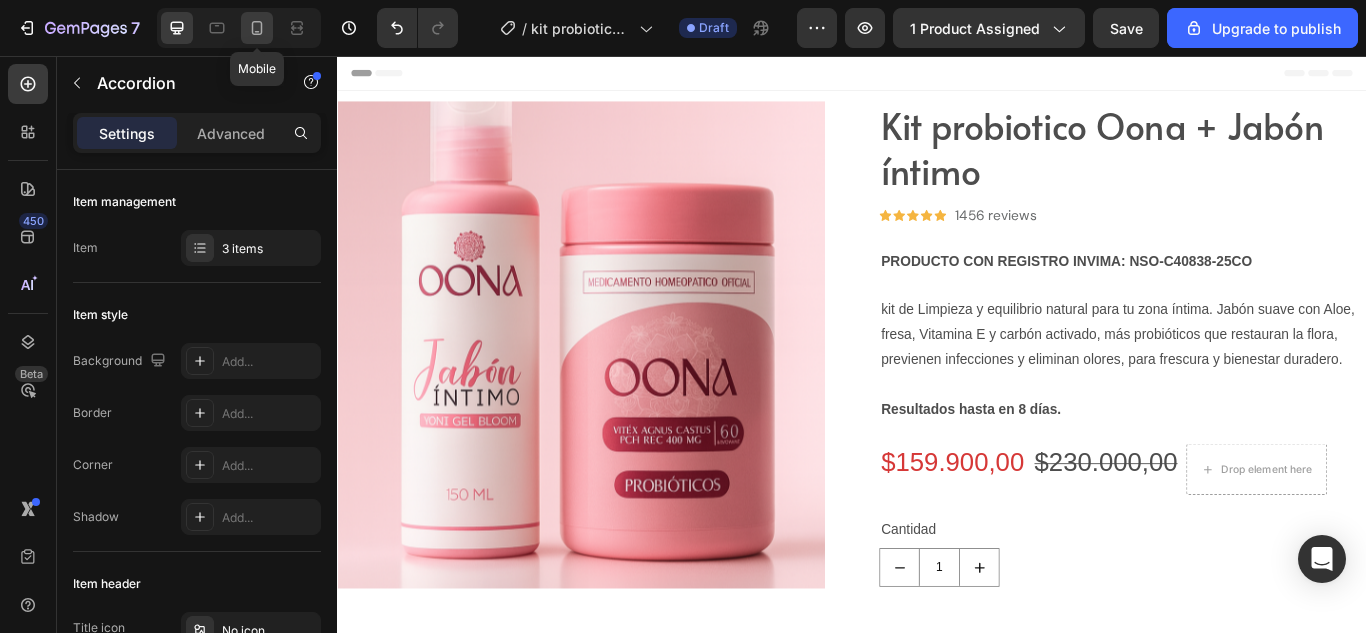 click 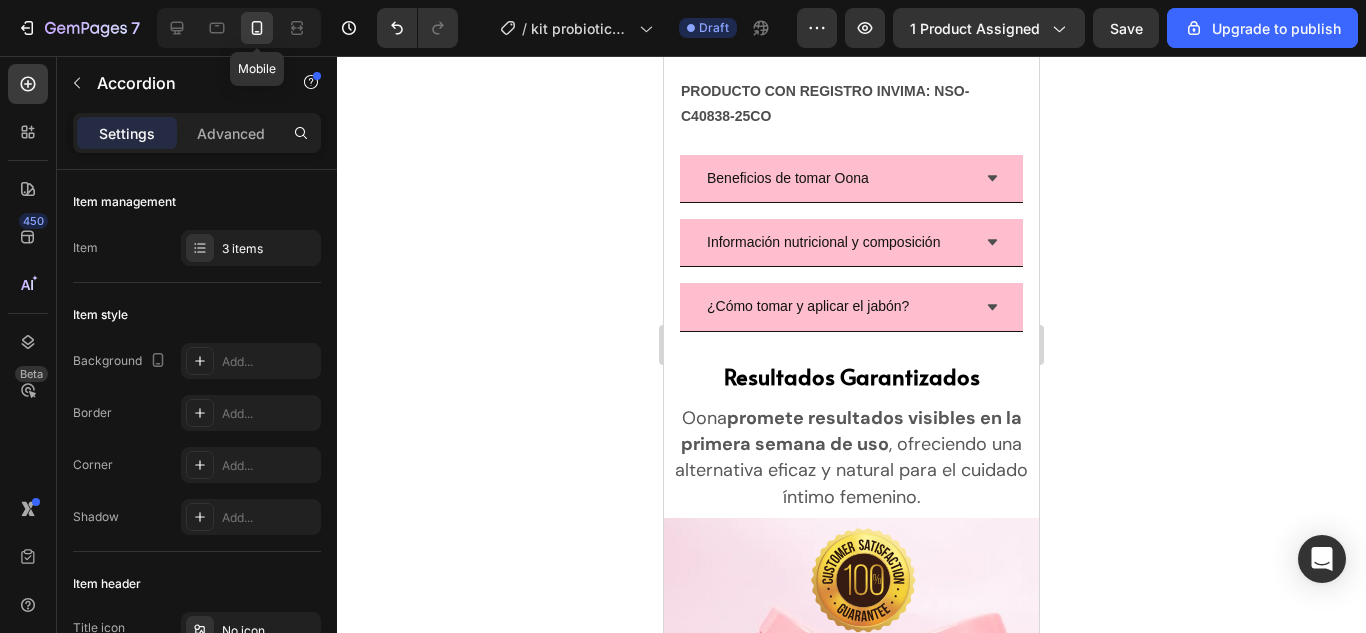 scroll, scrollTop: 1086, scrollLeft: 0, axis: vertical 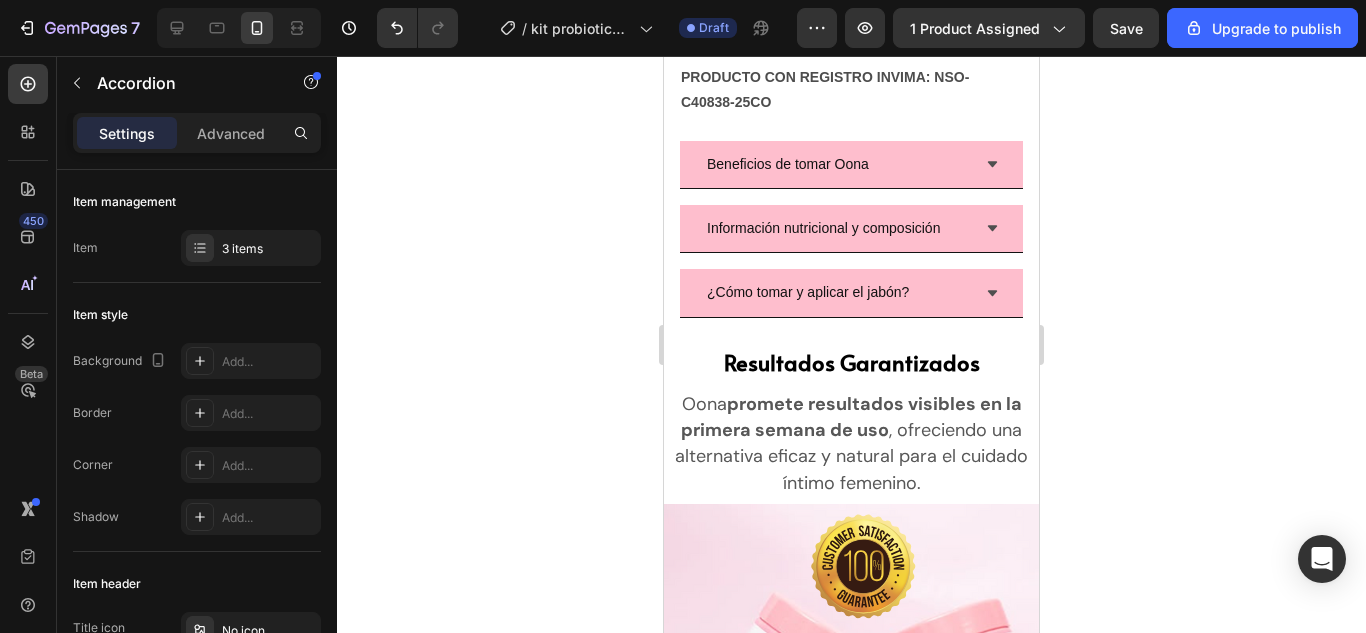 click 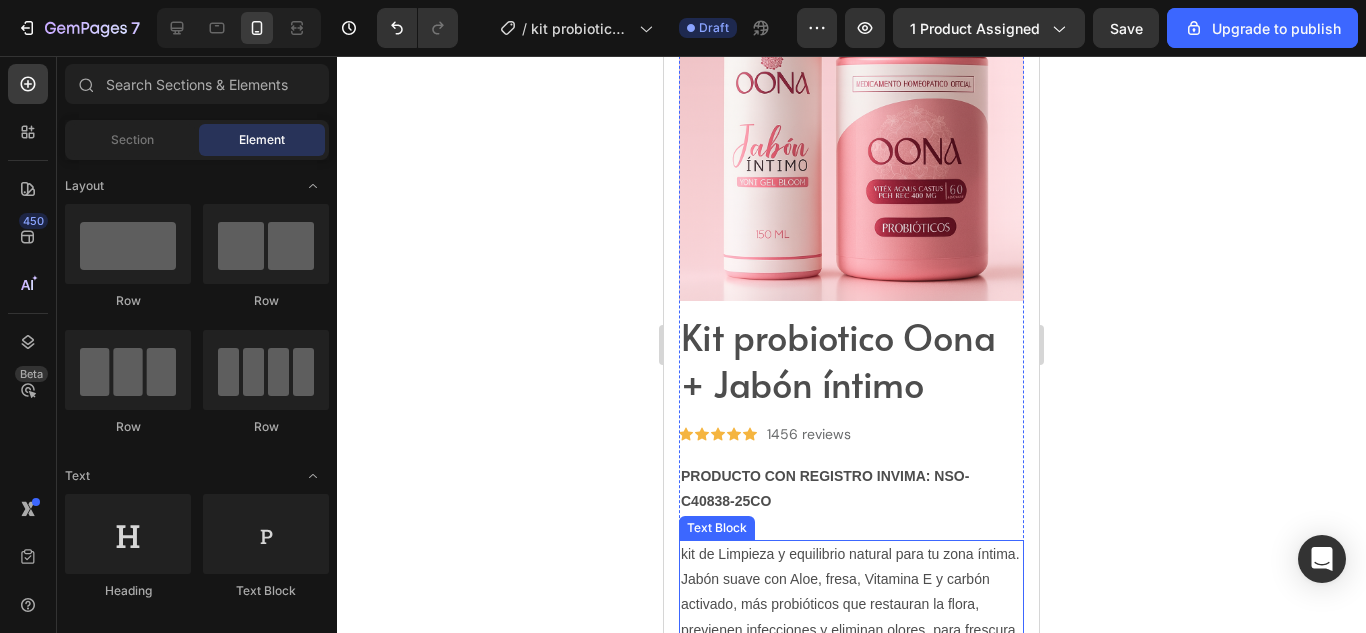 scroll, scrollTop: 142, scrollLeft: 0, axis: vertical 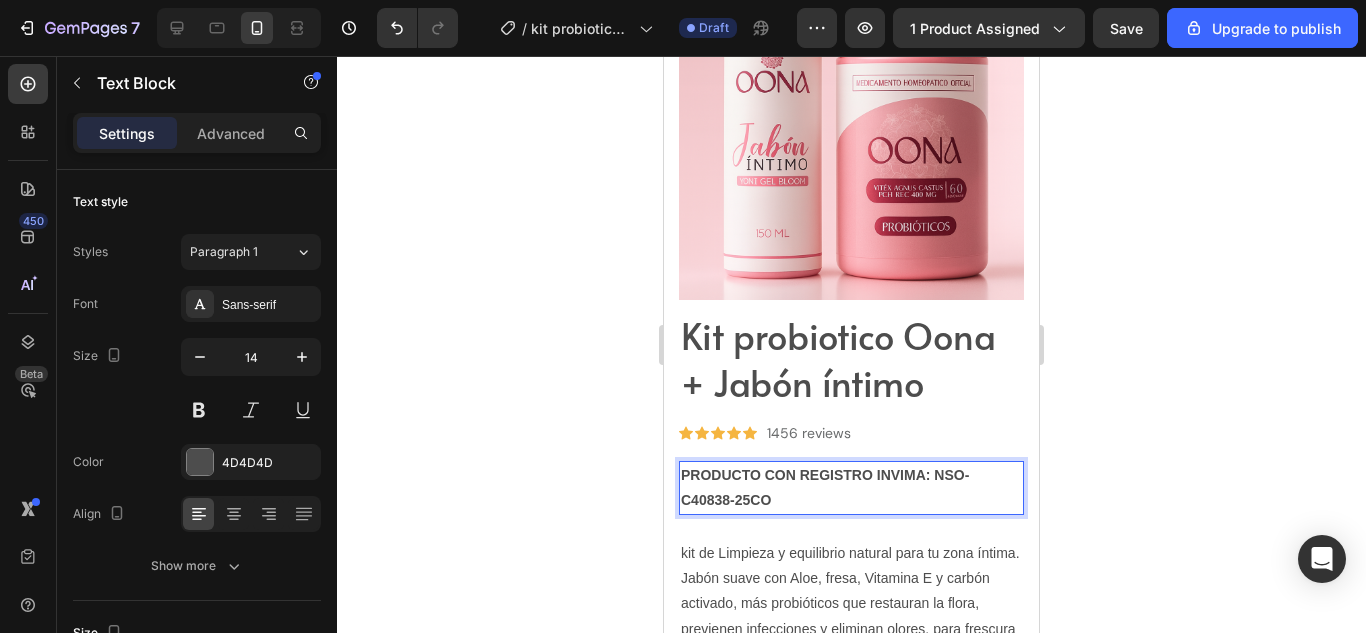 click on "PRODUCTO CON REGISTRO INVIMA: NSO-C40838-25CO" at bounding box center (851, 488) 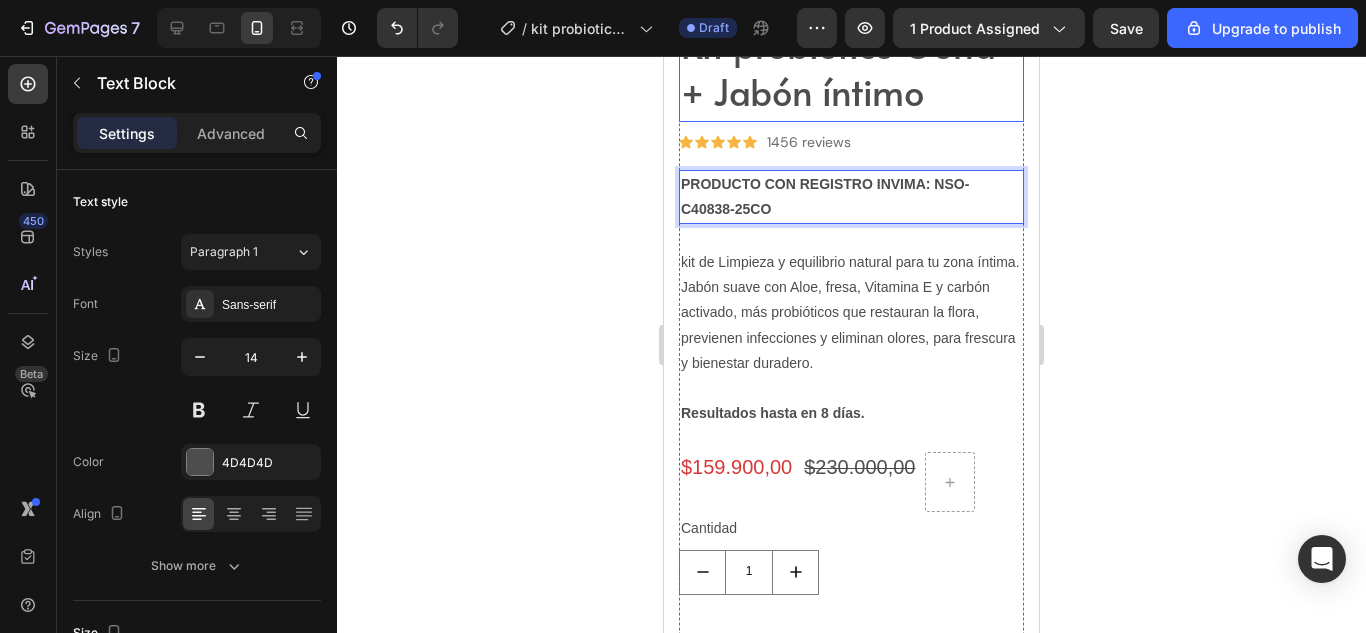 scroll, scrollTop: 432, scrollLeft: 0, axis: vertical 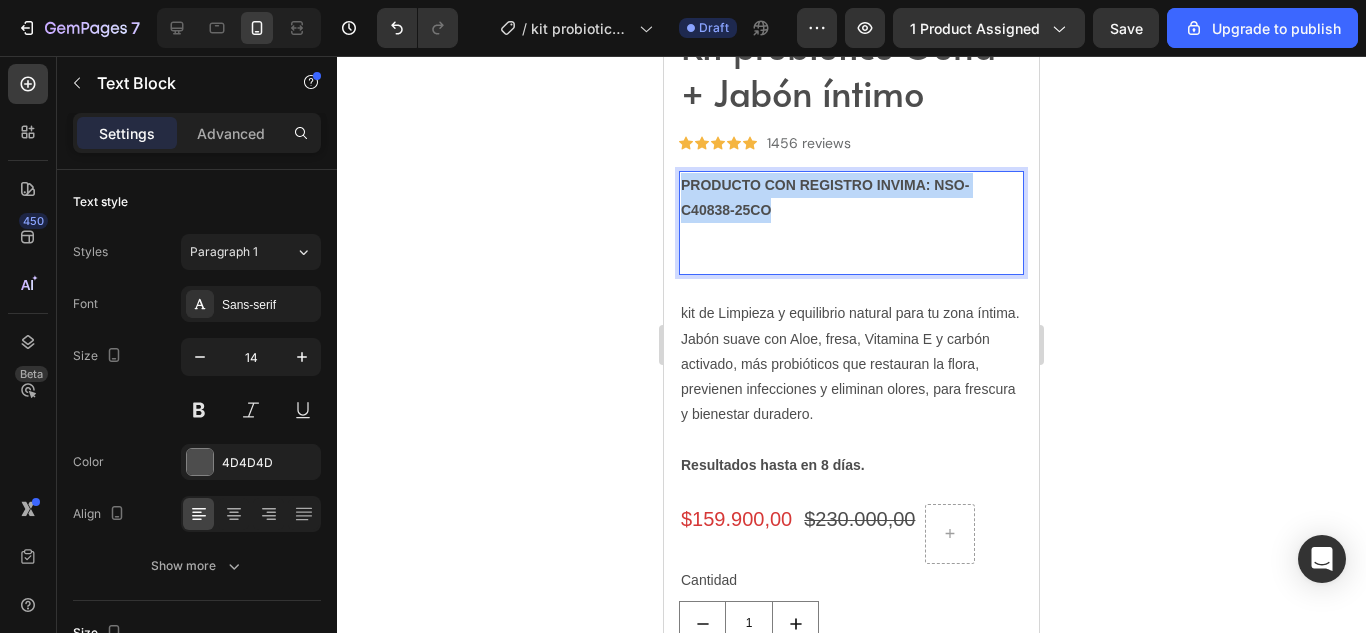 drag, startPoint x: 799, startPoint y: 188, endPoint x: 639, endPoint y: 165, distance: 161.64467 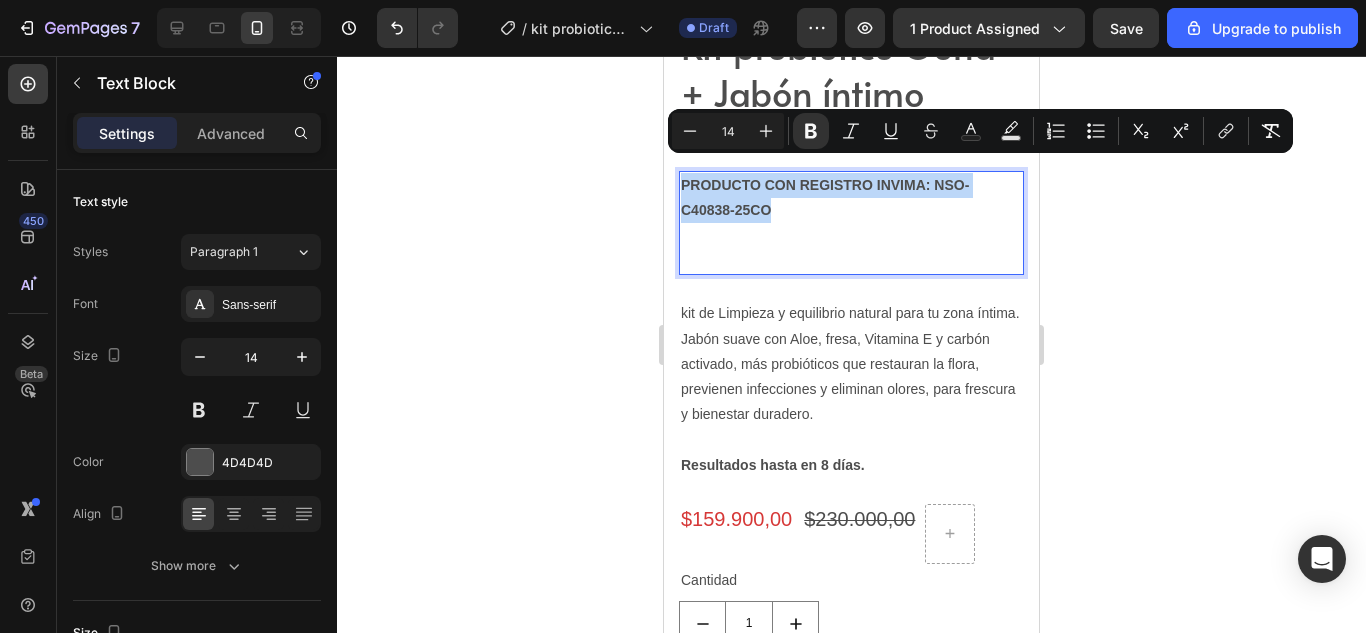 copy on "PRODUCTO CON REGISTRO INVIMA: NSO-C40838-25CO" 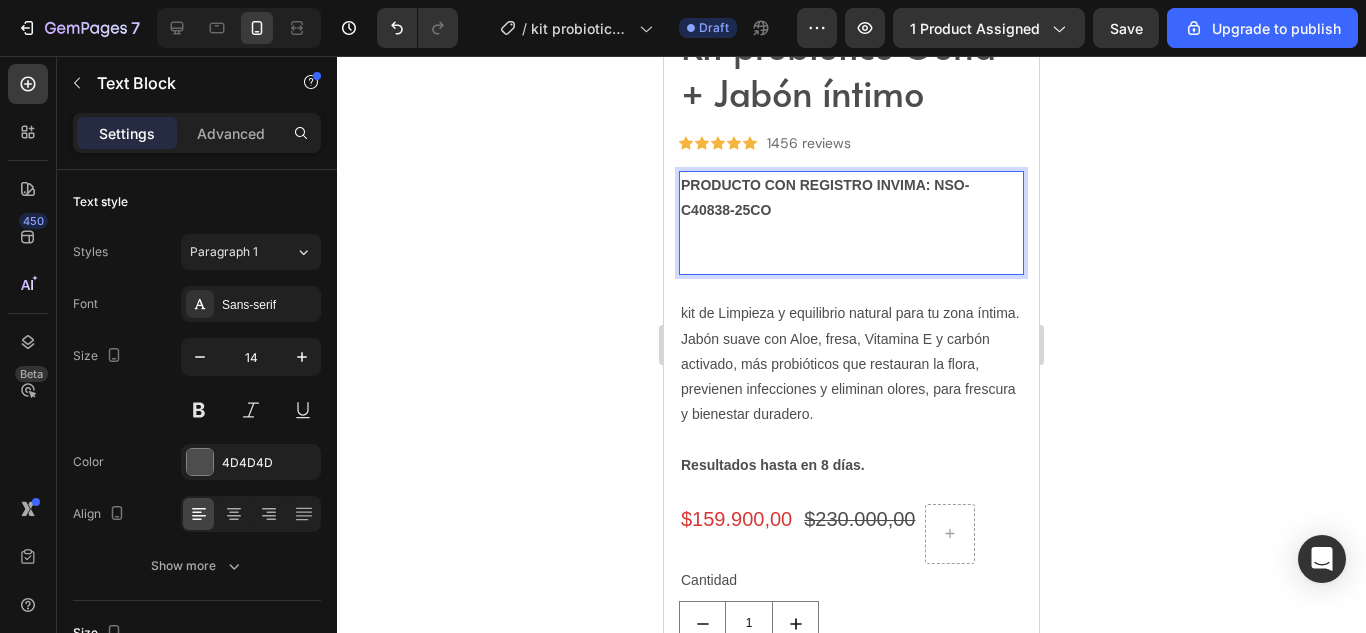 click at bounding box center (851, 235) 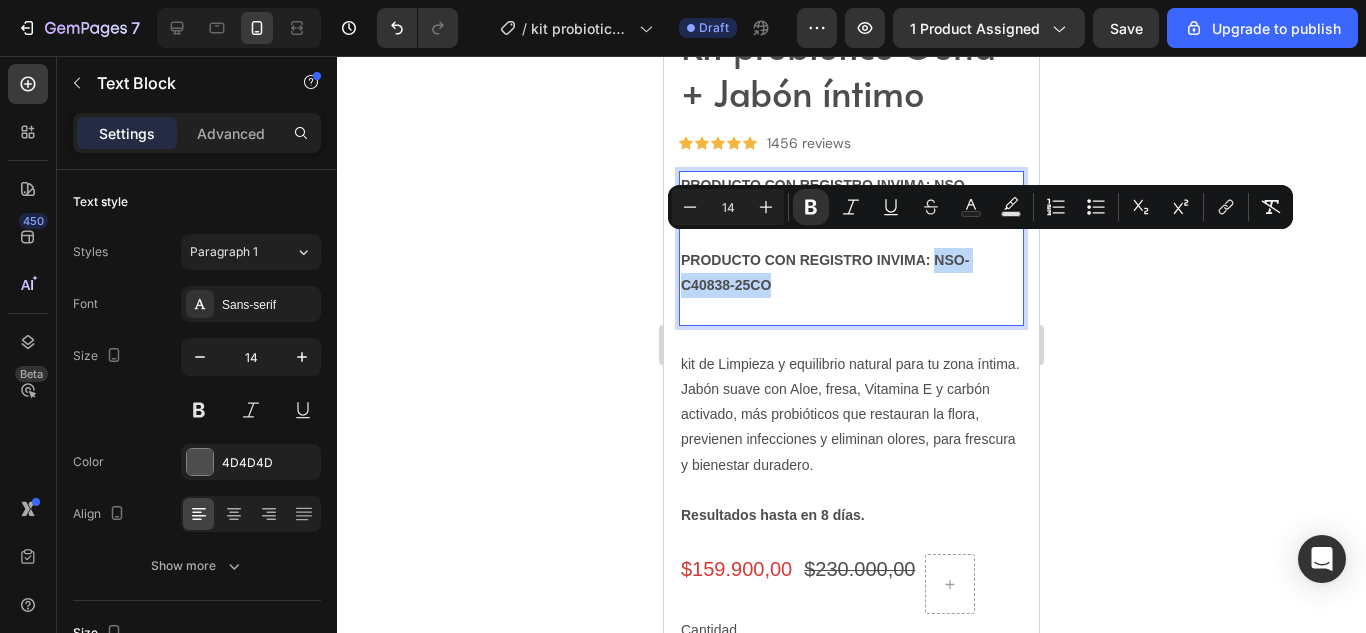 drag, startPoint x: 937, startPoint y: 239, endPoint x: 969, endPoint y: 263, distance: 40 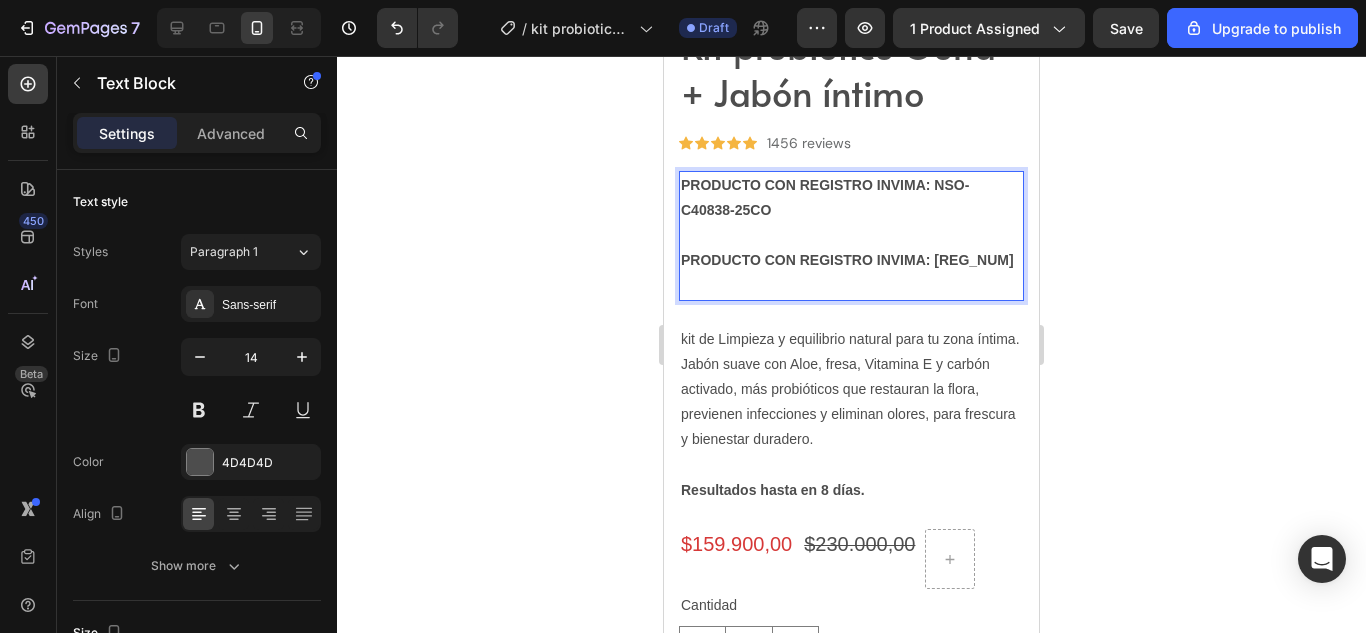 click 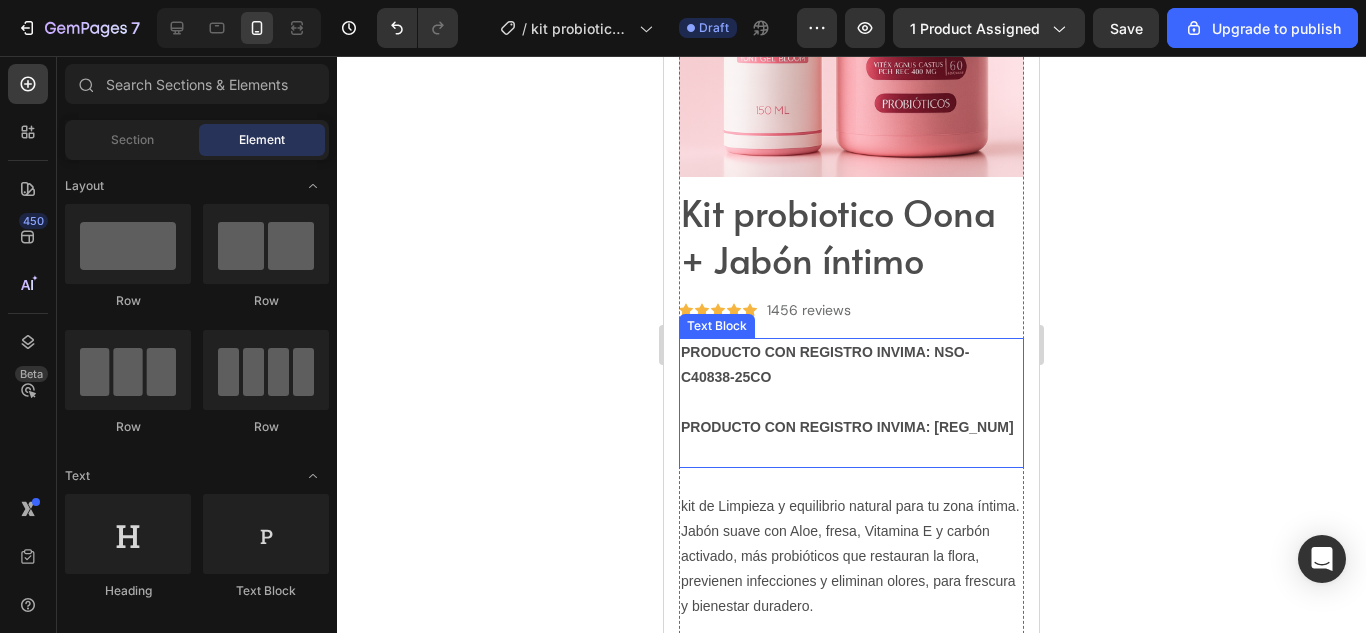 scroll, scrollTop: 183, scrollLeft: 0, axis: vertical 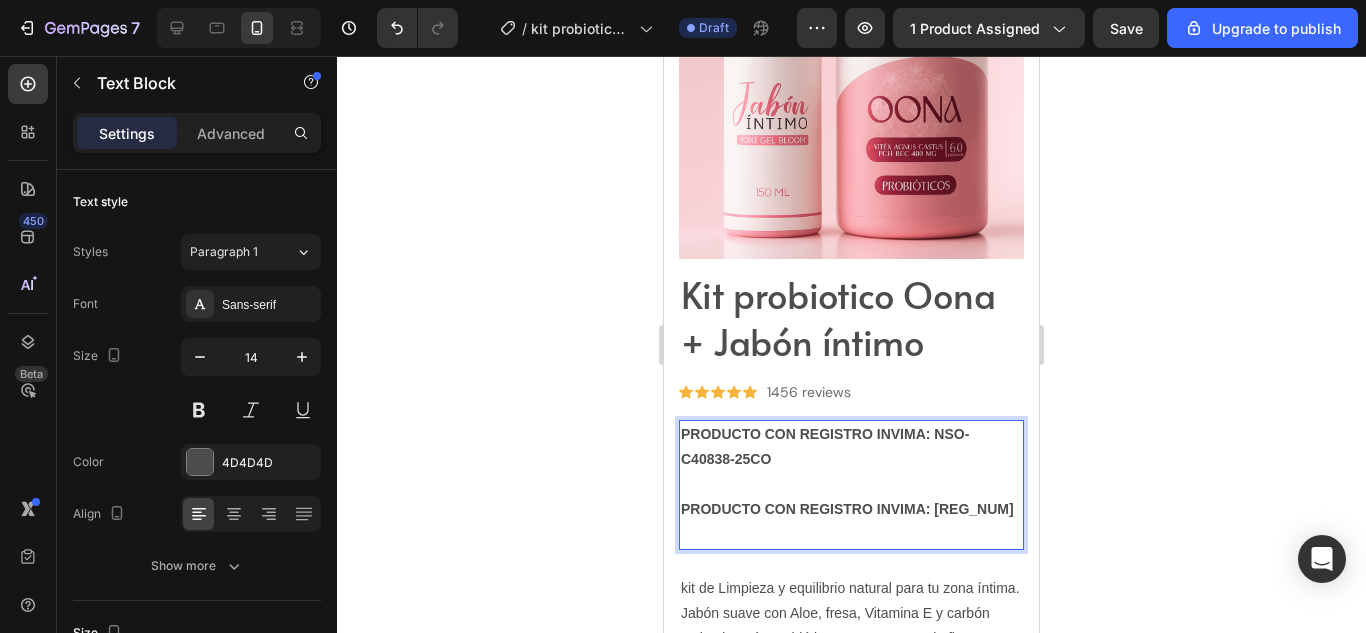 click on "PRODUCTO CON REGISTRO INVIMA: [REG_NUM]" at bounding box center [847, 509] 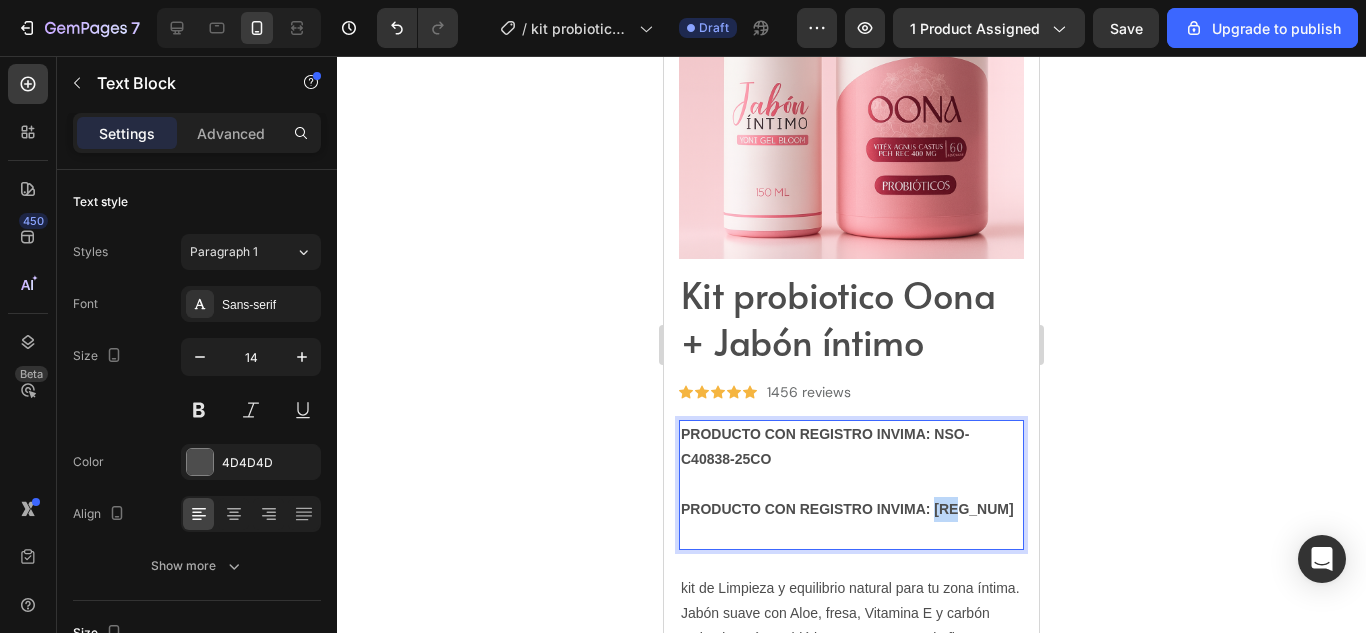 click on "PRODUCTO CON REGISTRO INVIMA: [REG_NUM]" at bounding box center [847, 509] 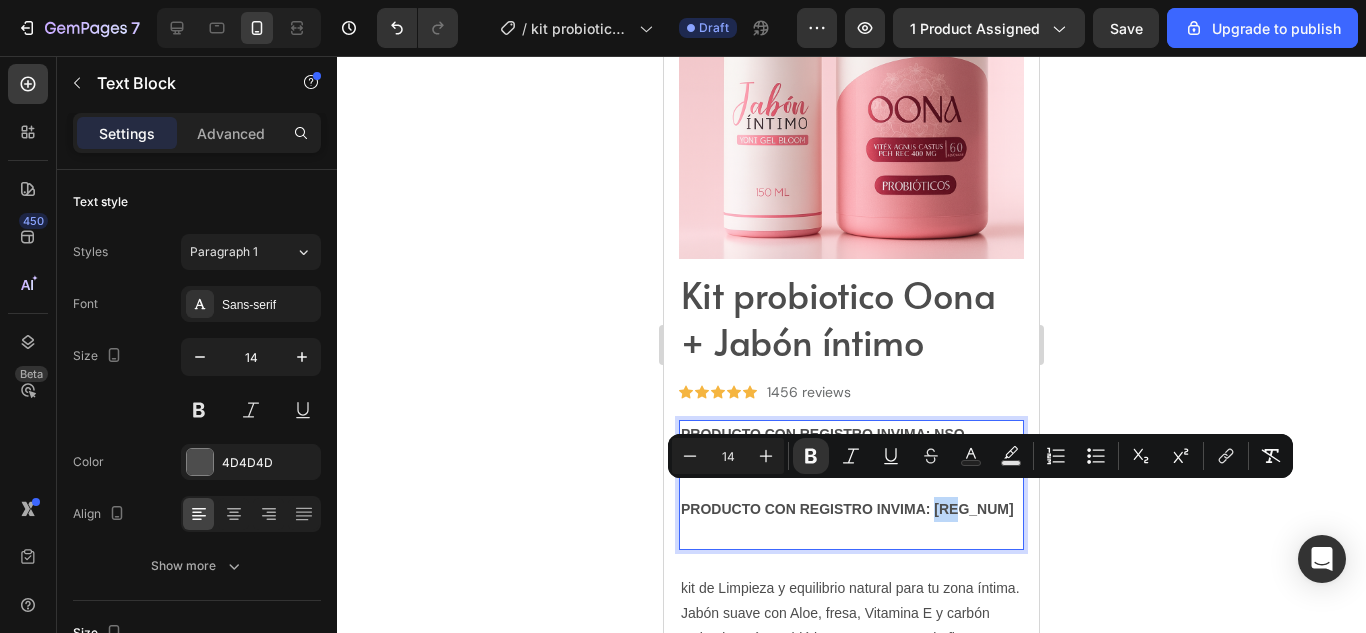 click on "PRODUCTO CON REGISTRO INVIMA: [REG_NUM]" at bounding box center (847, 509) 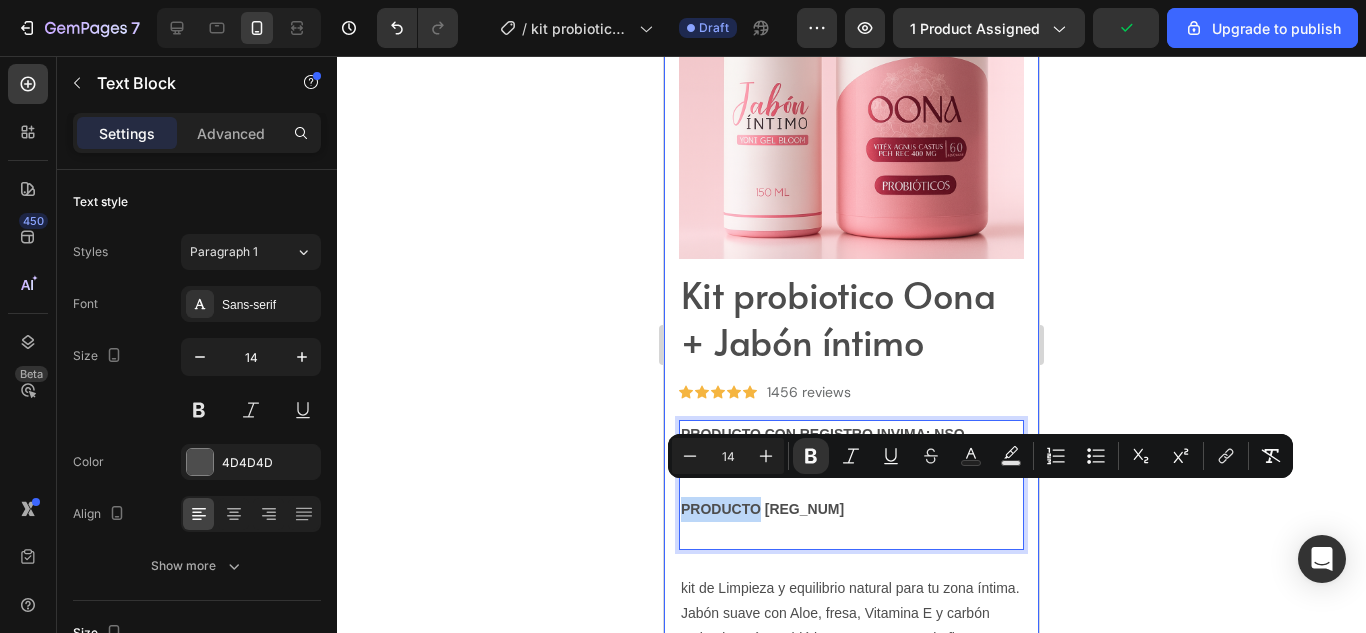 drag, startPoint x: 762, startPoint y: 492, endPoint x: 672, endPoint y: 494, distance: 90.02222 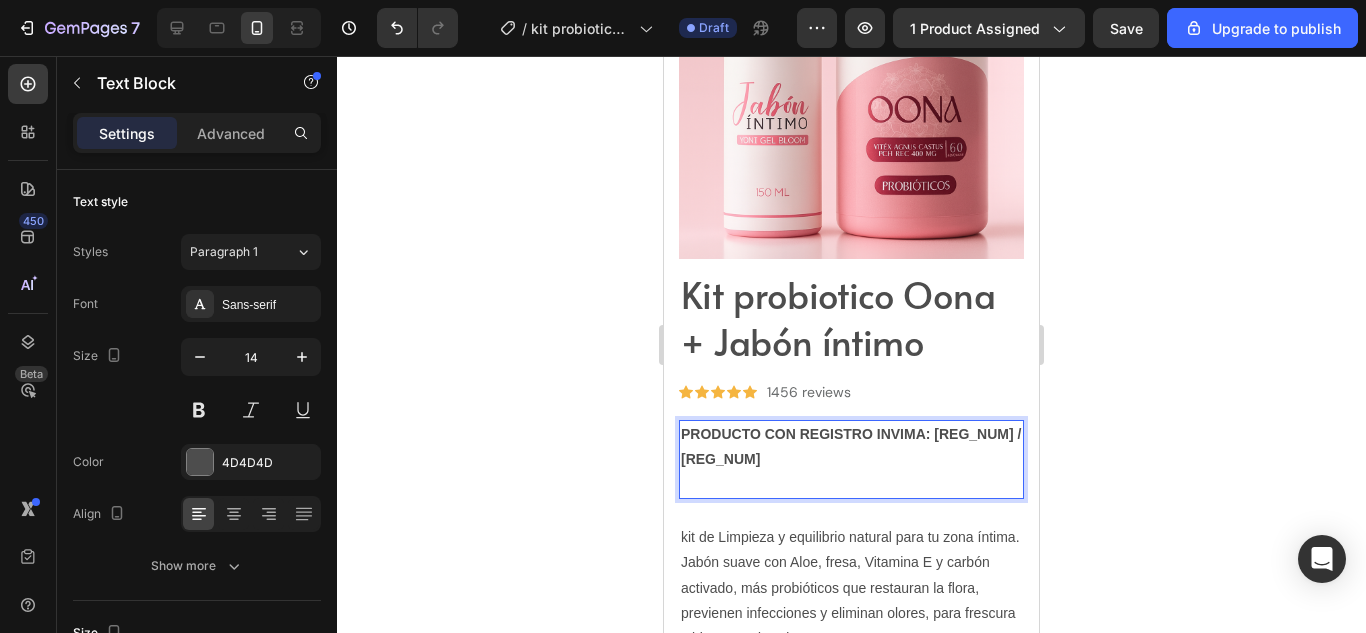 click 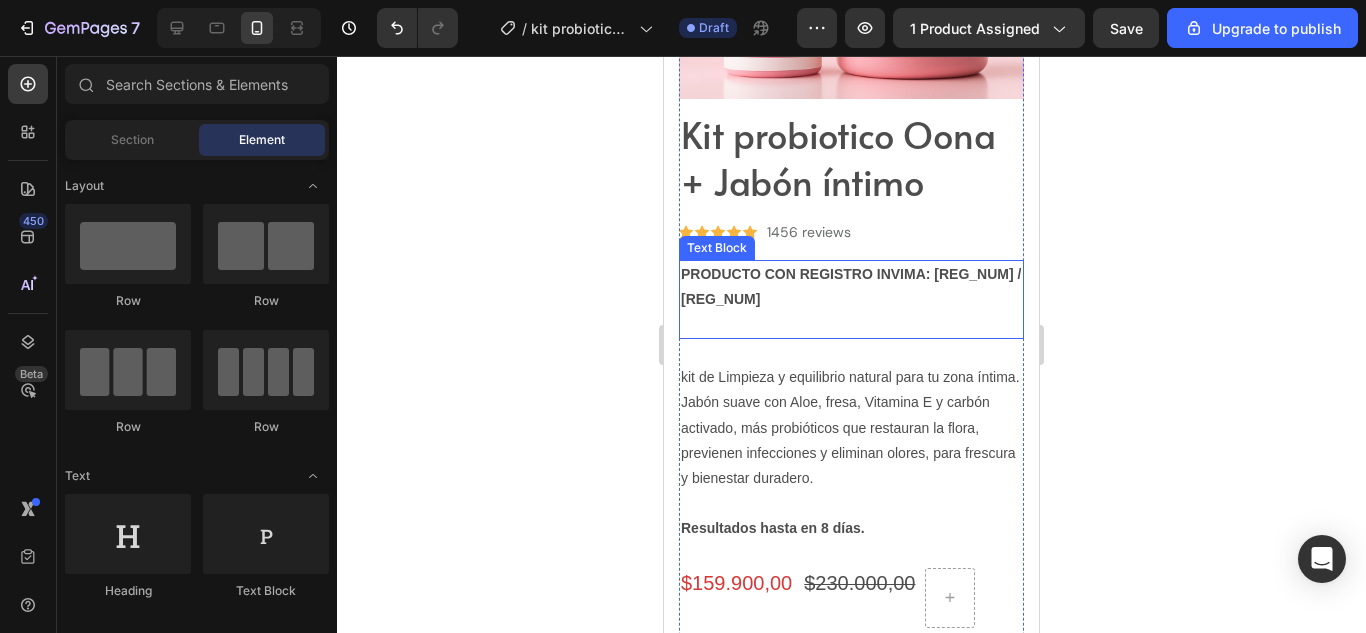 scroll, scrollTop: 342, scrollLeft: 0, axis: vertical 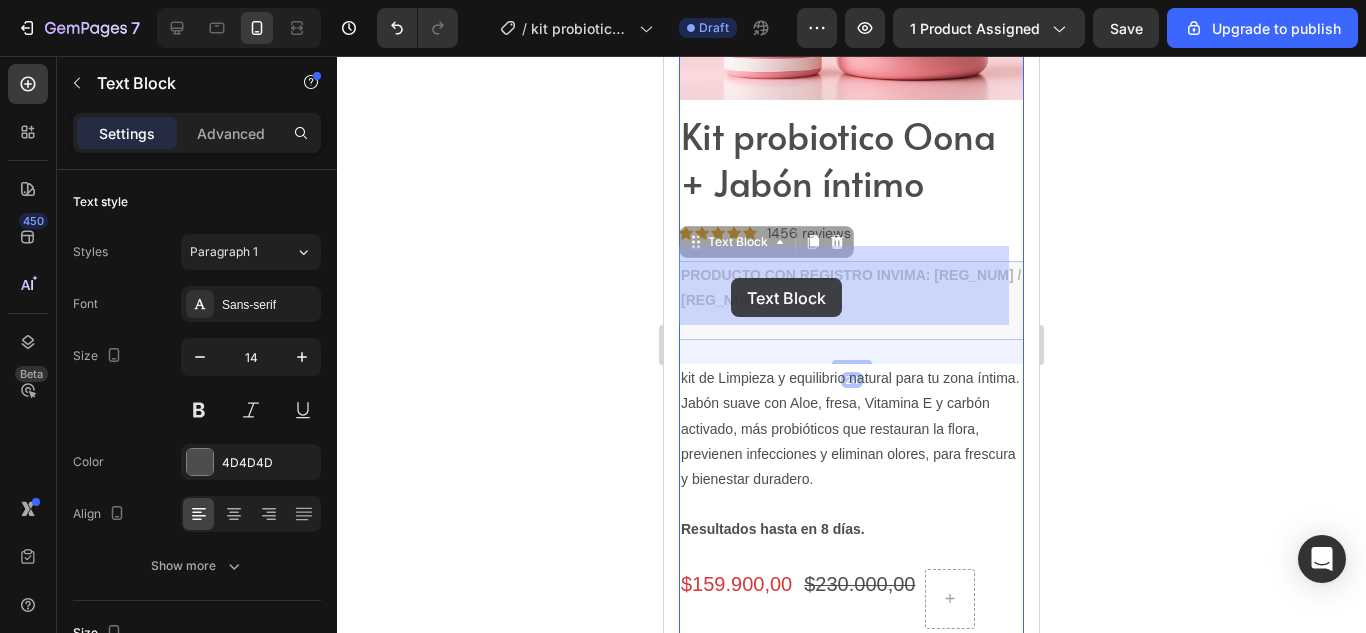drag, startPoint x: 932, startPoint y: 290, endPoint x: 736, endPoint y: 280, distance: 196.25494 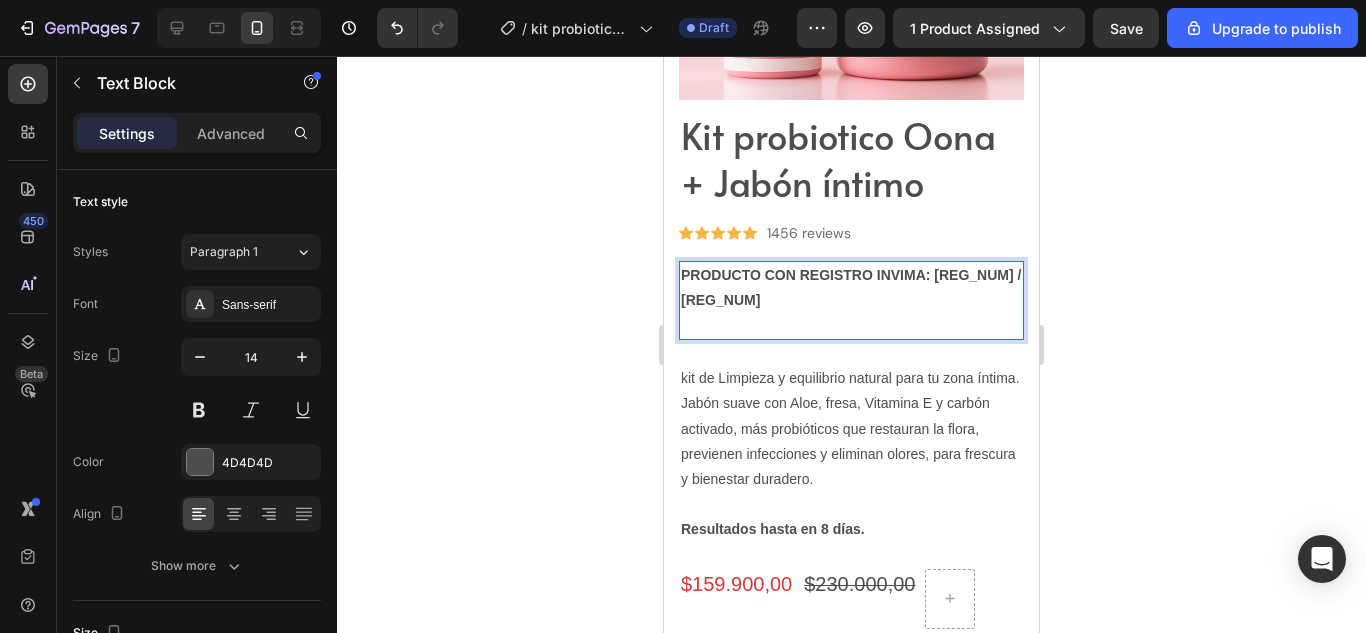click on "PRODUCTO CON REGISTRO INVIMA: [REG_NUM] / [REG_NUM]" at bounding box center [851, 288] 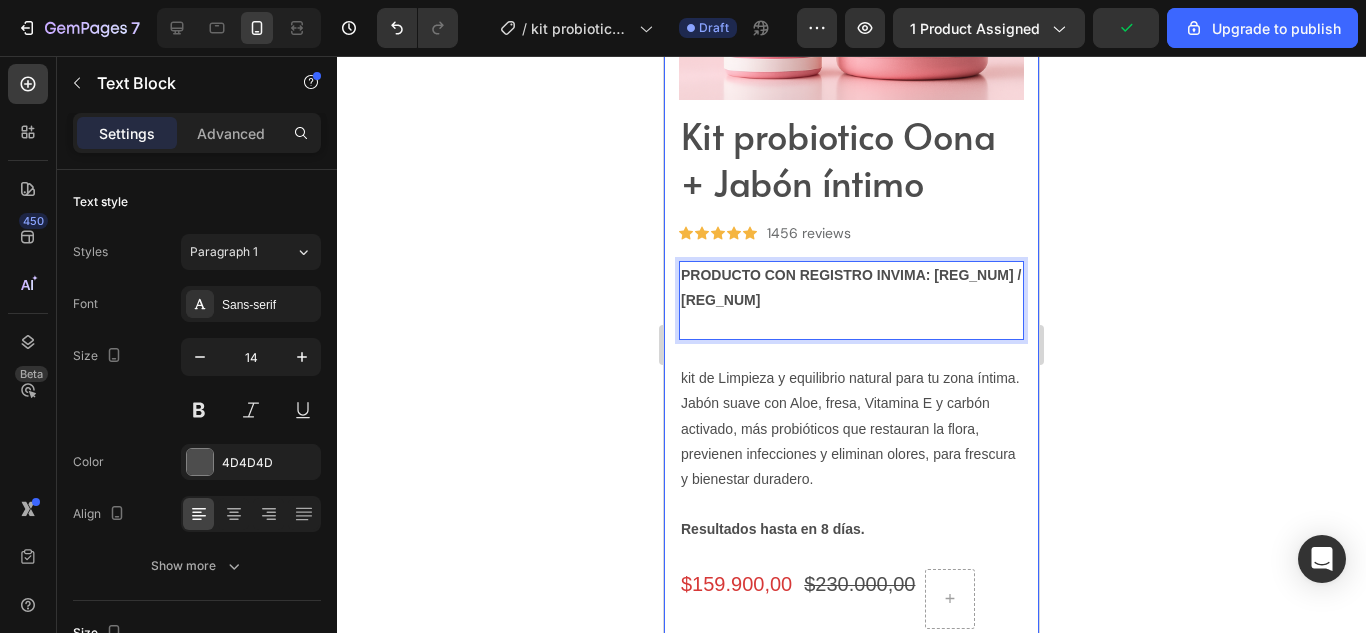 drag, startPoint x: 928, startPoint y: 290, endPoint x: 677, endPoint y: 270, distance: 251.79555 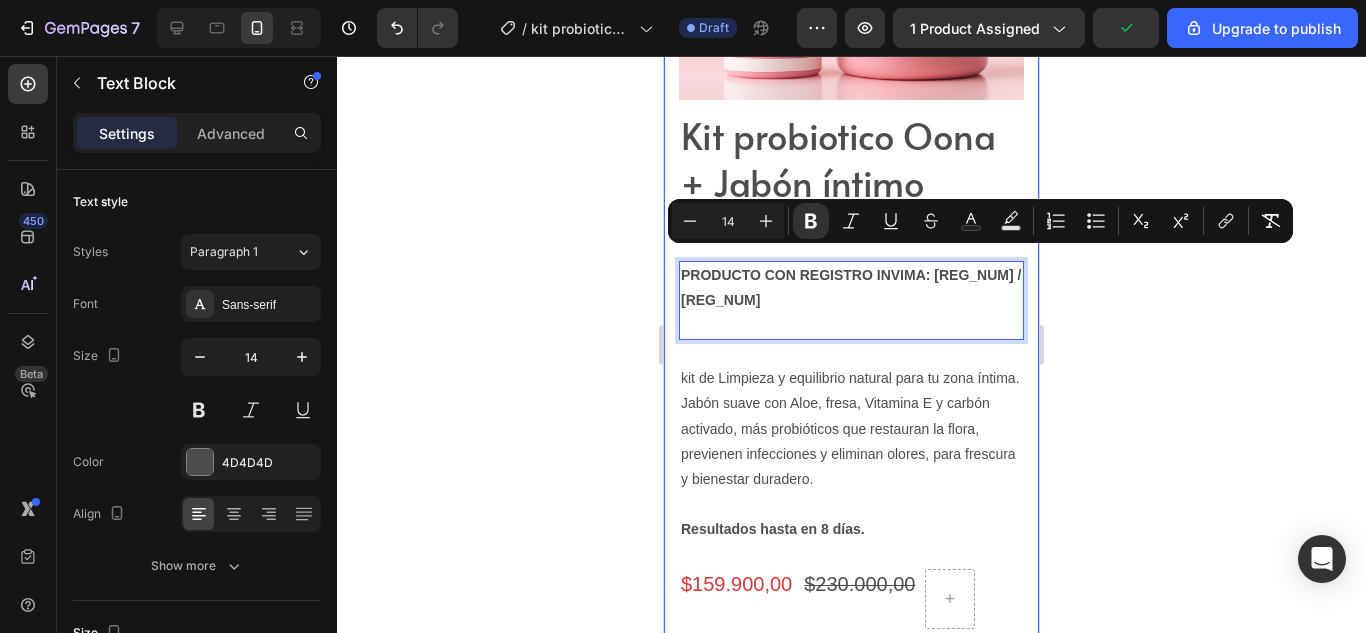 copy on "PRODUCTO CON REGISTRO INVIMA: [REG_NUM] / [REG_NUM]" 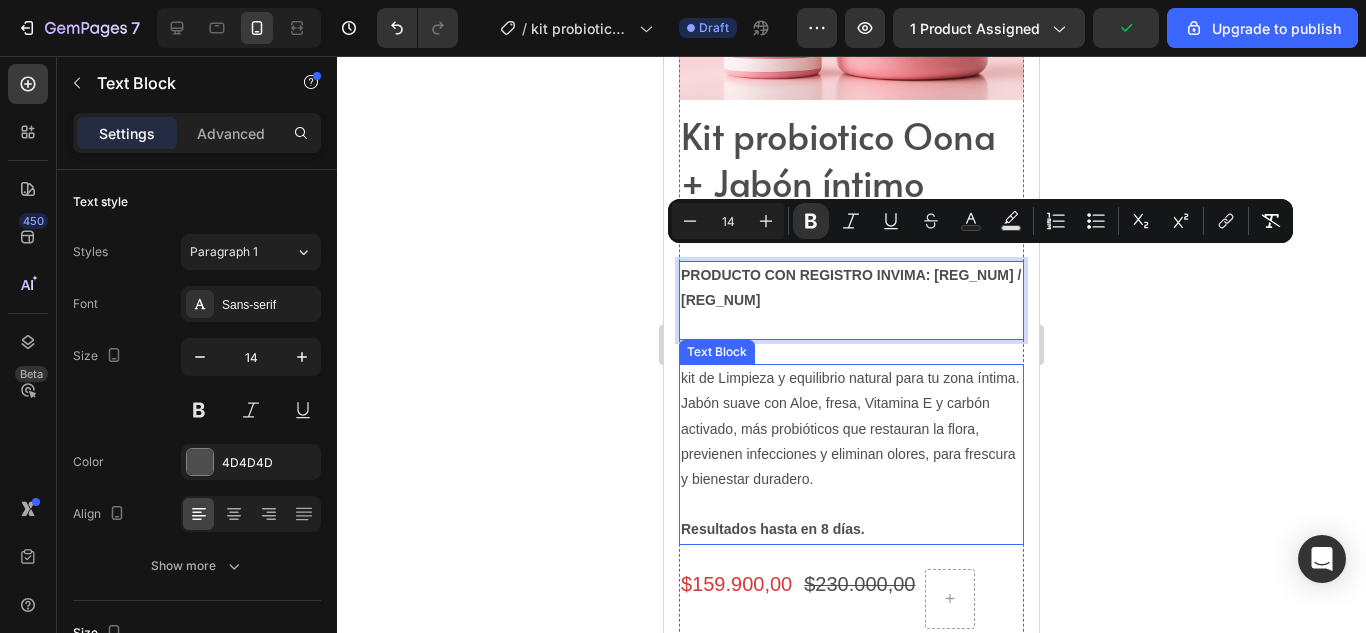 scroll, scrollTop: 711, scrollLeft: 0, axis: vertical 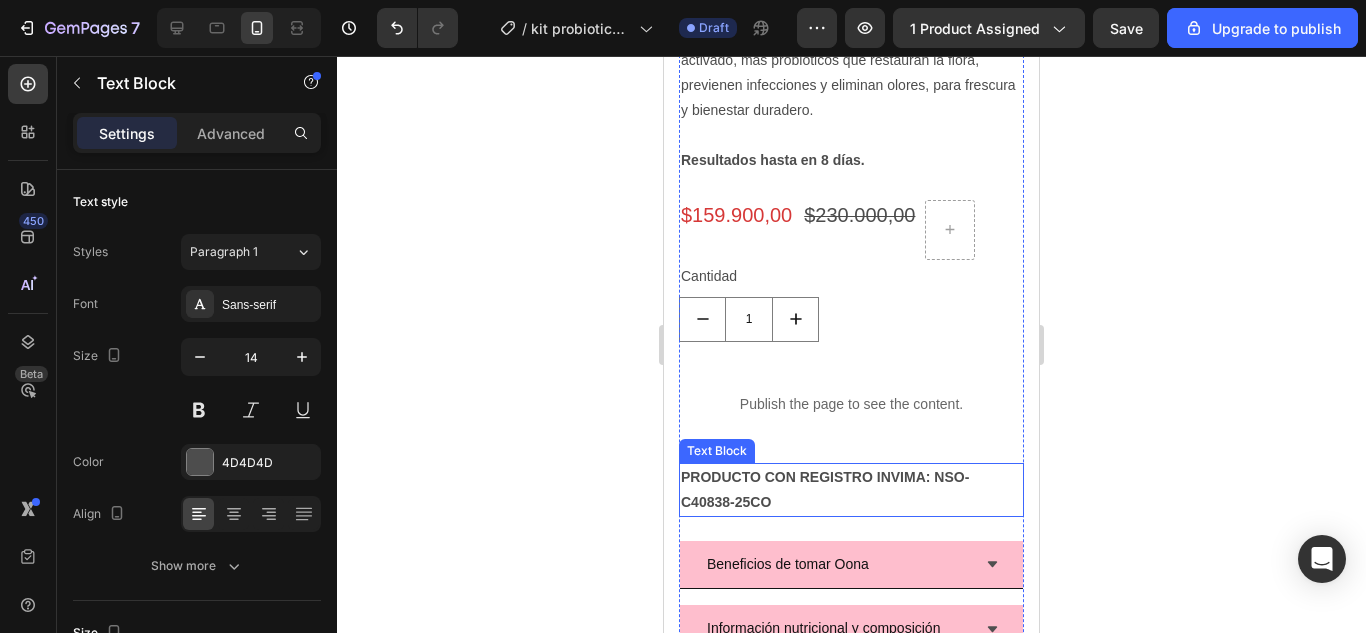 click on "PRODUCTO CON REGISTRO INVIMA: NSO-C40838-25CO" at bounding box center (851, 490) 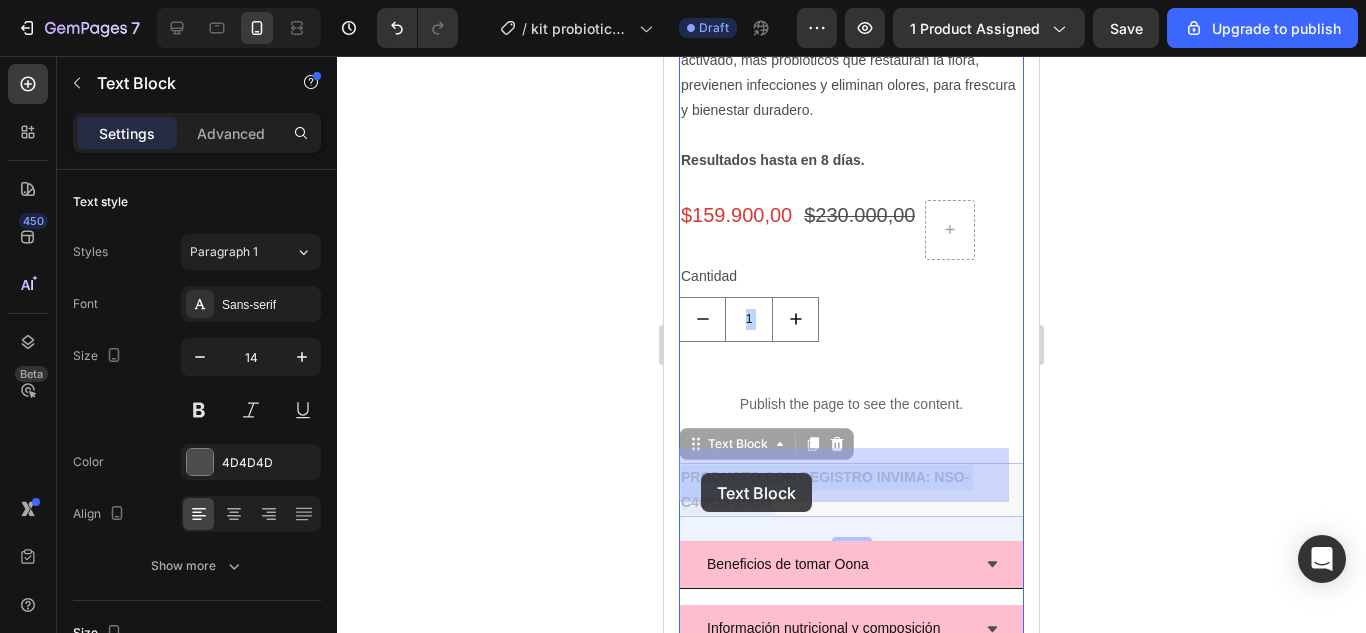 drag, startPoint x: 782, startPoint y: 488, endPoint x: 716, endPoint y: 479, distance: 66.61081 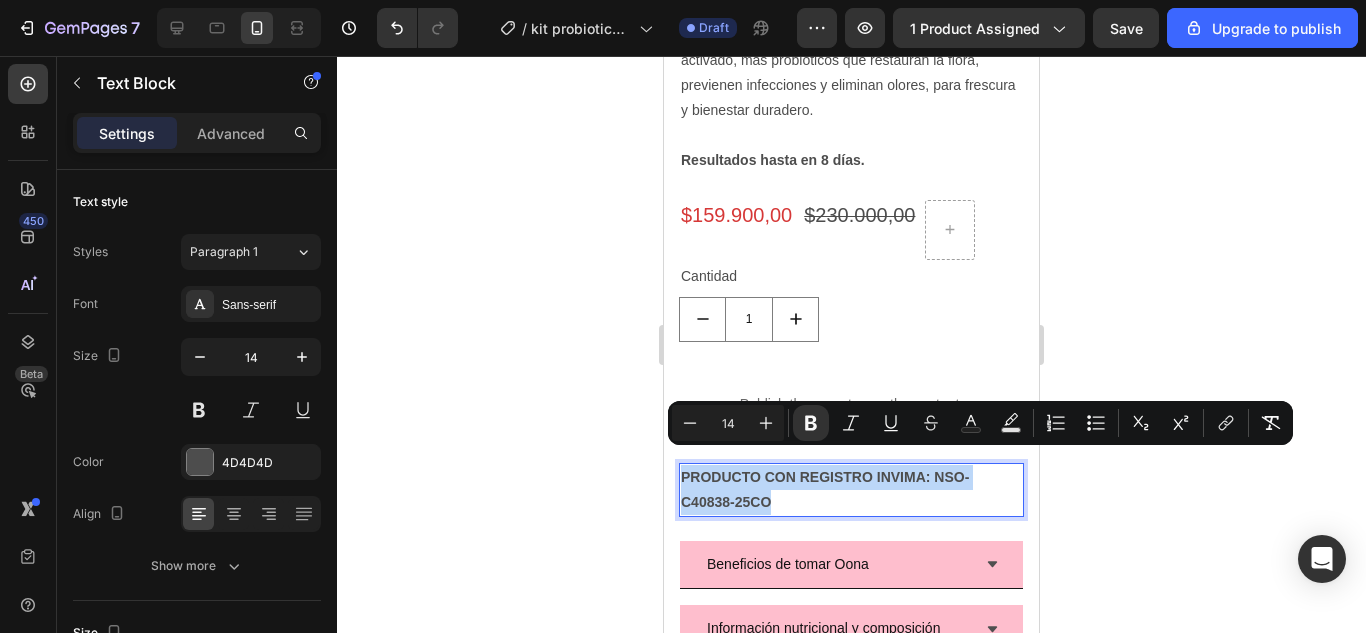 drag, startPoint x: 772, startPoint y: 486, endPoint x: 682, endPoint y: 469, distance: 91.591484 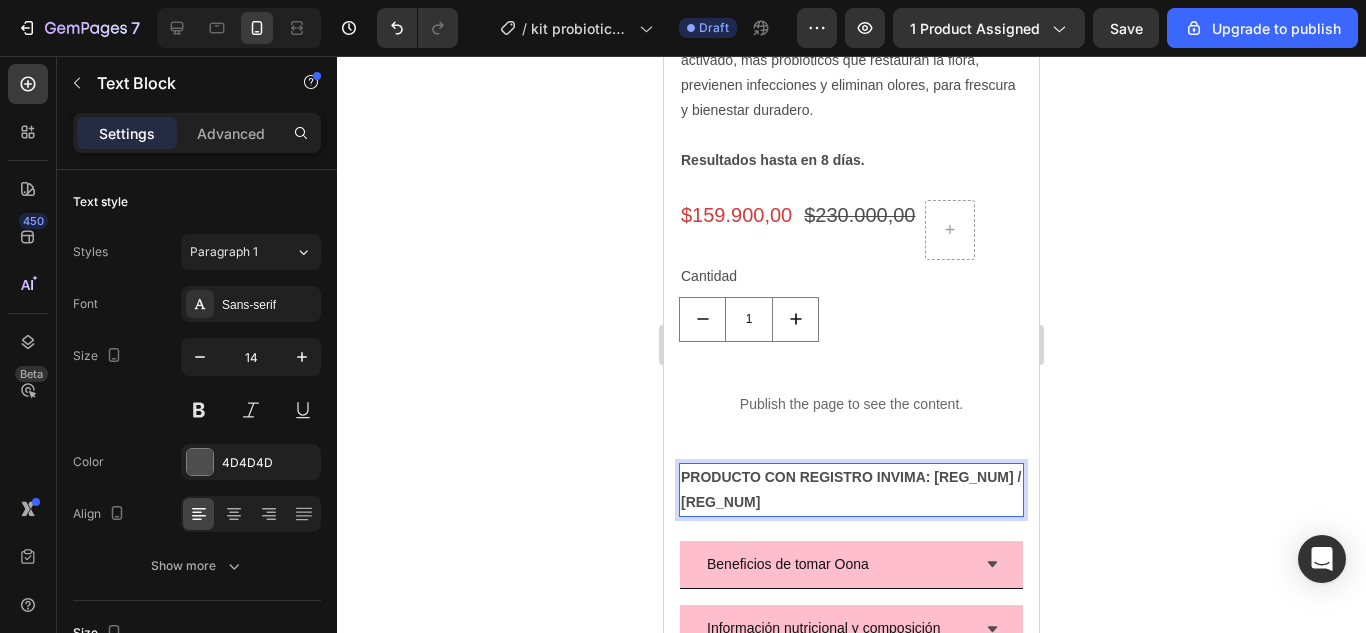 click 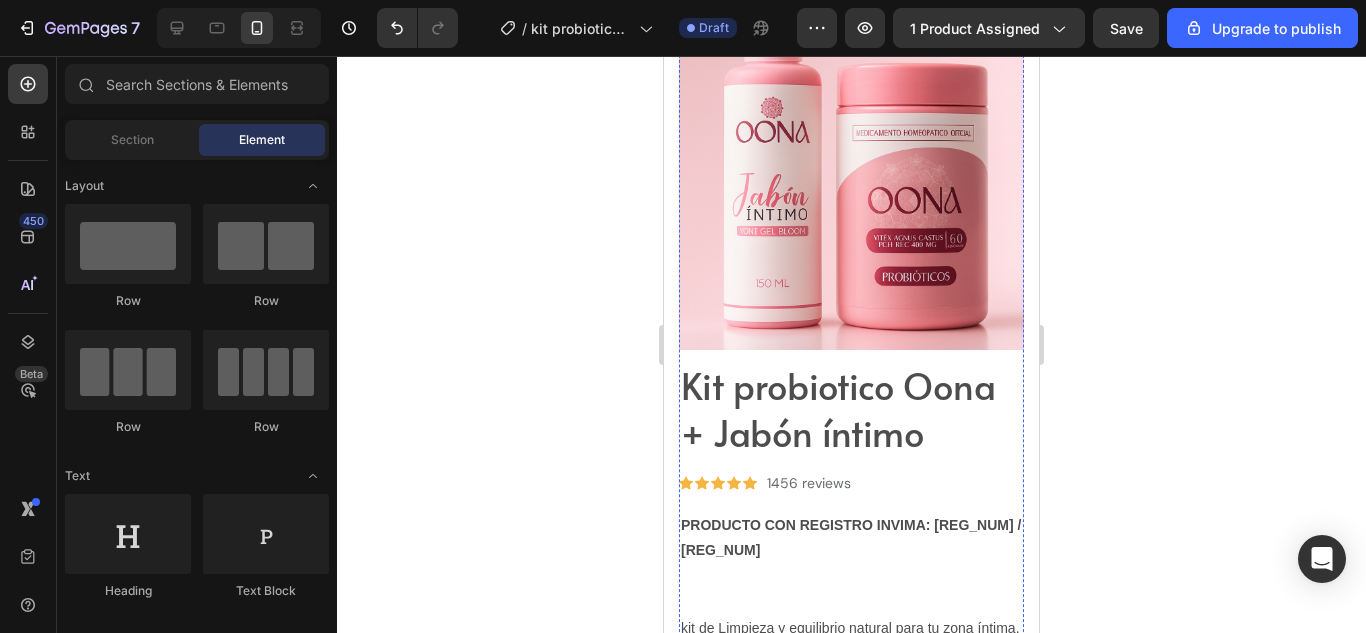 scroll, scrollTop: 75, scrollLeft: 0, axis: vertical 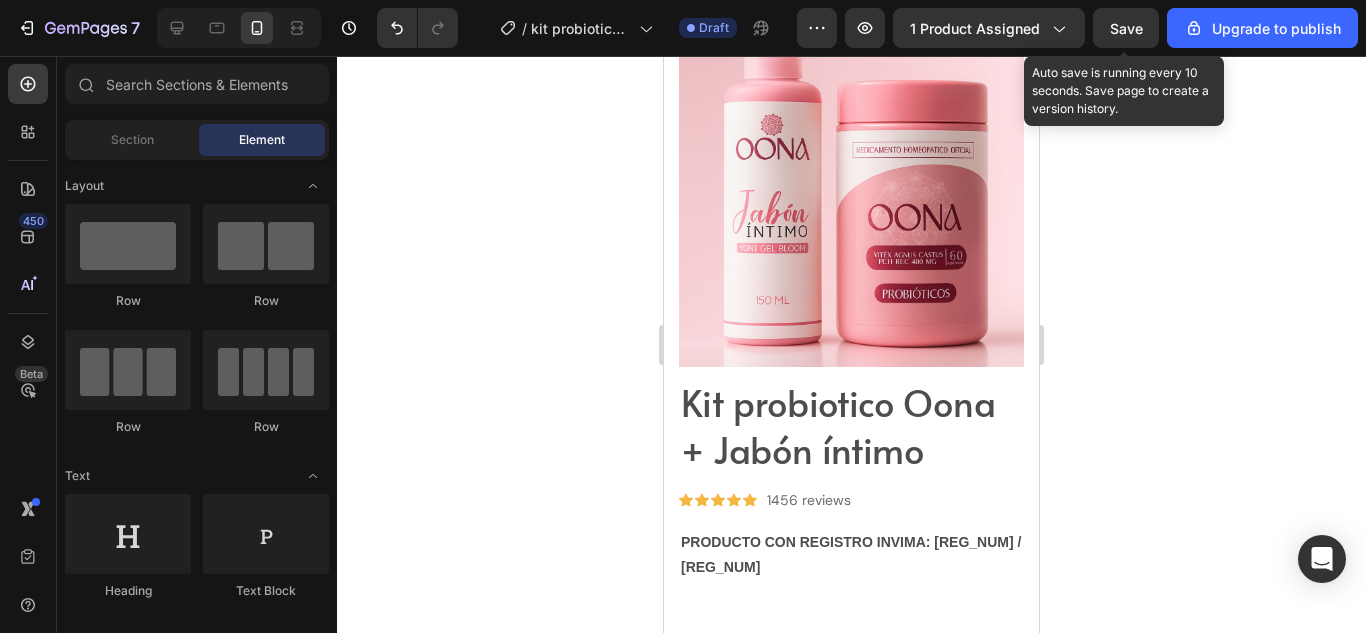 click on "Save" at bounding box center (1126, 28) 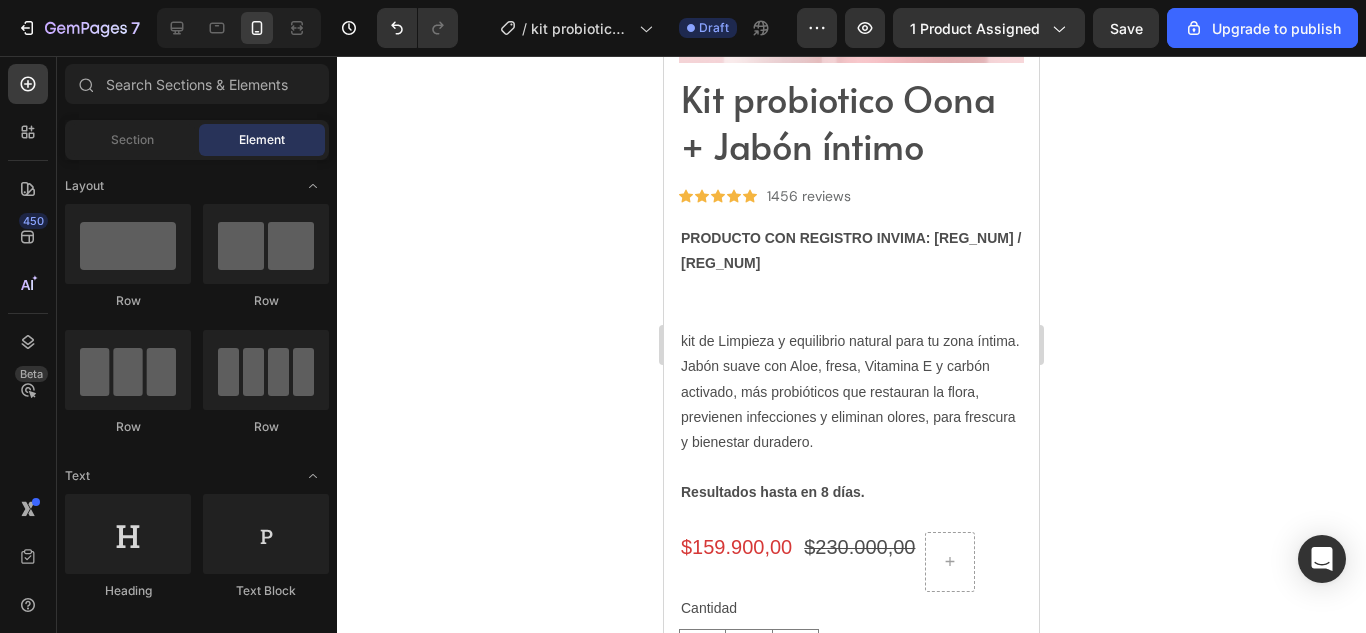 scroll, scrollTop: 0, scrollLeft: 0, axis: both 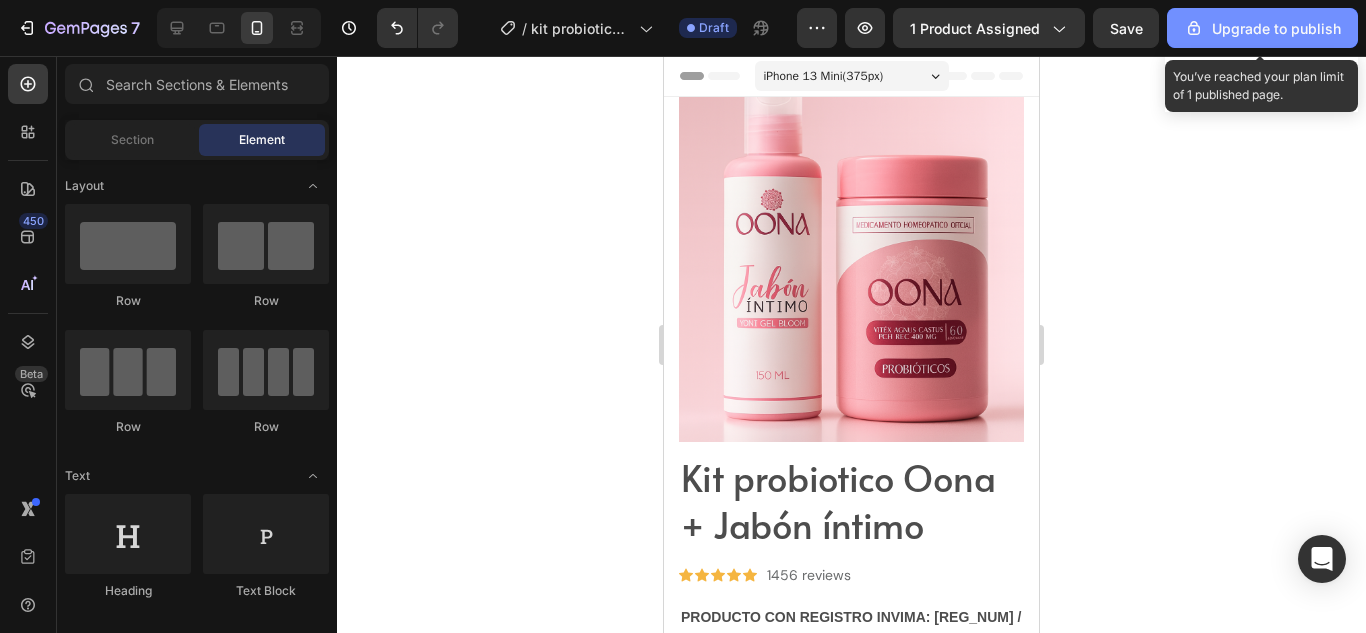 click on "Upgrade to publish" 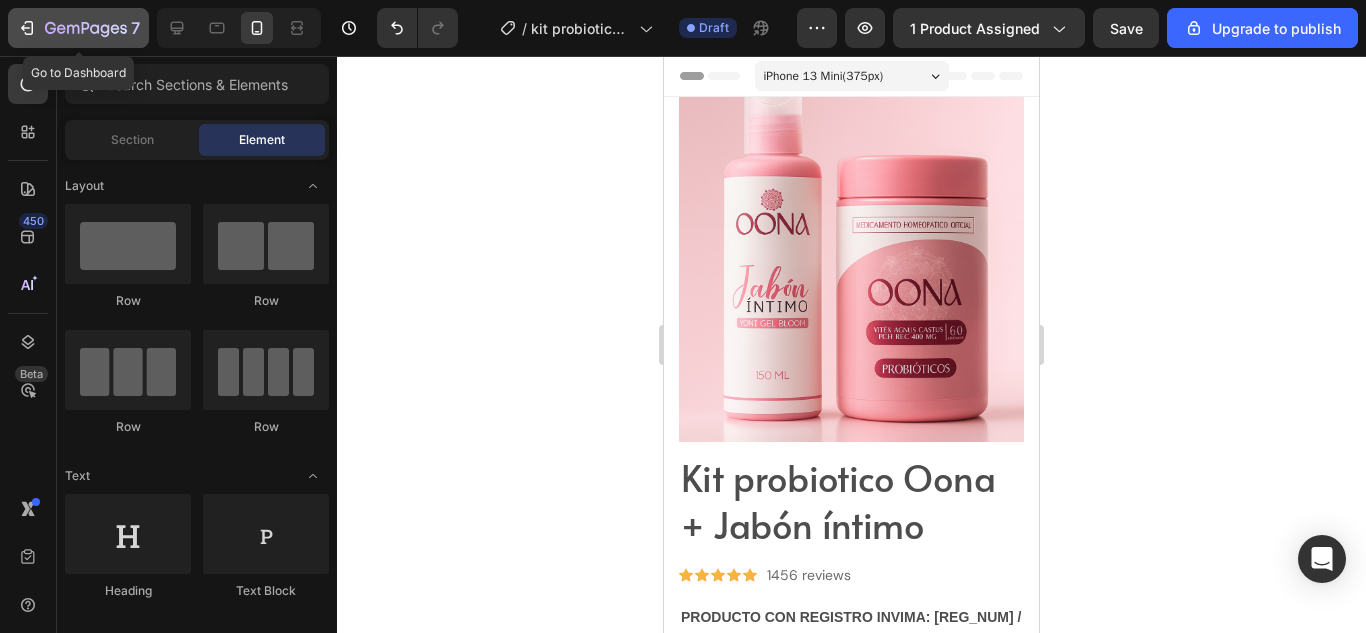 click 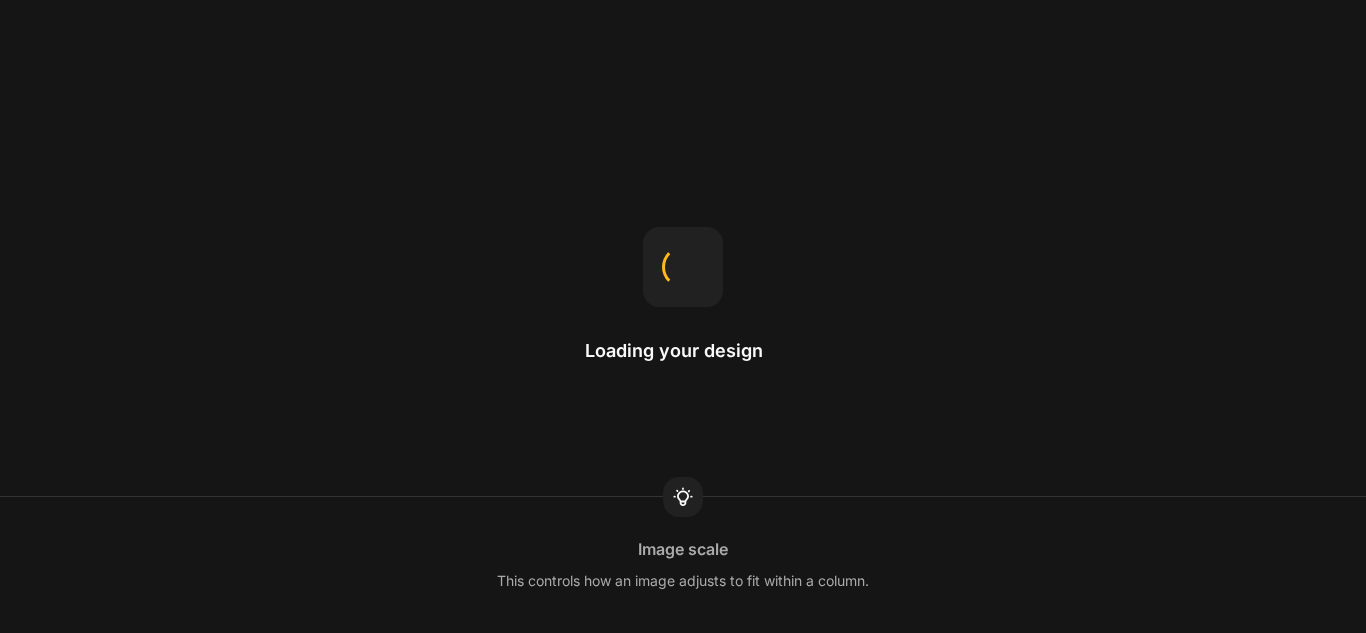 scroll, scrollTop: 0, scrollLeft: 0, axis: both 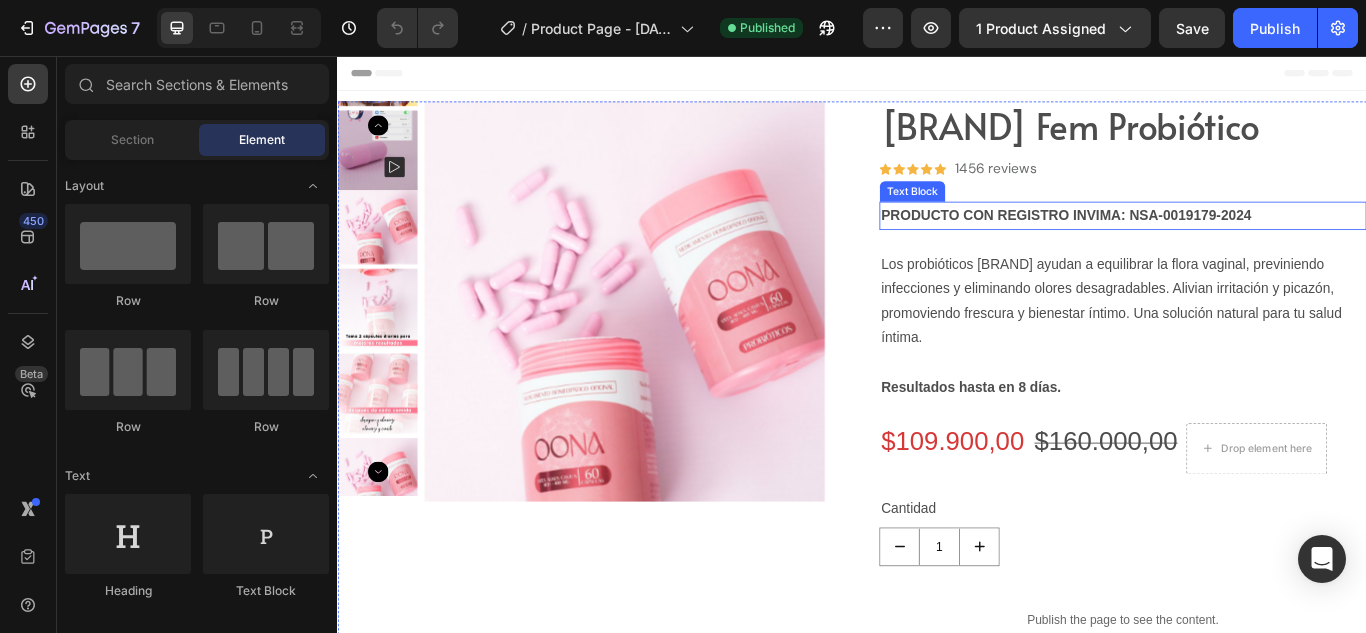 click on "PRODUCTO CON REGISTRO INVIMA: [REG_NUM]" at bounding box center (1187, 241) 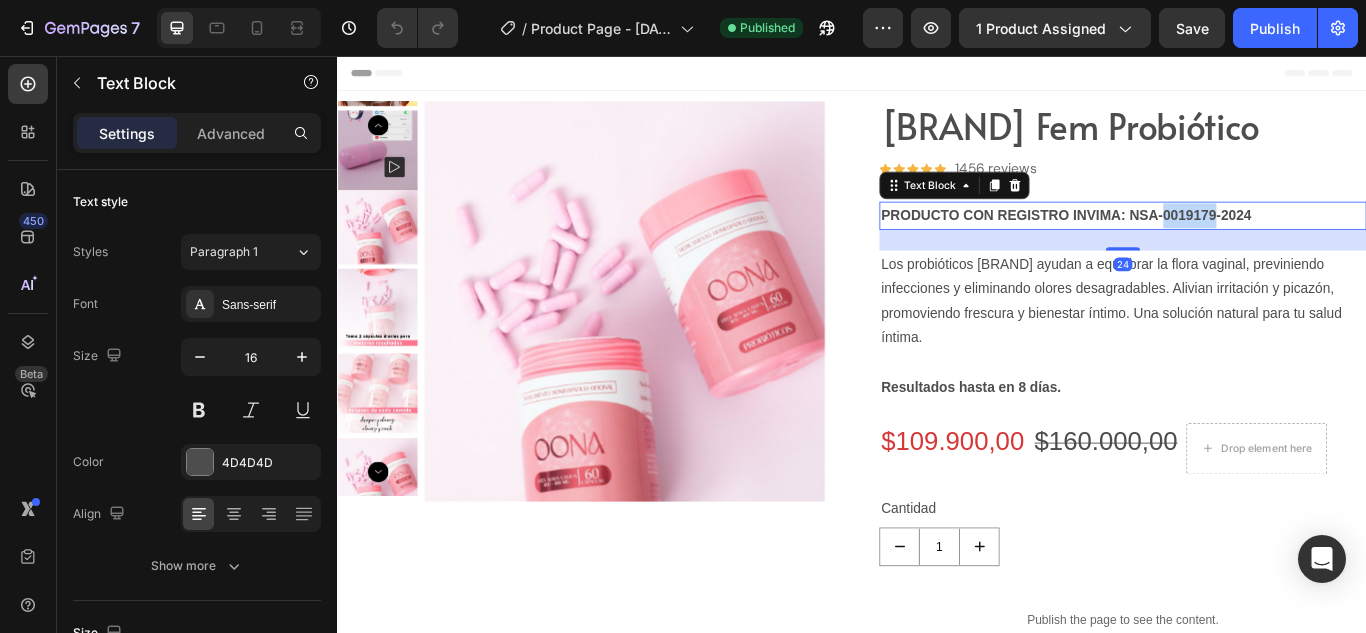 click on "PRODUCTO CON REGISTRO INVIMA: [REG_NUM]" at bounding box center [1187, 241] 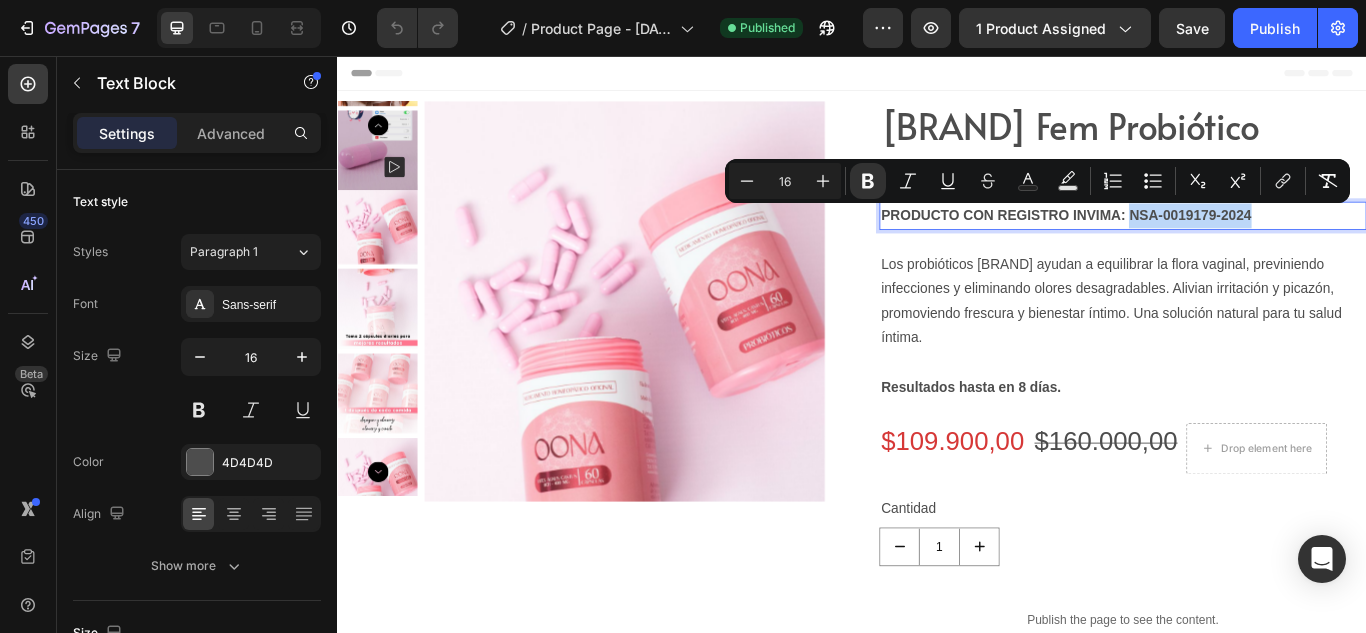 drag, startPoint x: 1254, startPoint y: 240, endPoint x: 1446, endPoint y: 241, distance: 192.00261 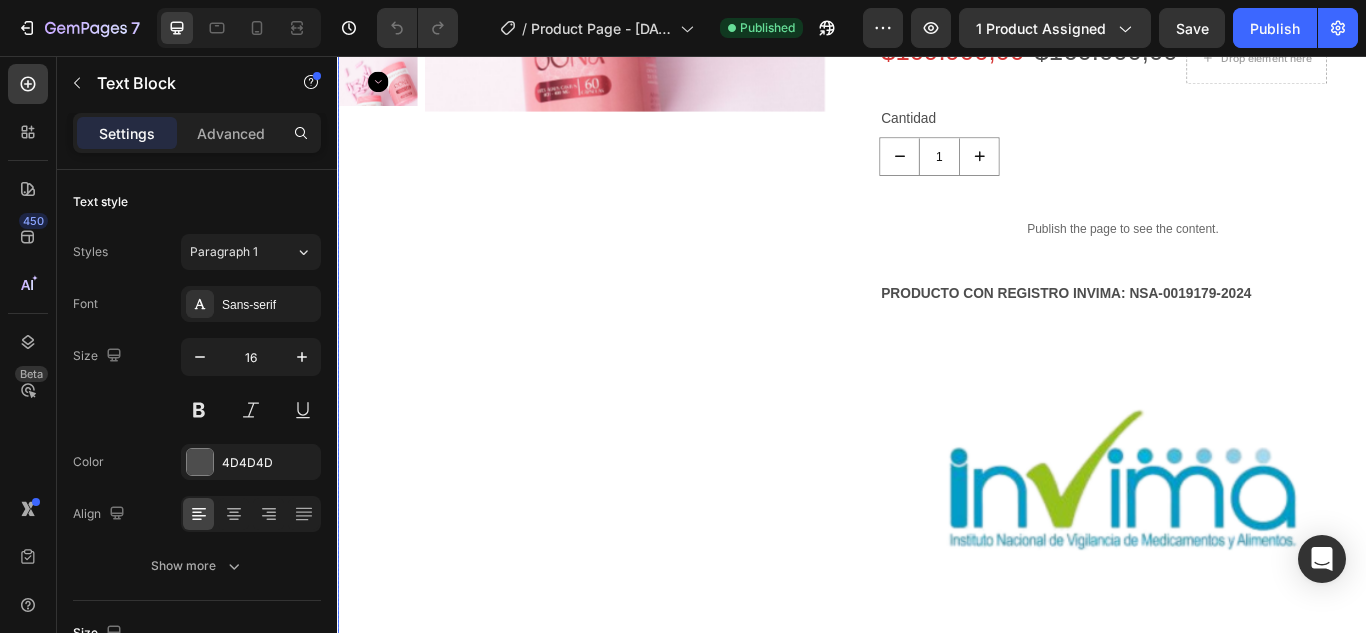 scroll, scrollTop: 459, scrollLeft: 0, axis: vertical 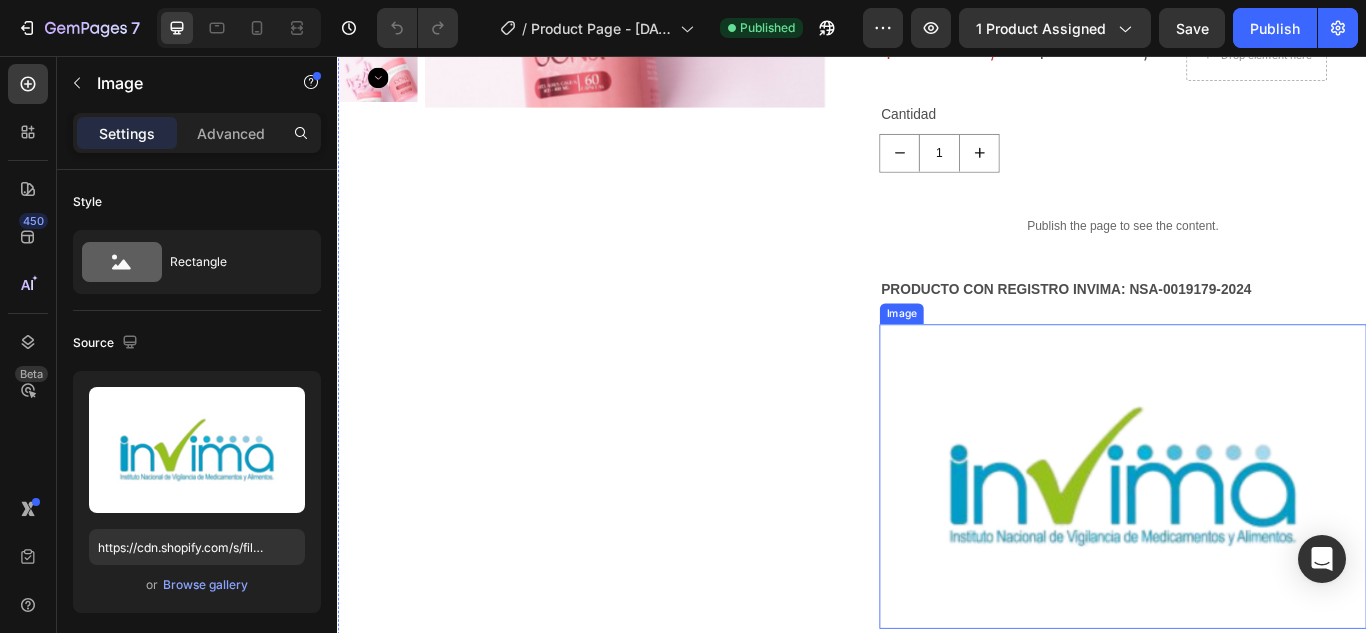 click at bounding box center (1253, 546) 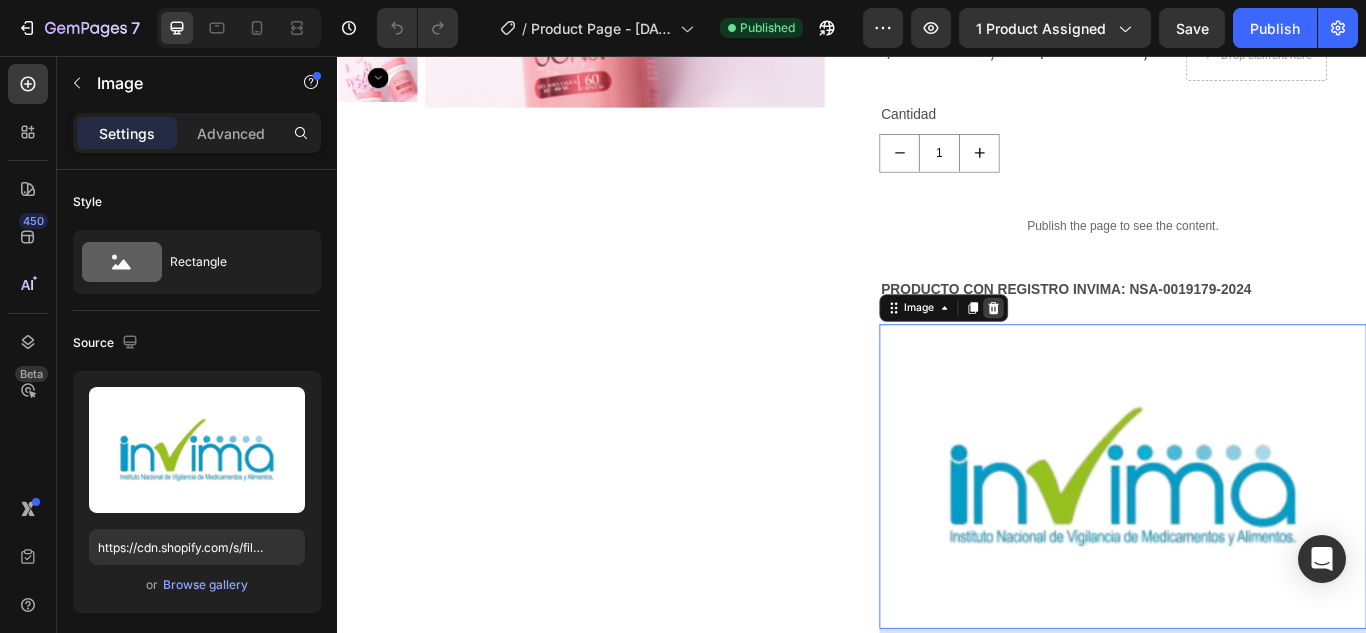 click 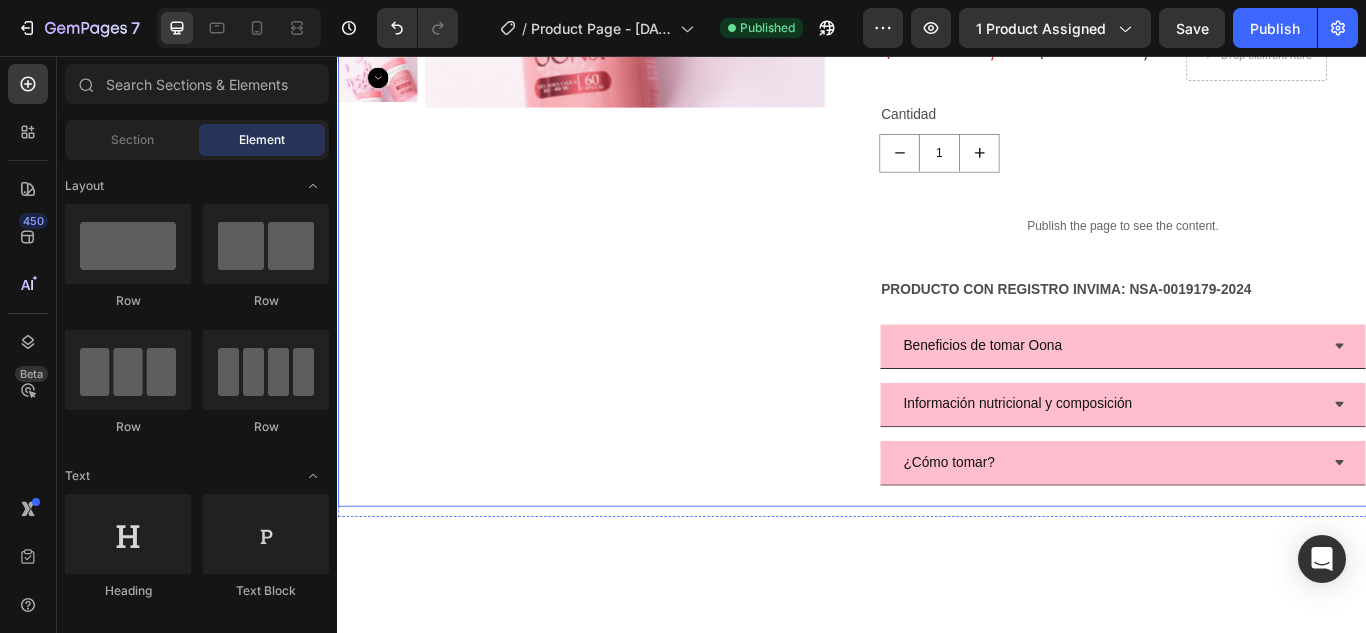 scroll, scrollTop: 0, scrollLeft: 0, axis: both 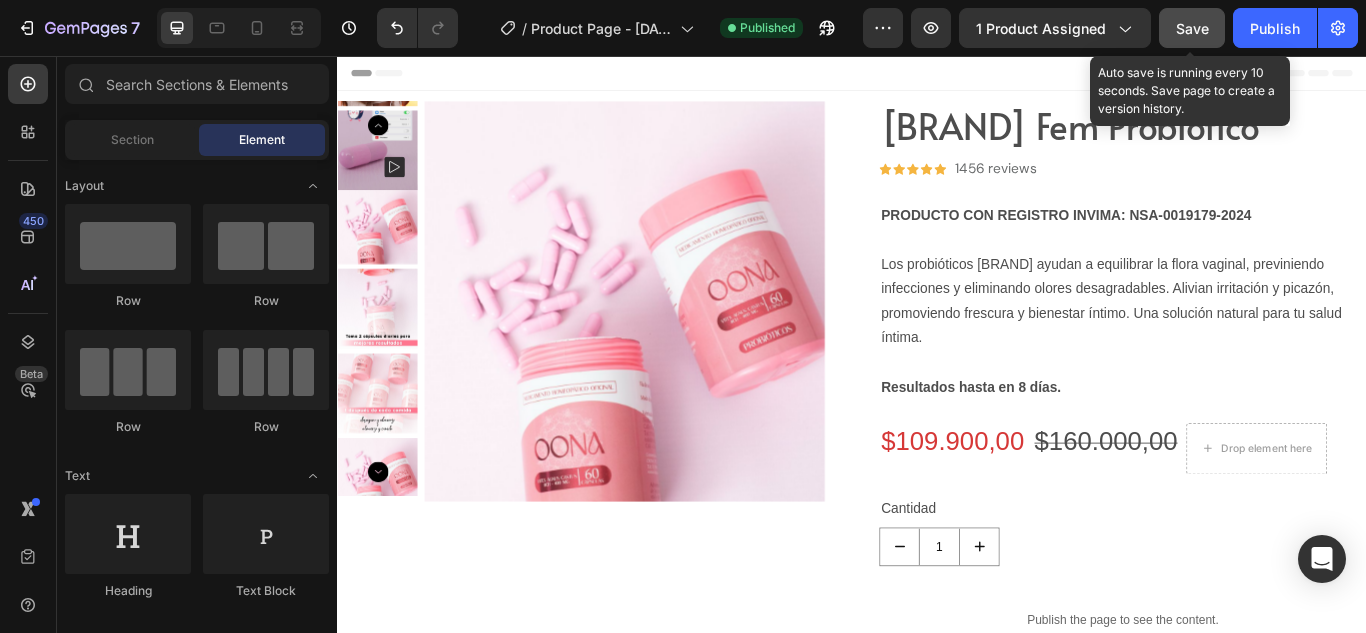 click on "Save" 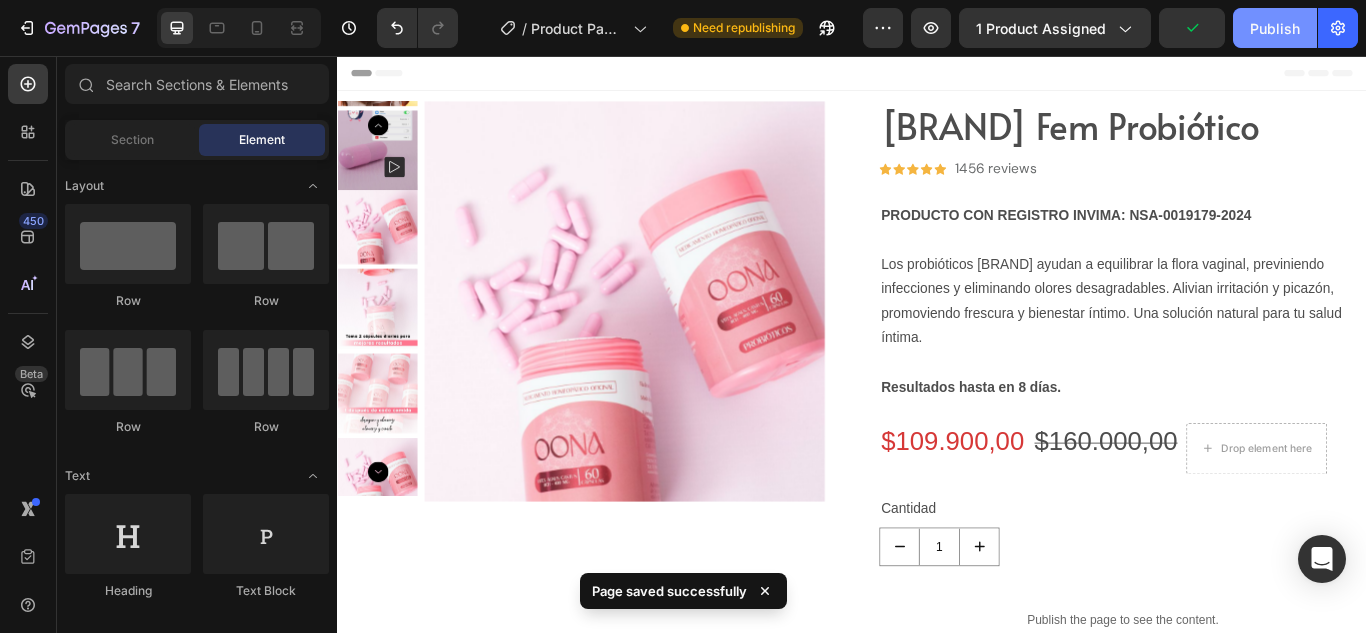 click on "Publish" at bounding box center (1275, 28) 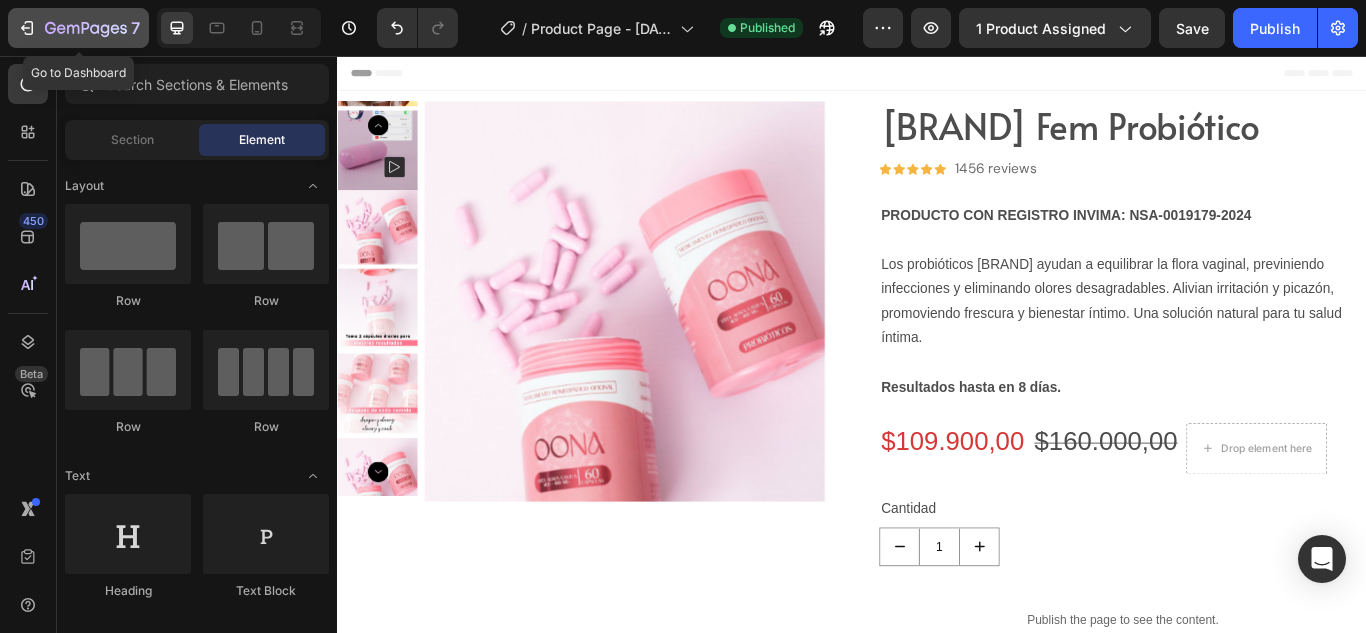 click 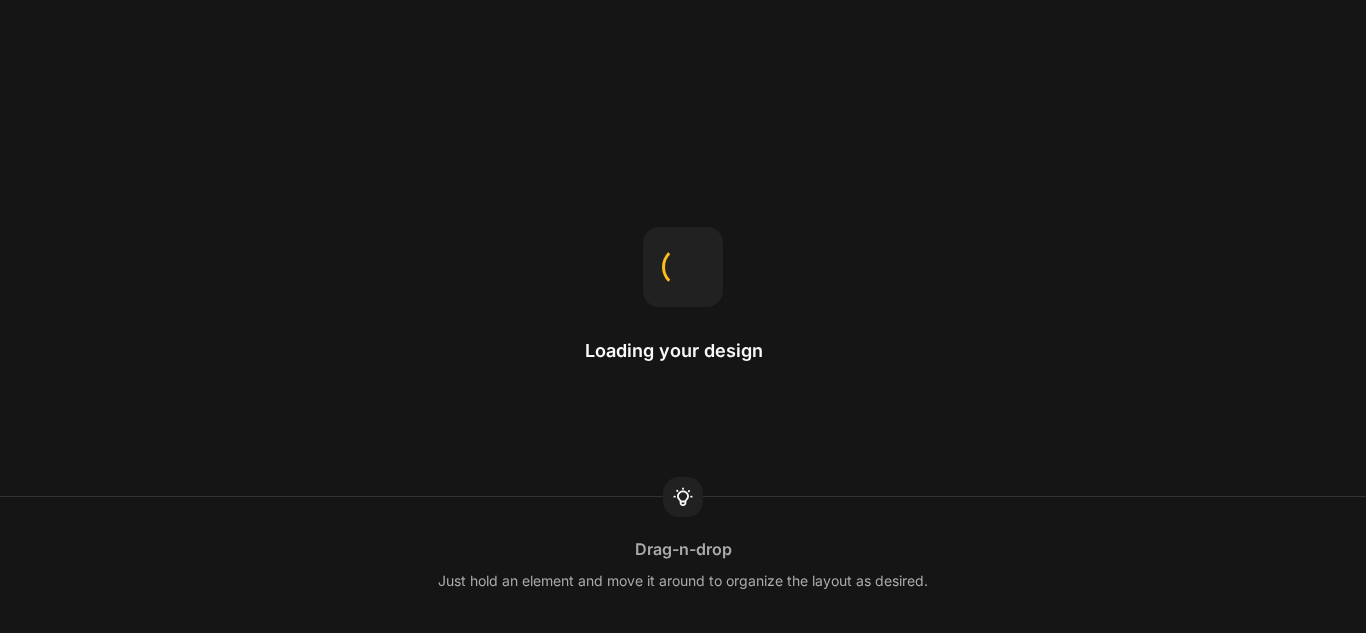 scroll, scrollTop: 0, scrollLeft: 0, axis: both 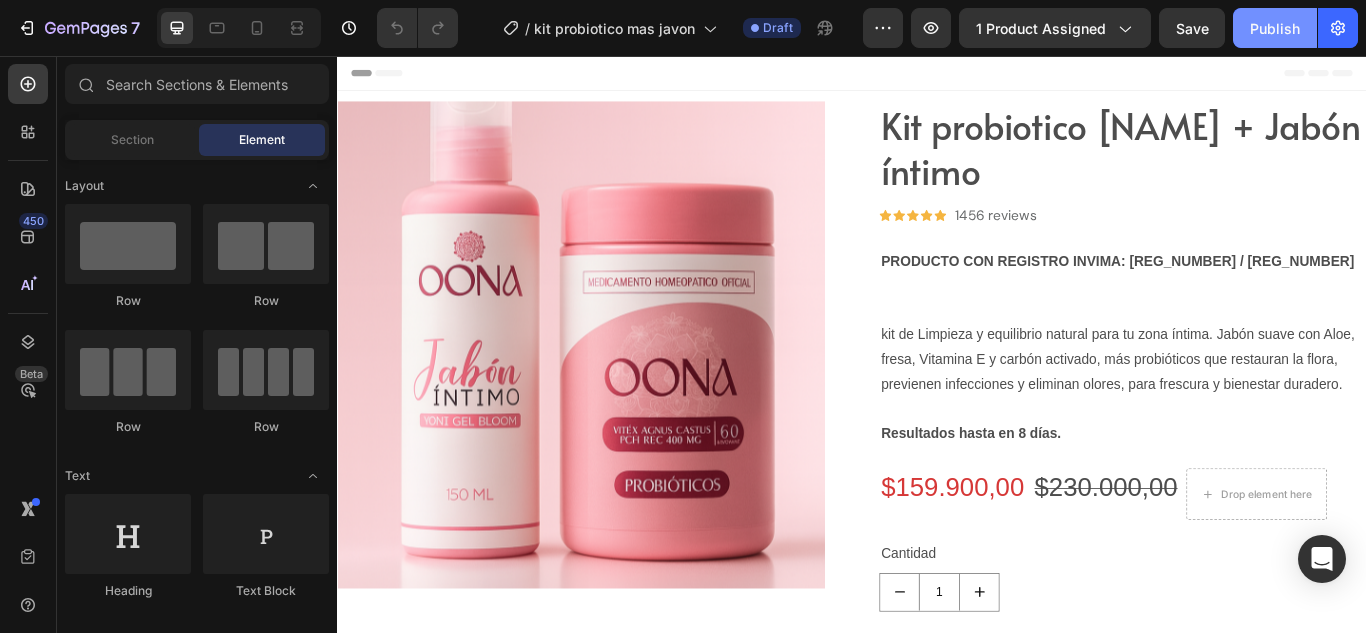 click on "Publish" at bounding box center [1275, 28] 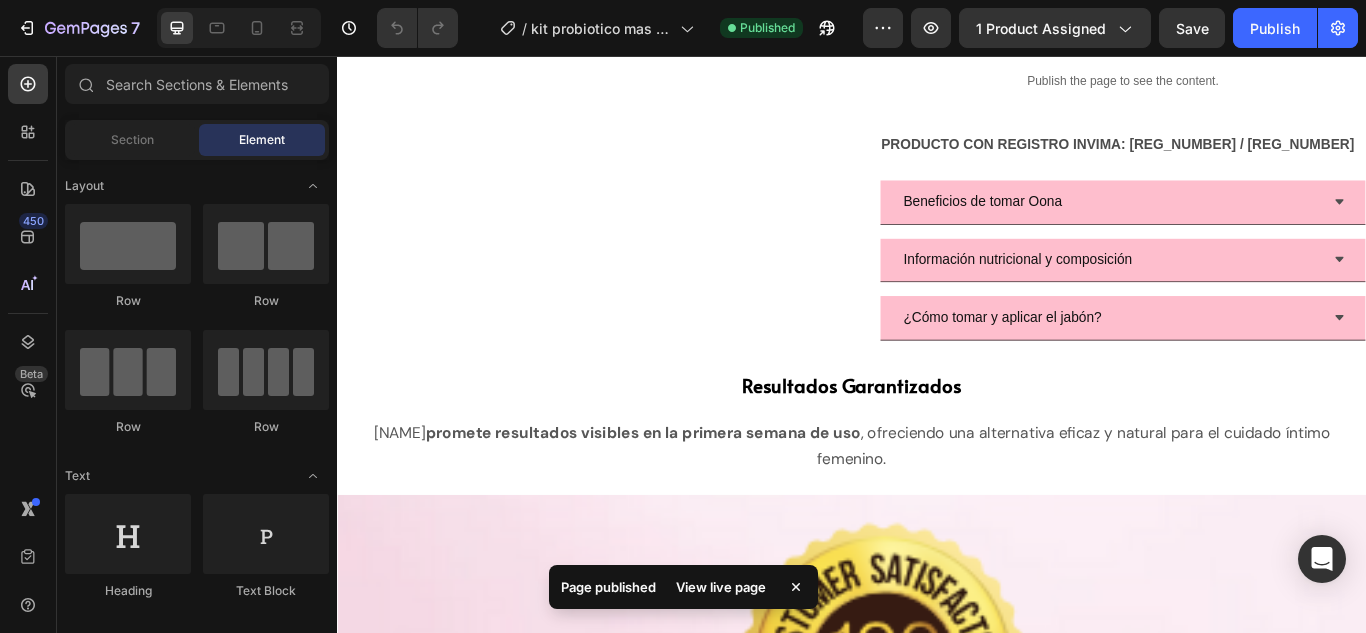 scroll, scrollTop: 673, scrollLeft: 0, axis: vertical 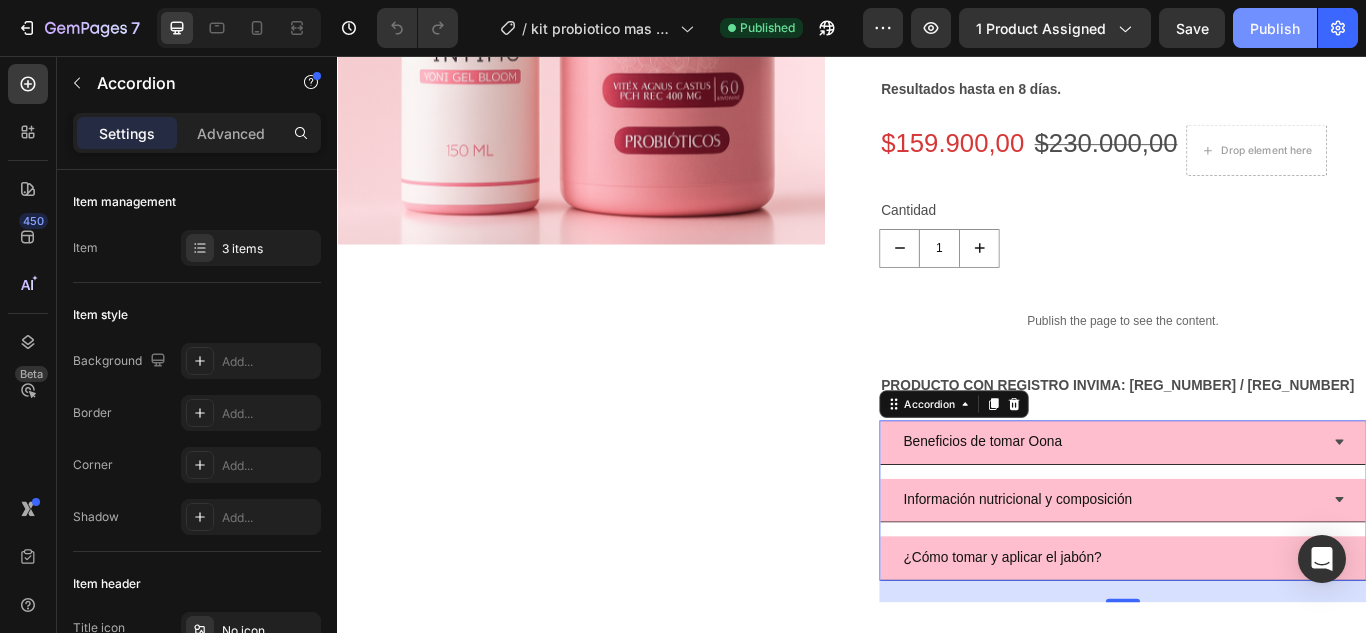 click on "Publish" at bounding box center (1275, 28) 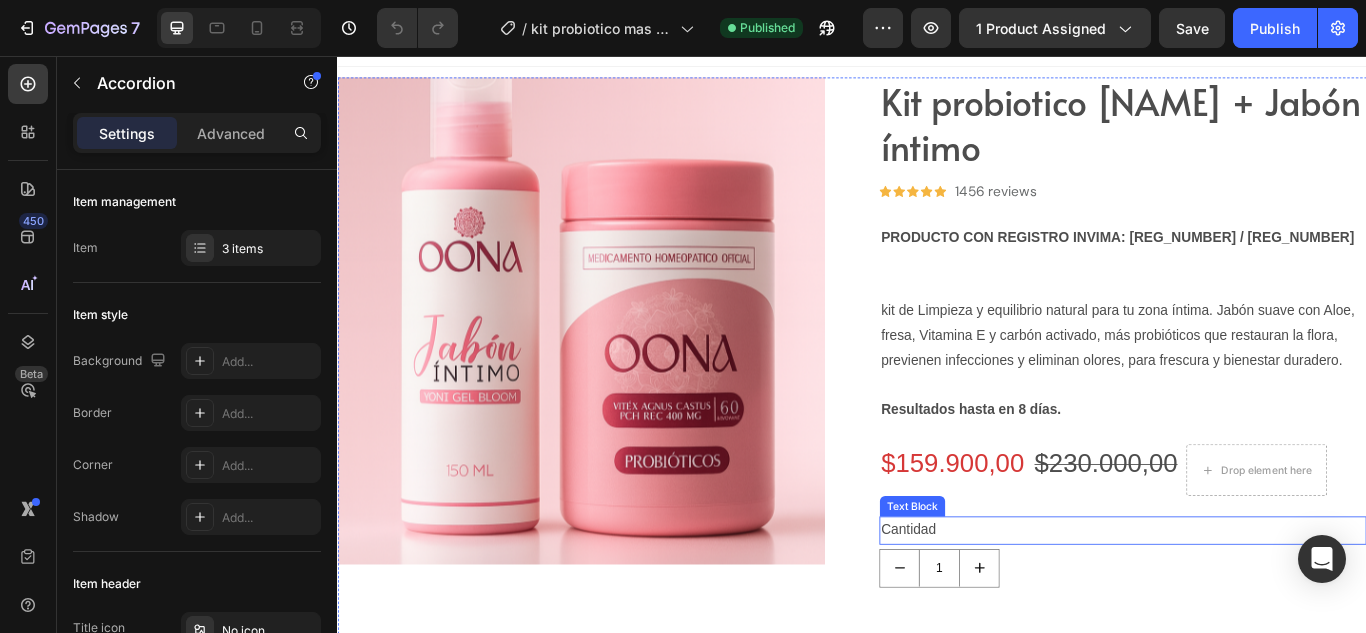 scroll, scrollTop: 0, scrollLeft: 0, axis: both 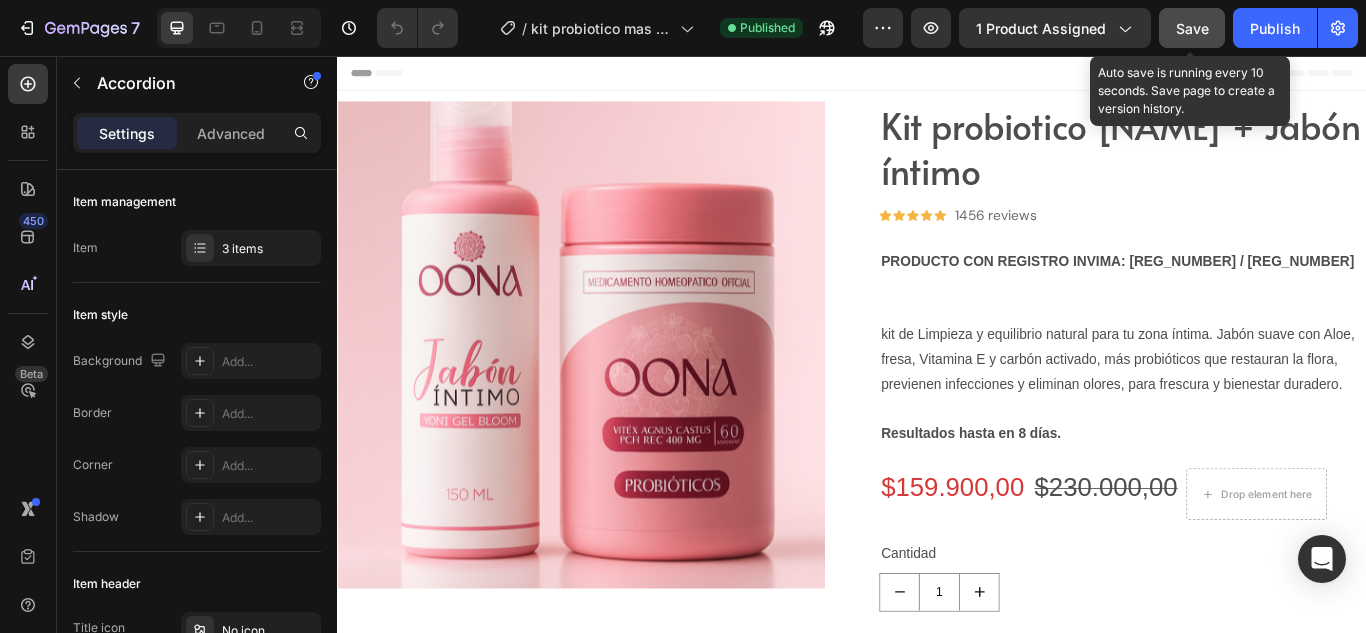 click on "Save" at bounding box center [1192, 28] 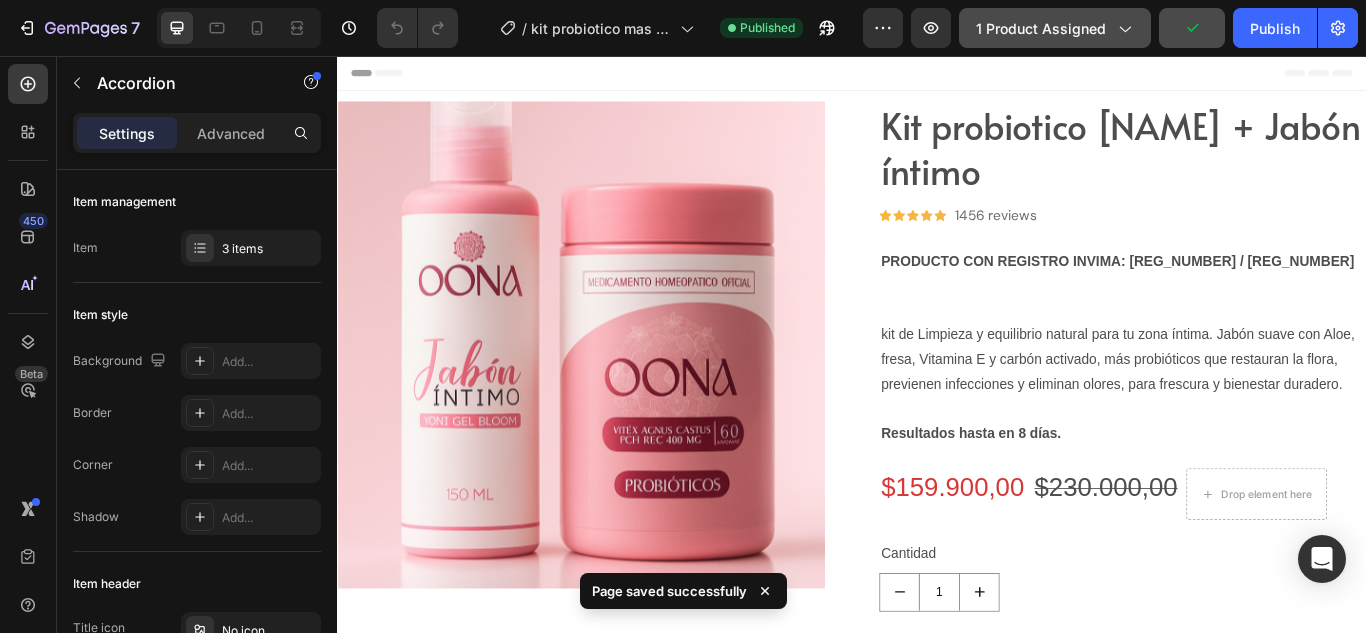 click 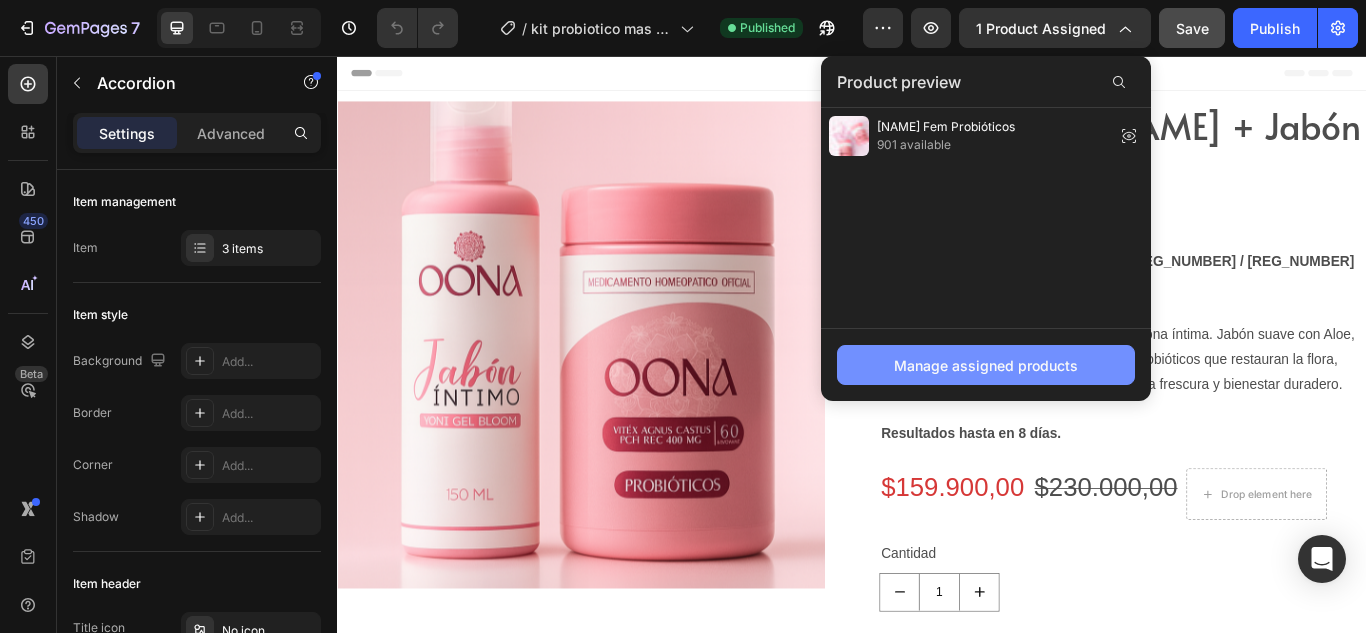 click on "Manage assigned products" at bounding box center (986, 365) 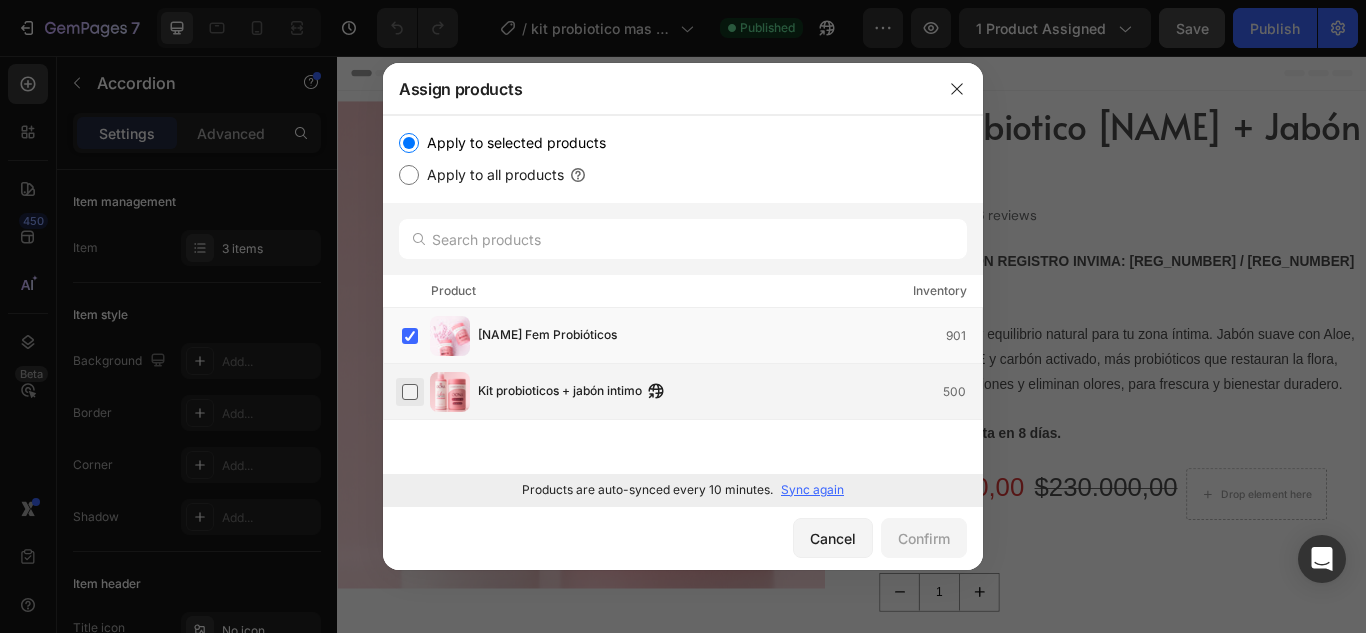 click at bounding box center (410, 392) 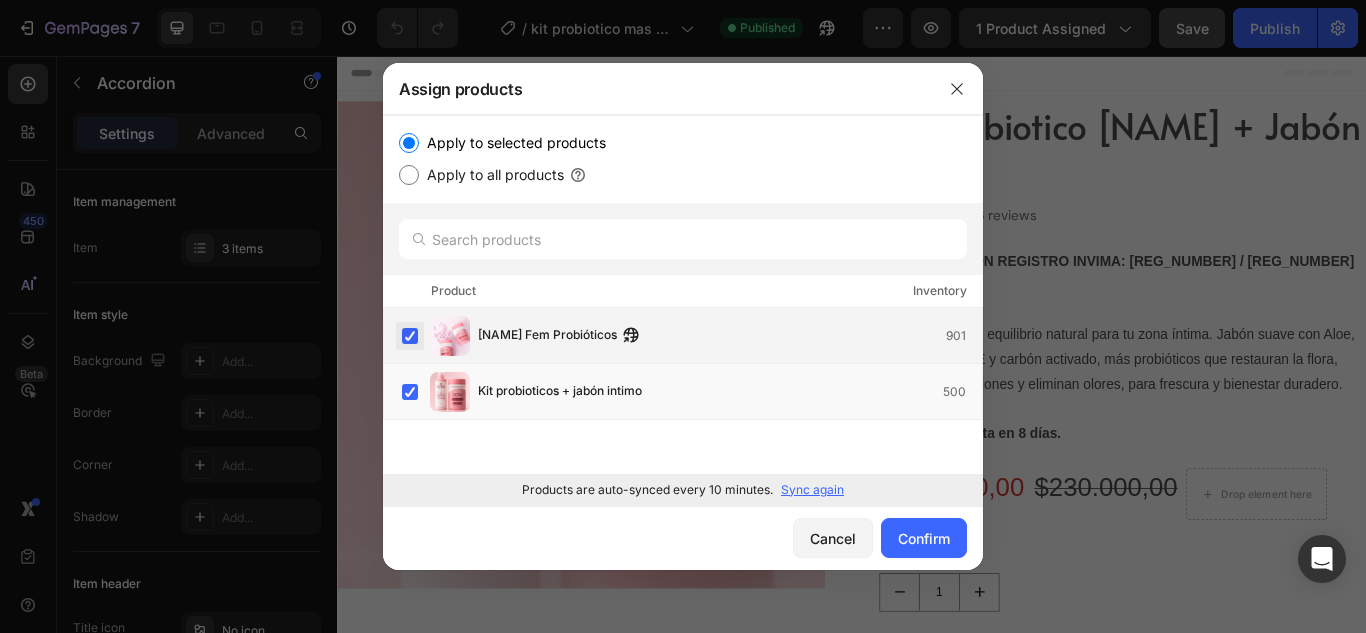 click at bounding box center (410, 336) 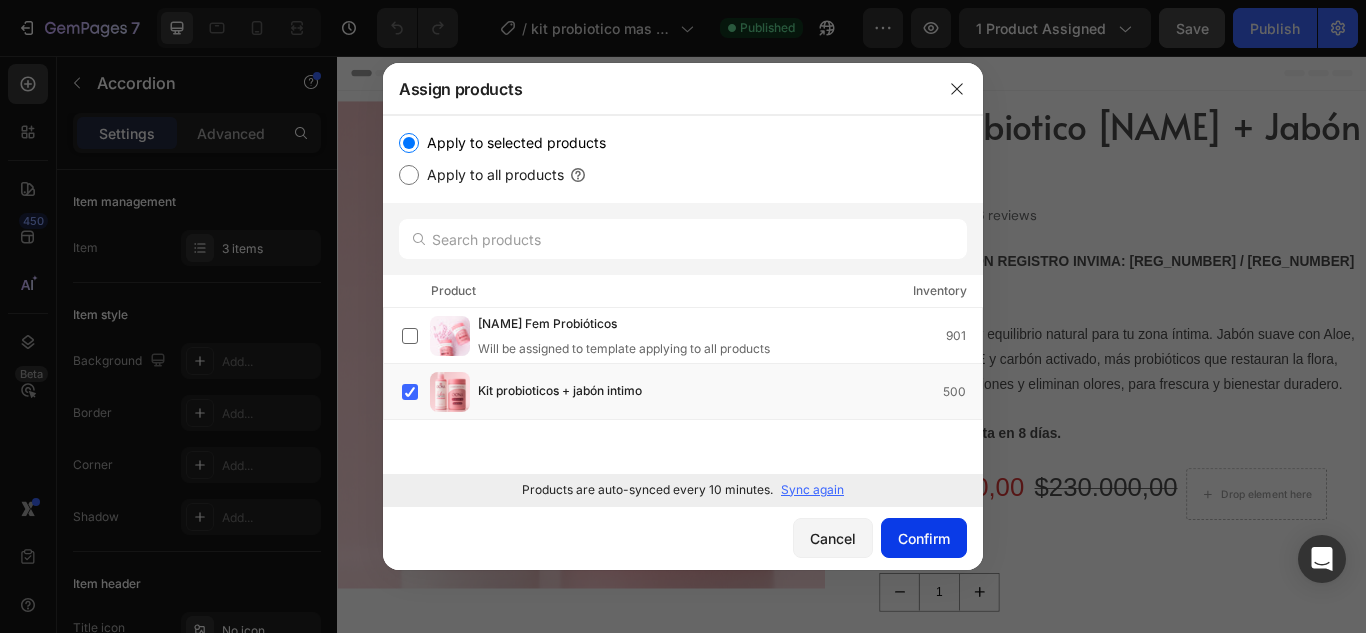 click on "Confirm" at bounding box center [924, 538] 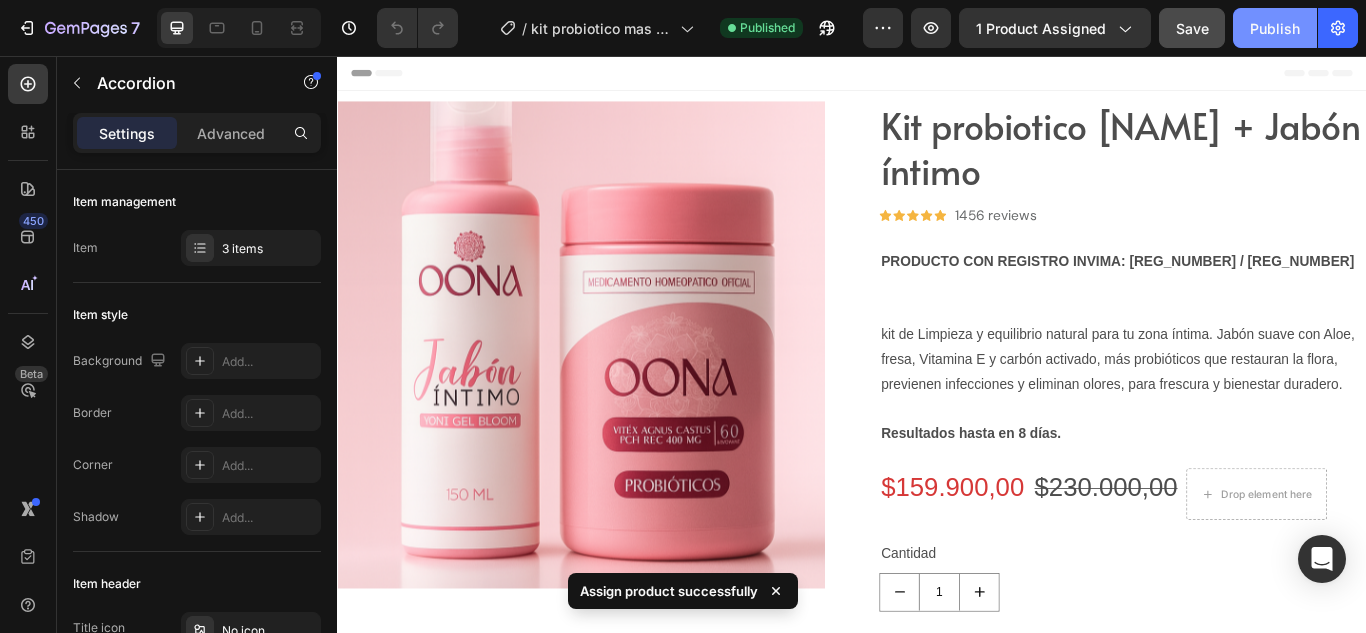click on "Publish" at bounding box center (1275, 28) 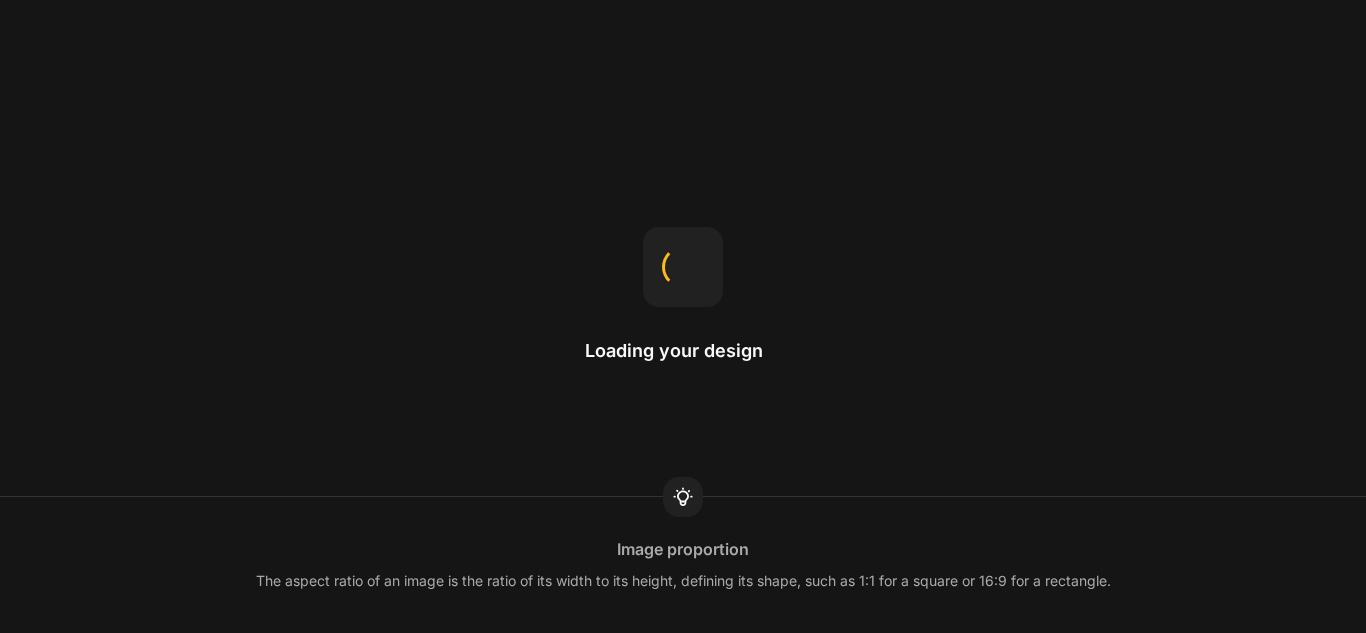 scroll, scrollTop: 0, scrollLeft: 0, axis: both 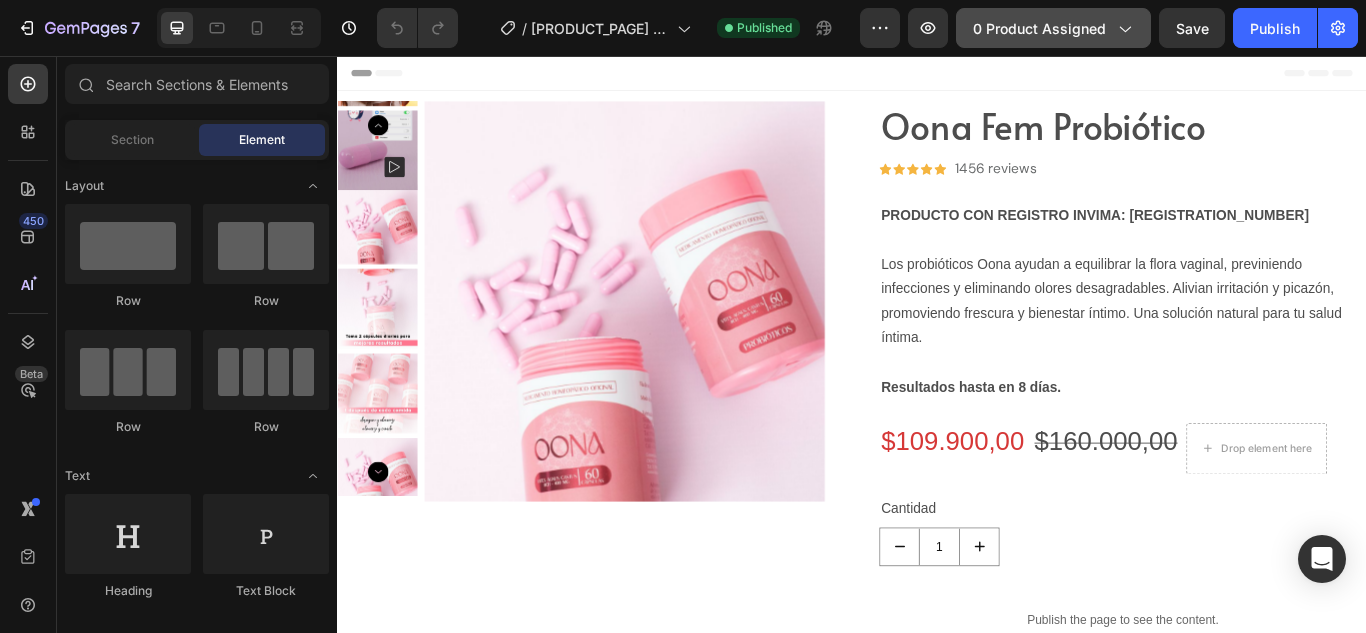 click on "0 product assigned" at bounding box center [1053, 28] 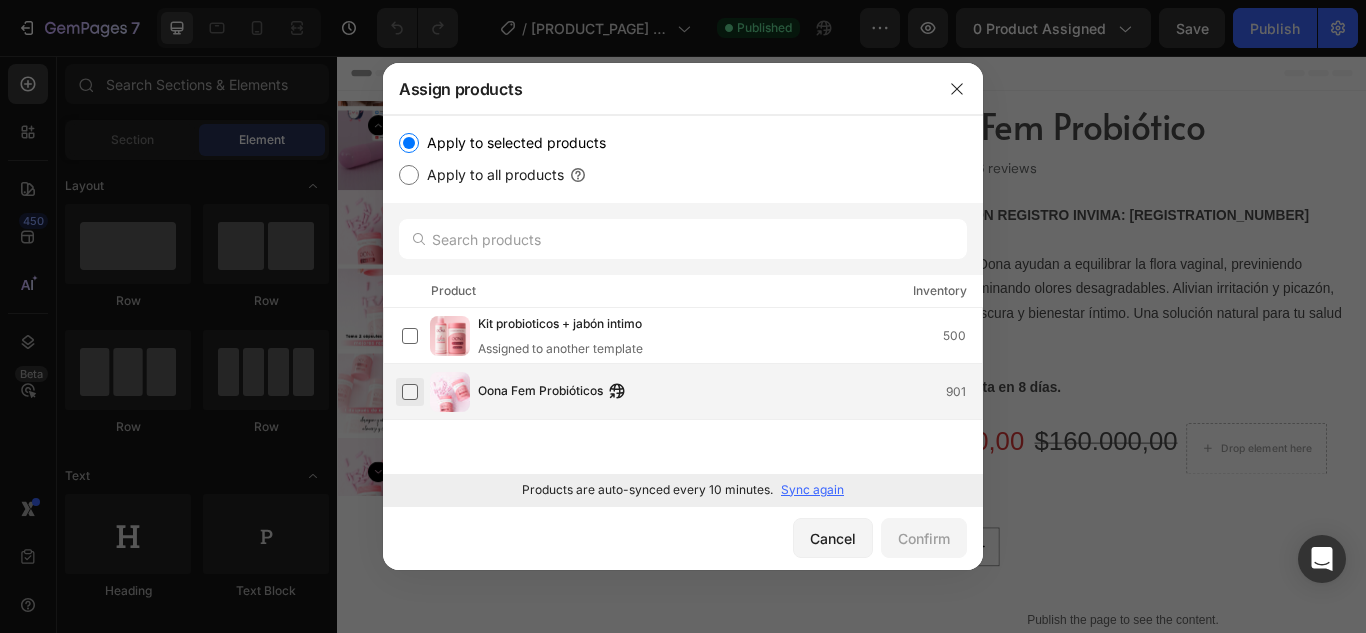 click at bounding box center (410, 392) 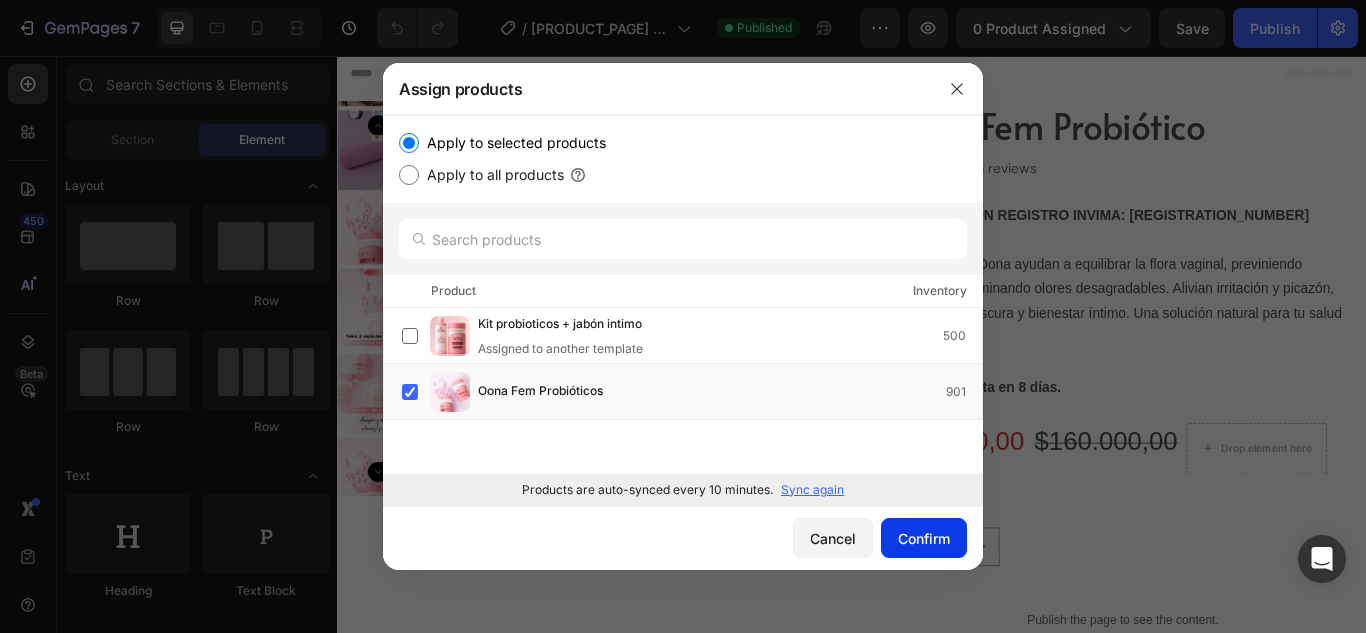 click on "Confirm" at bounding box center (924, 538) 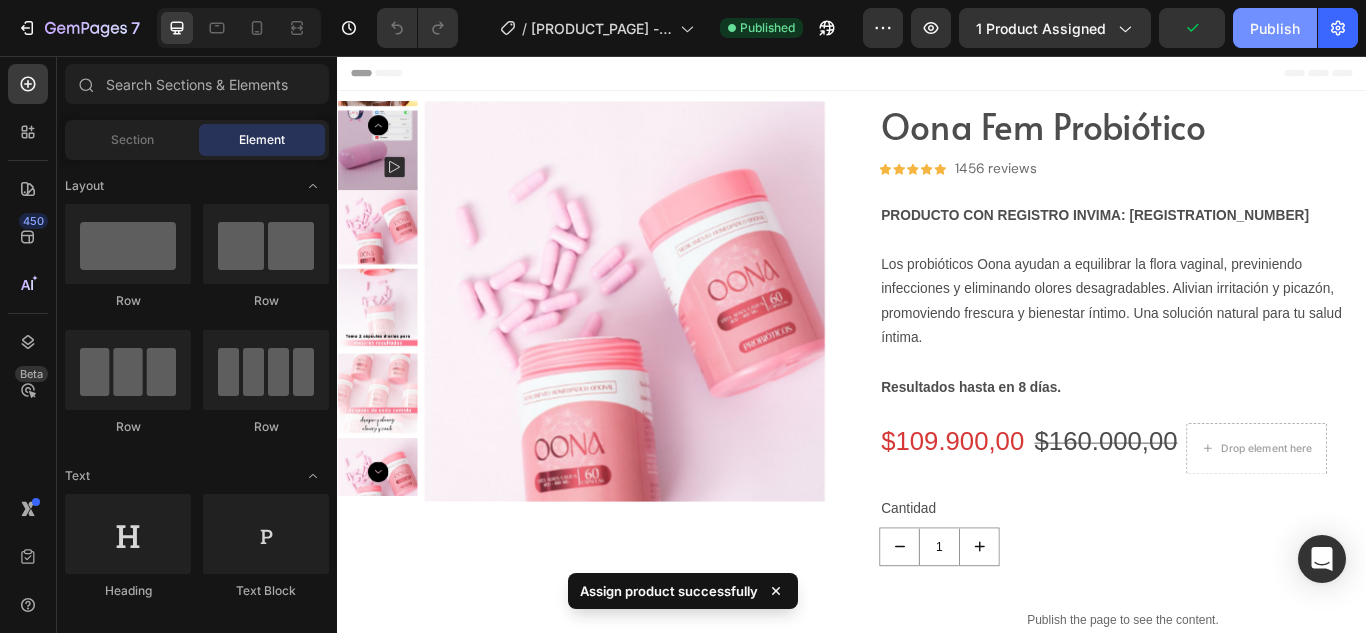 click on "Publish" at bounding box center [1275, 28] 